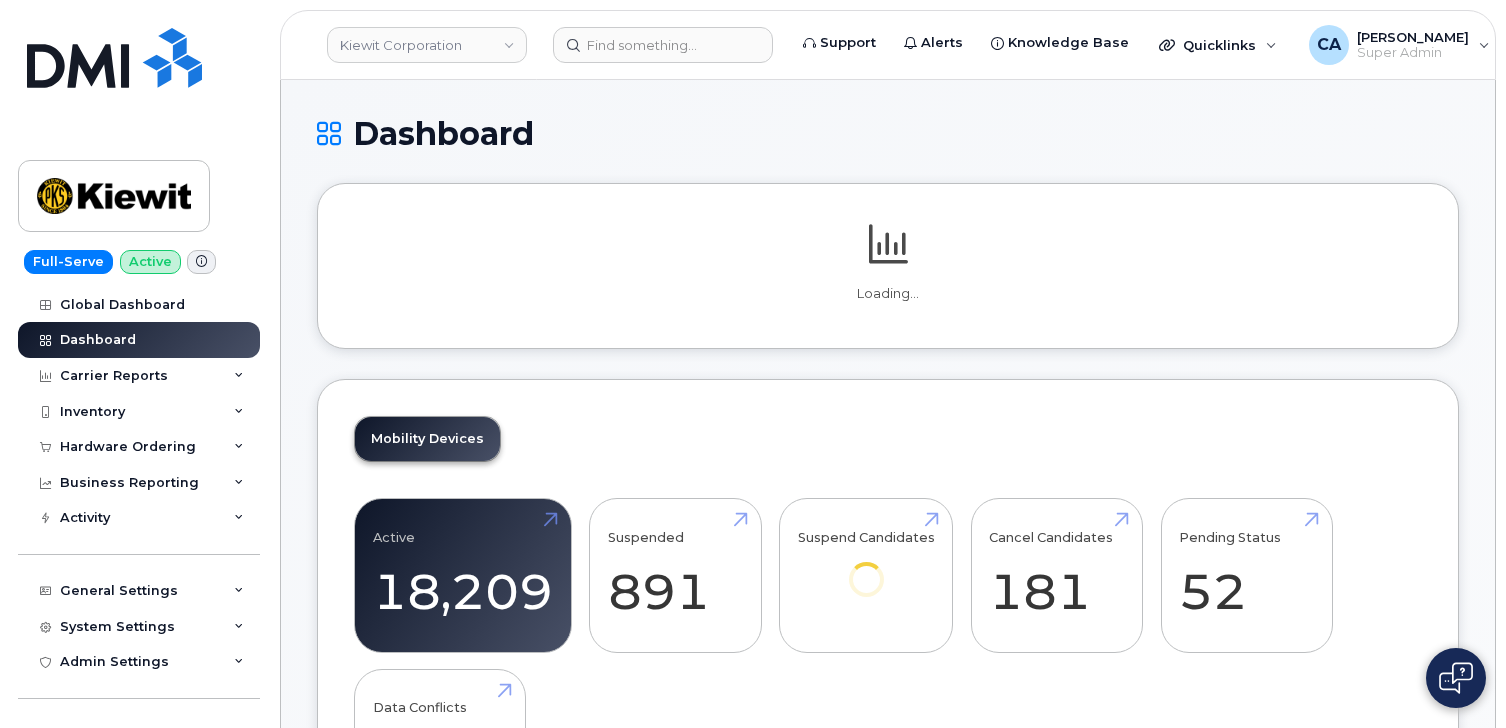 scroll, scrollTop: 0, scrollLeft: 0, axis: both 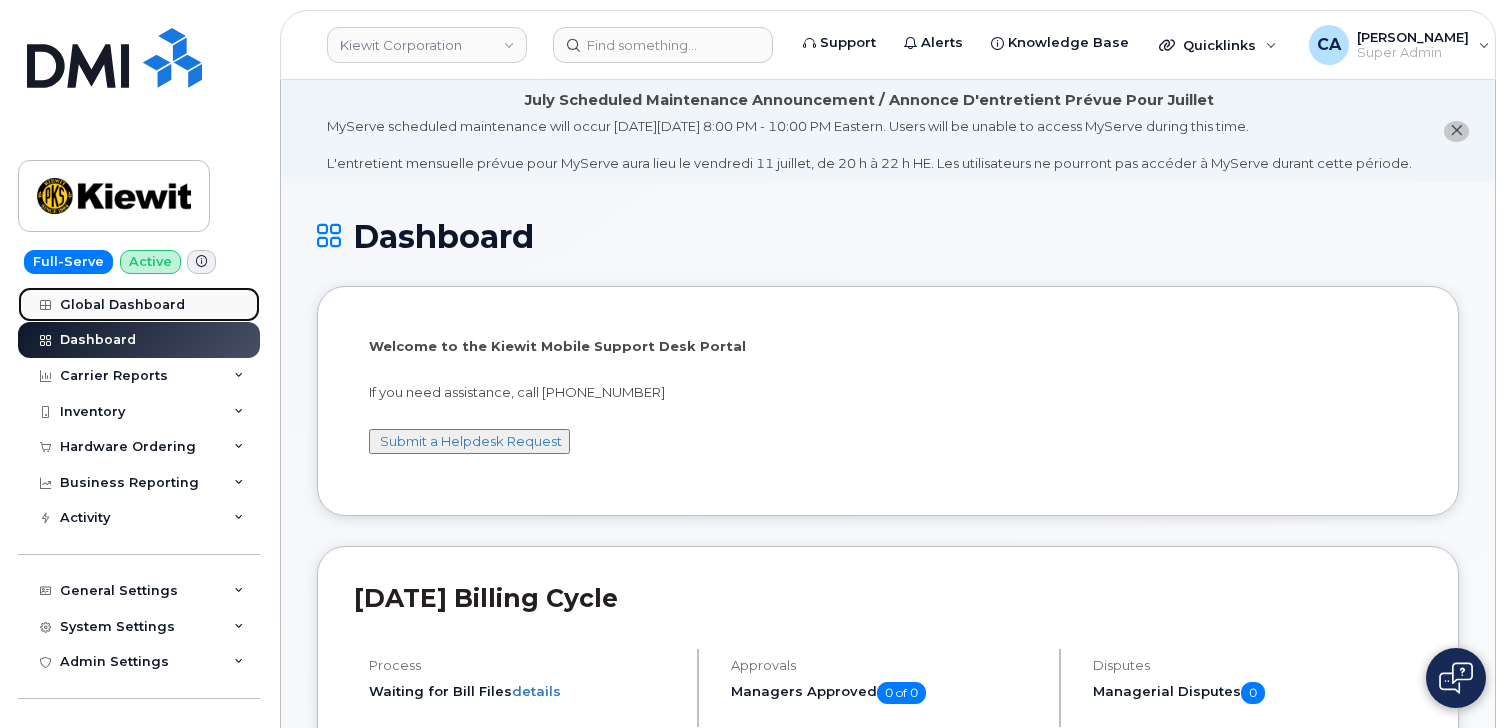 click on "Global Dashboard" at bounding box center [122, 305] 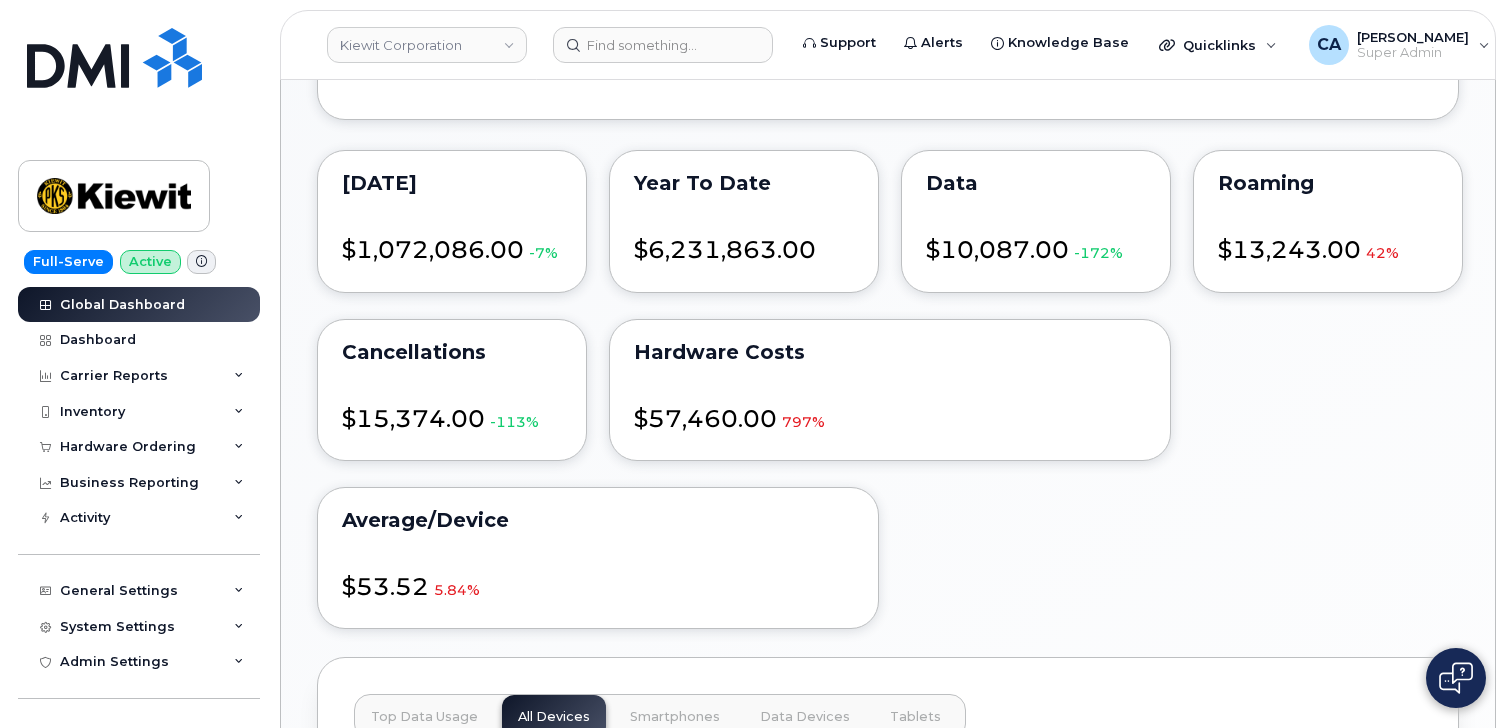 scroll, scrollTop: 1031, scrollLeft: 0, axis: vertical 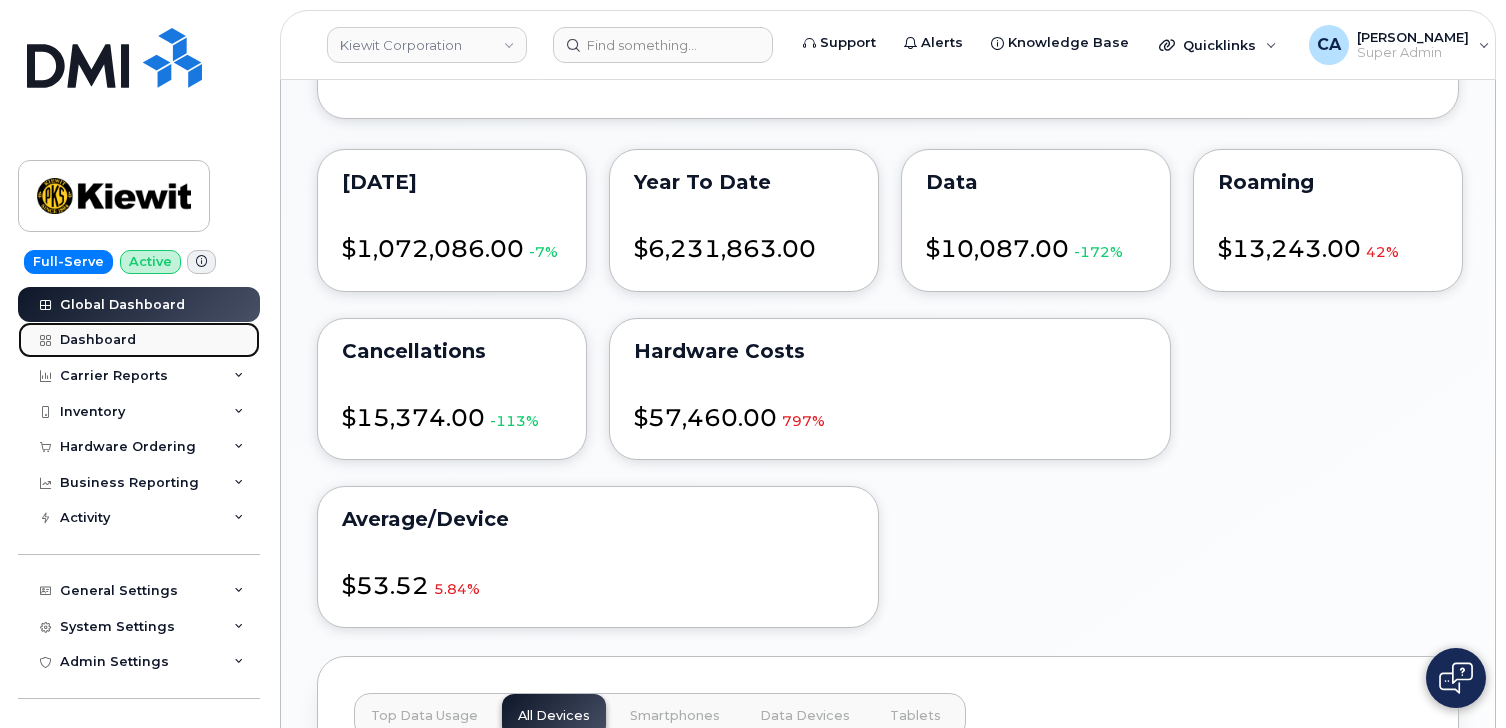 click on "Dashboard" at bounding box center [98, 340] 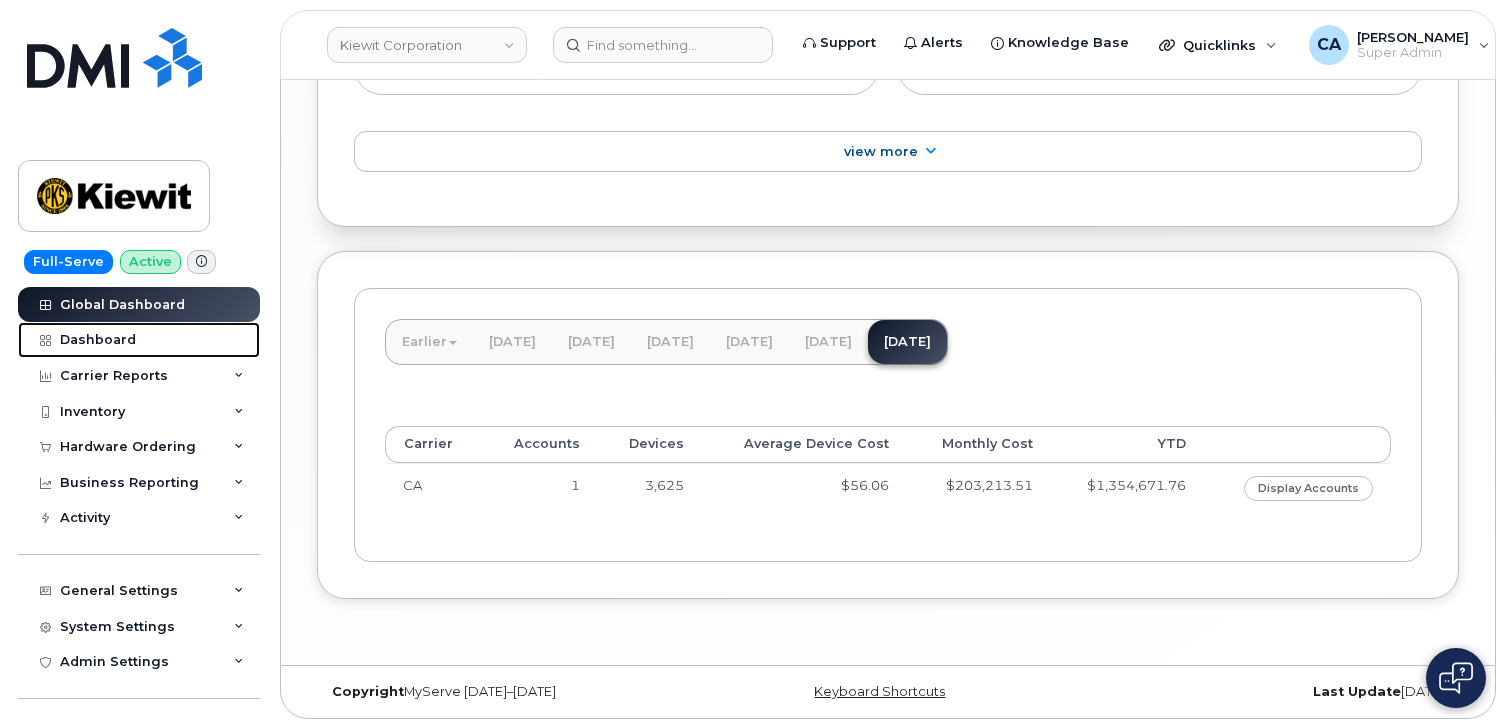 scroll, scrollTop: 2069, scrollLeft: 0, axis: vertical 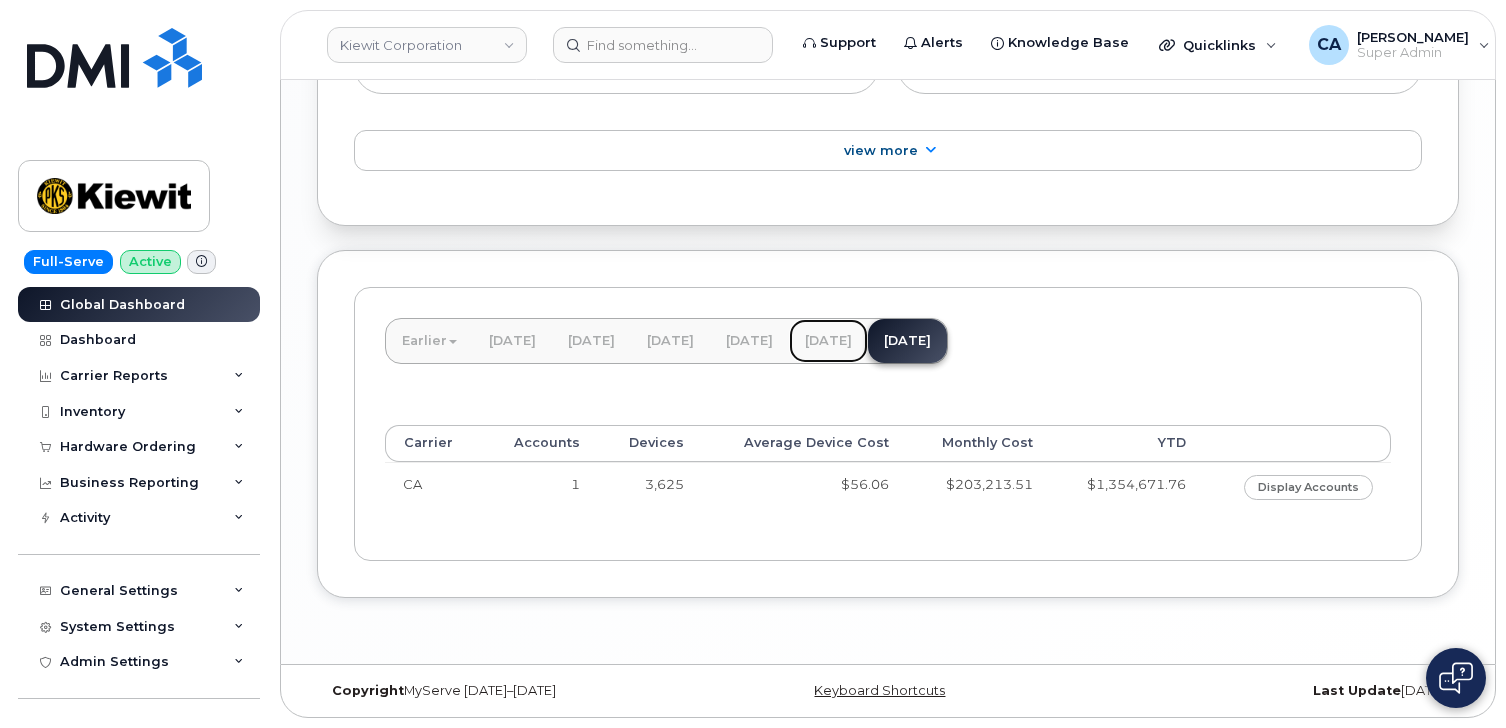 click on "[DATE]" at bounding box center [828, 341] 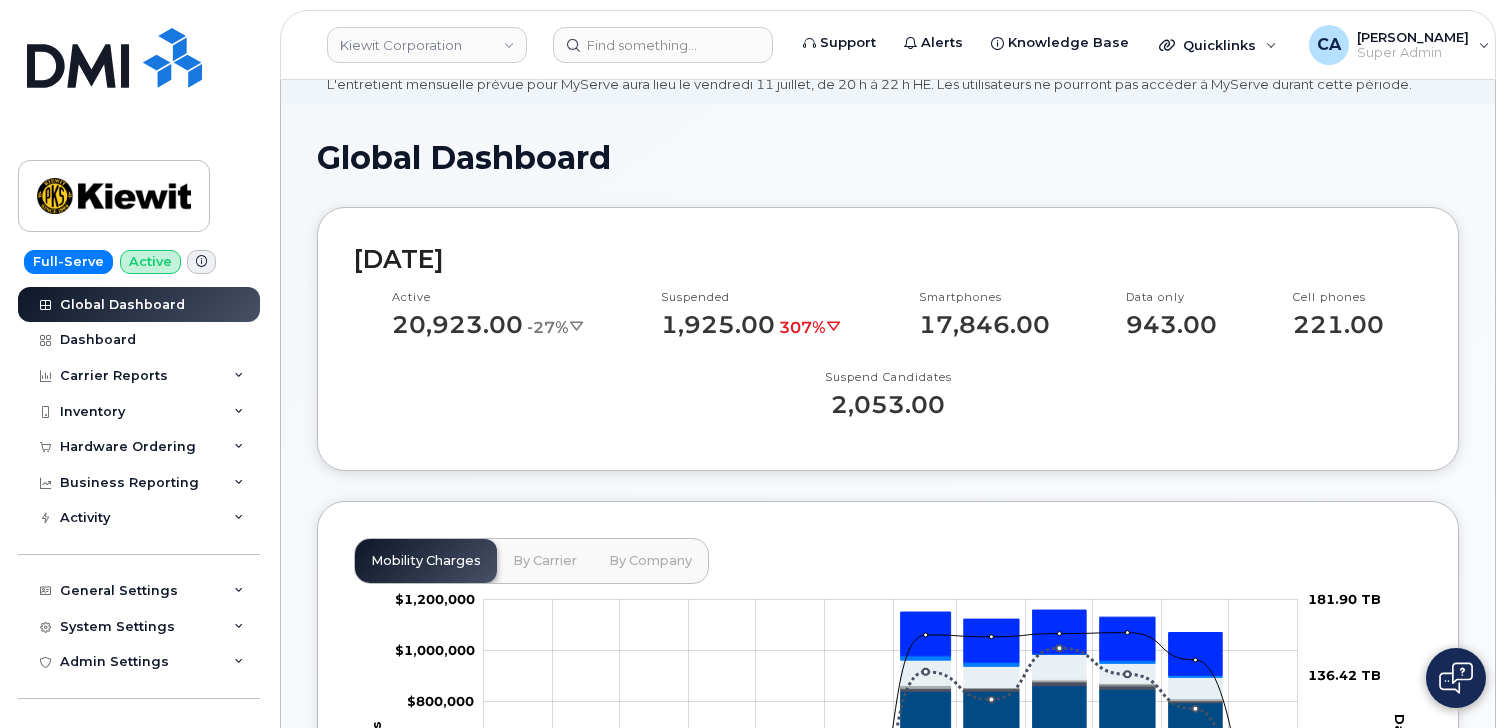 scroll, scrollTop: 0, scrollLeft: 0, axis: both 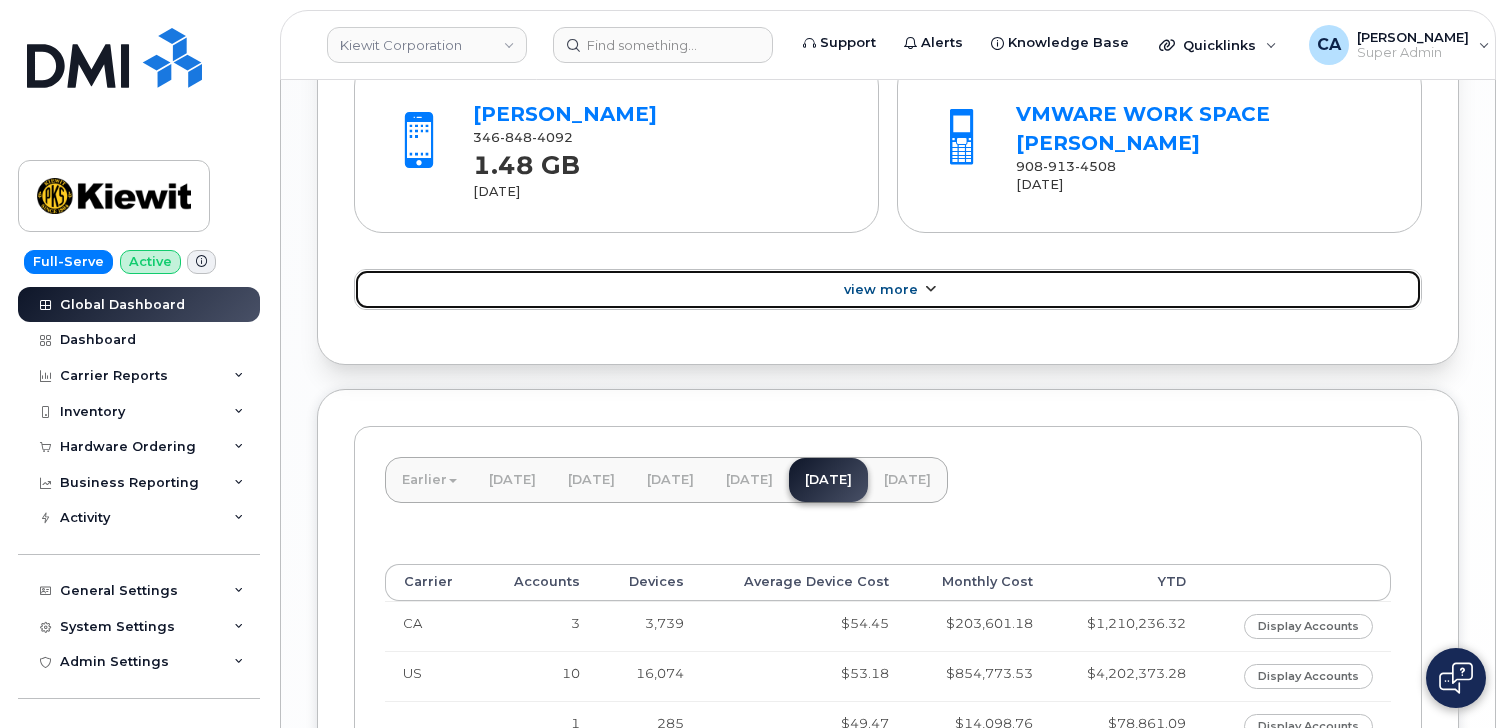 click on "View More" at bounding box center (888, 290) 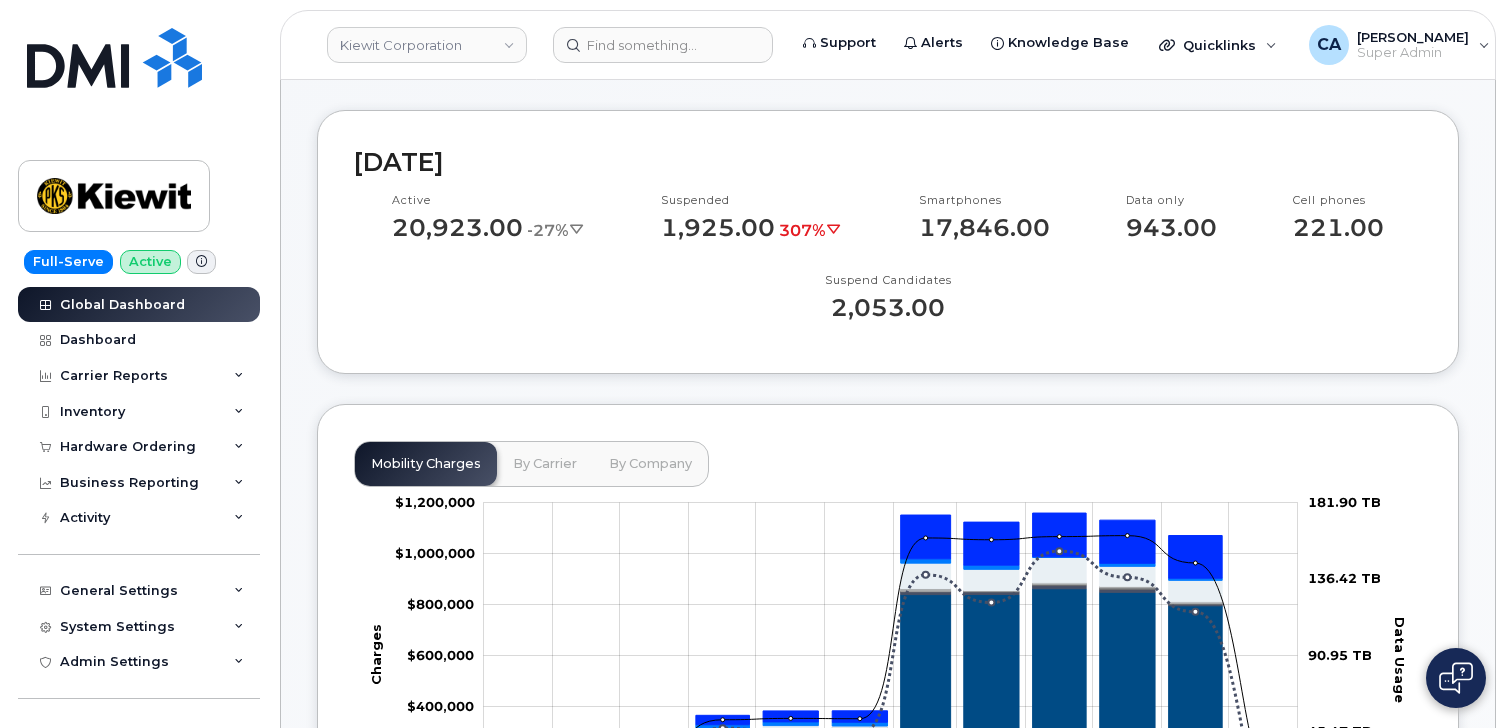 scroll, scrollTop: 0, scrollLeft: 0, axis: both 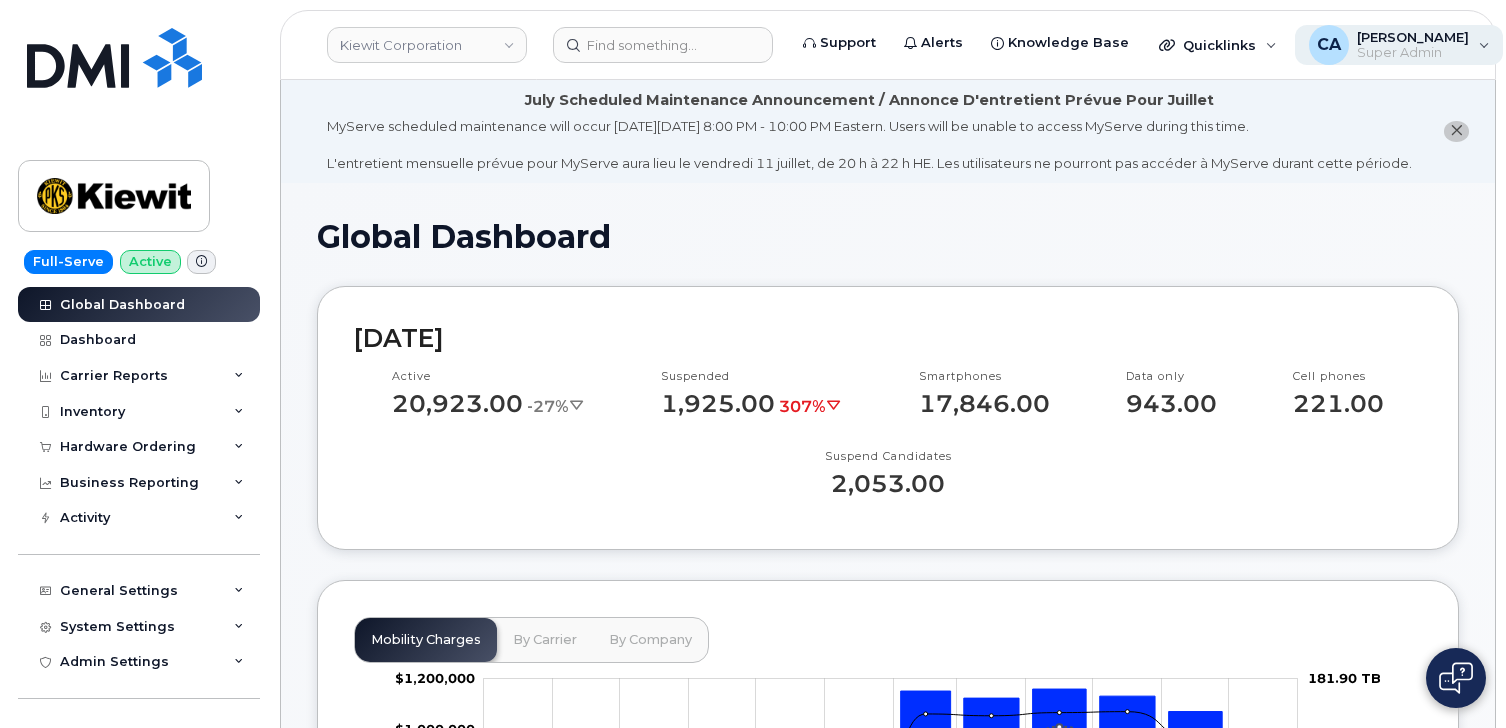 click on "[PERSON_NAME]" at bounding box center [1413, 37] 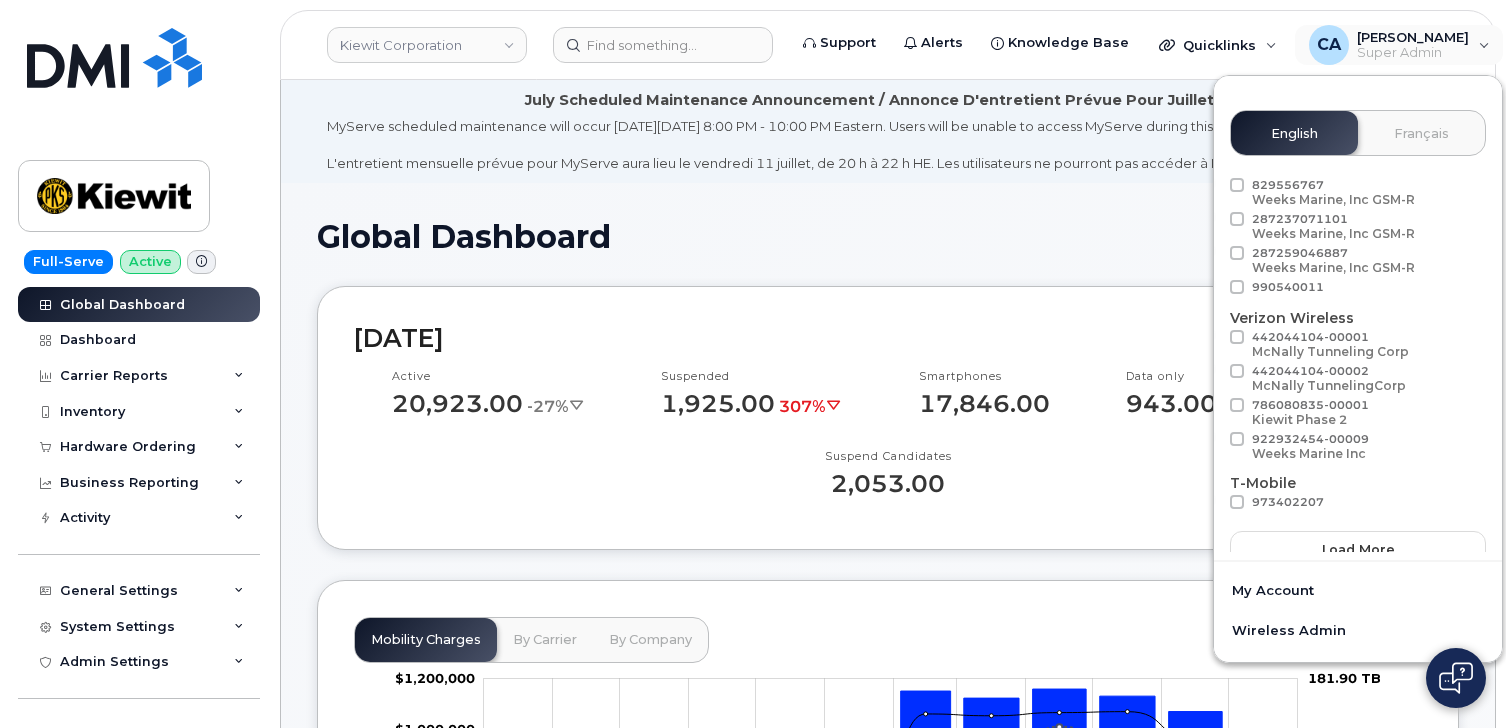 scroll, scrollTop: 116, scrollLeft: 0, axis: vertical 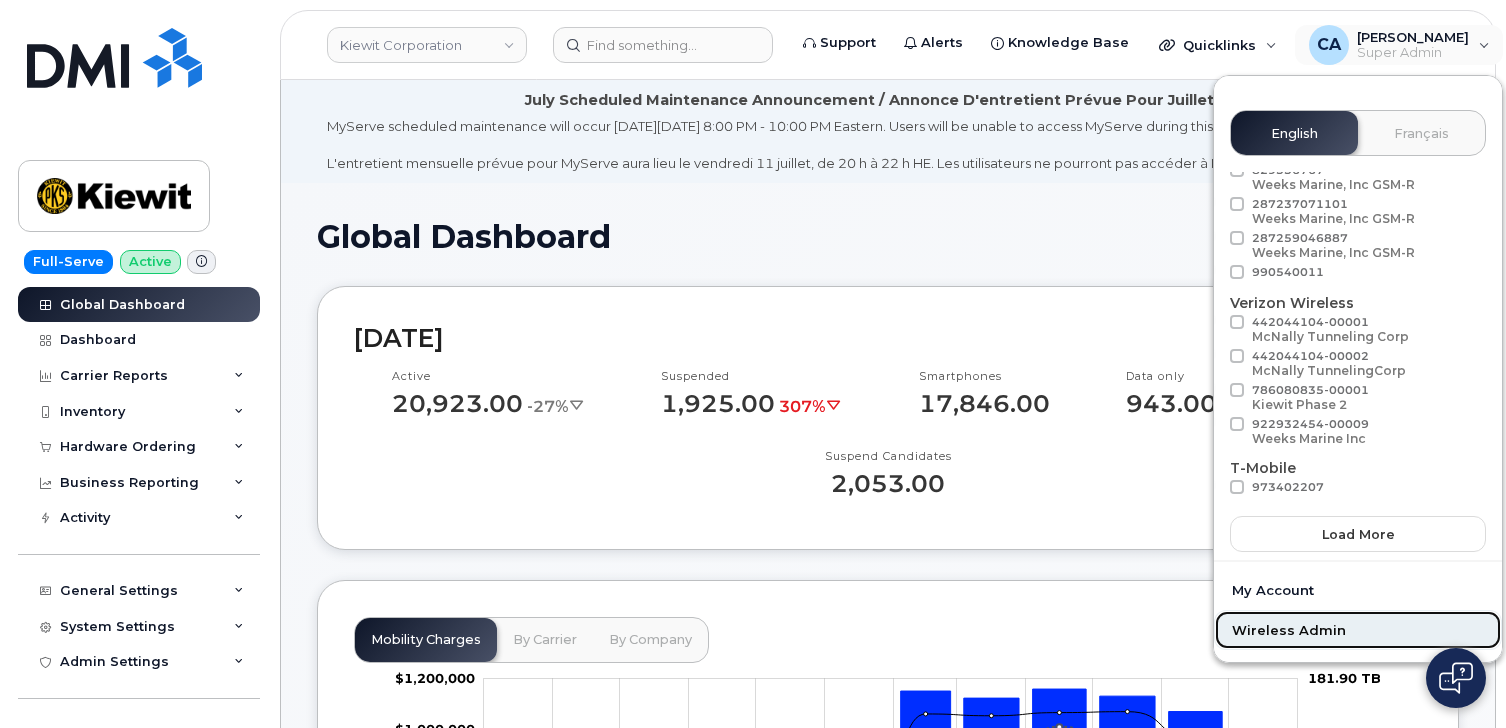 click on "Wireless Admin" 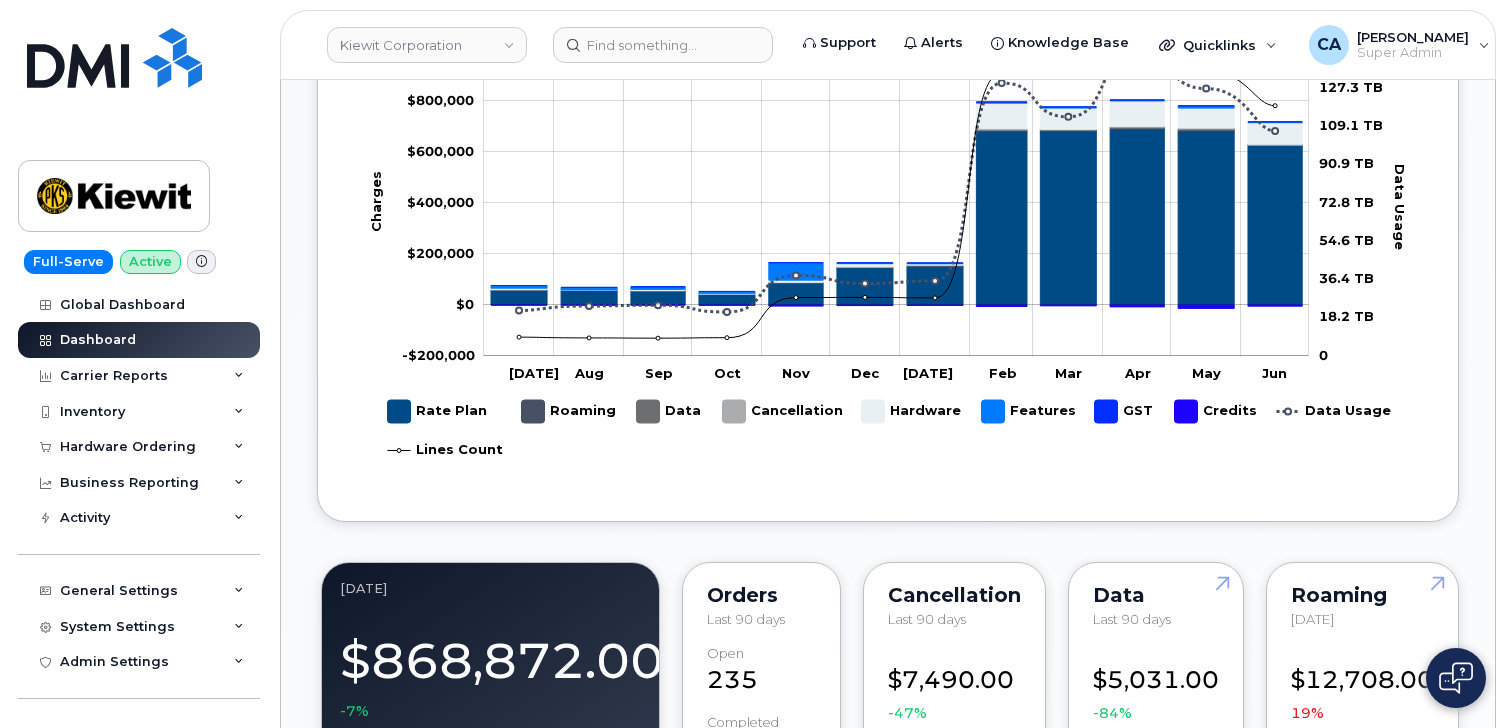 scroll, scrollTop: 1486, scrollLeft: 0, axis: vertical 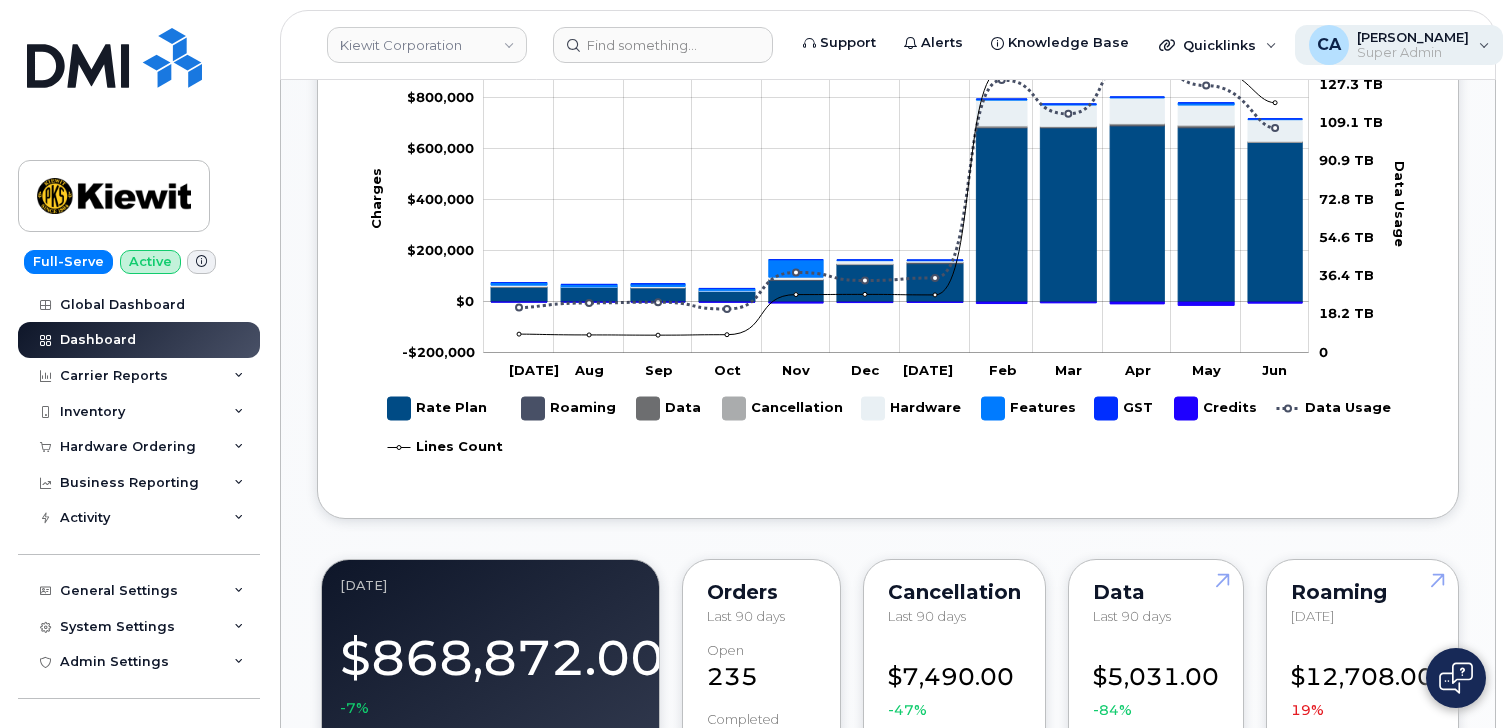 click on "[PERSON_NAME]" at bounding box center (1413, 37) 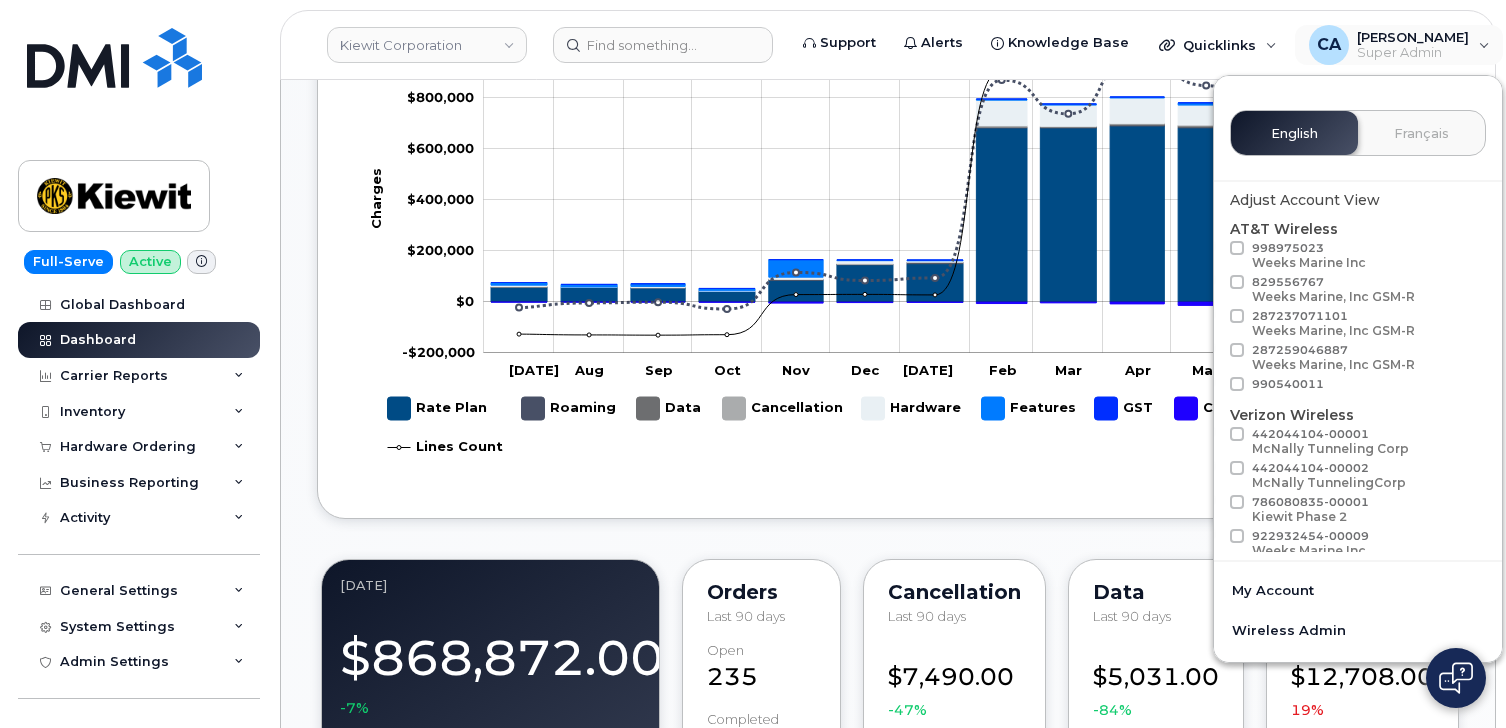 click at bounding box center (1237, 248) 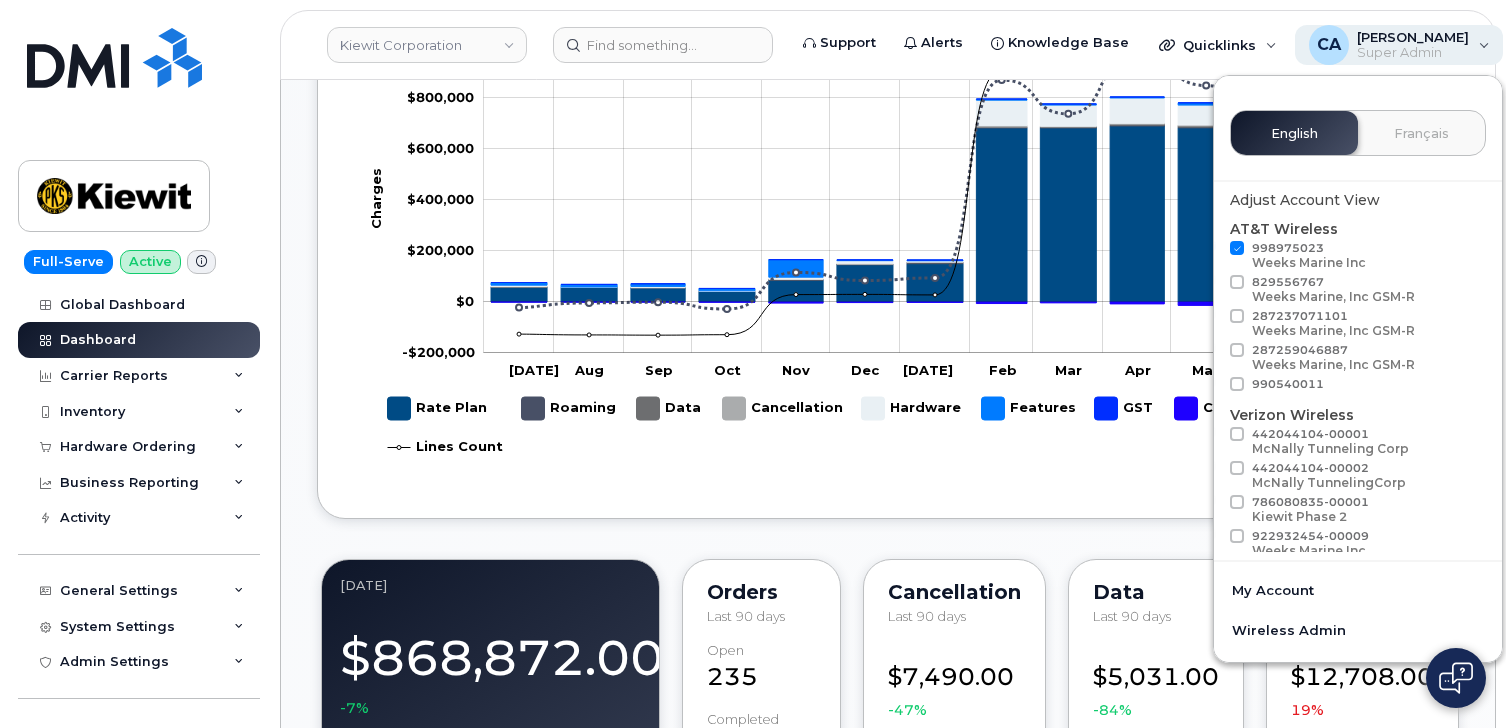 click on "Super Admin" at bounding box center (1413, 53) 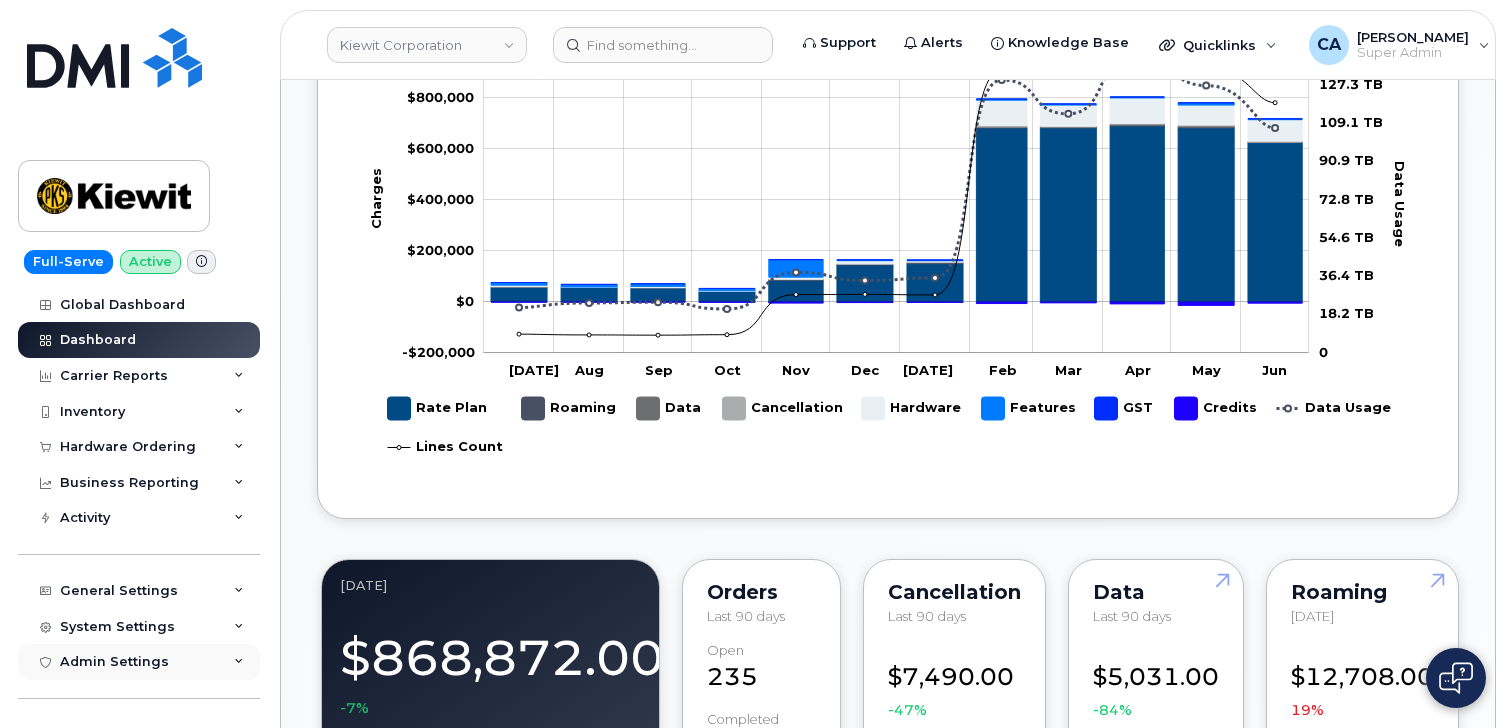 click on "Admin Settings" at bounding box center (139, 662) 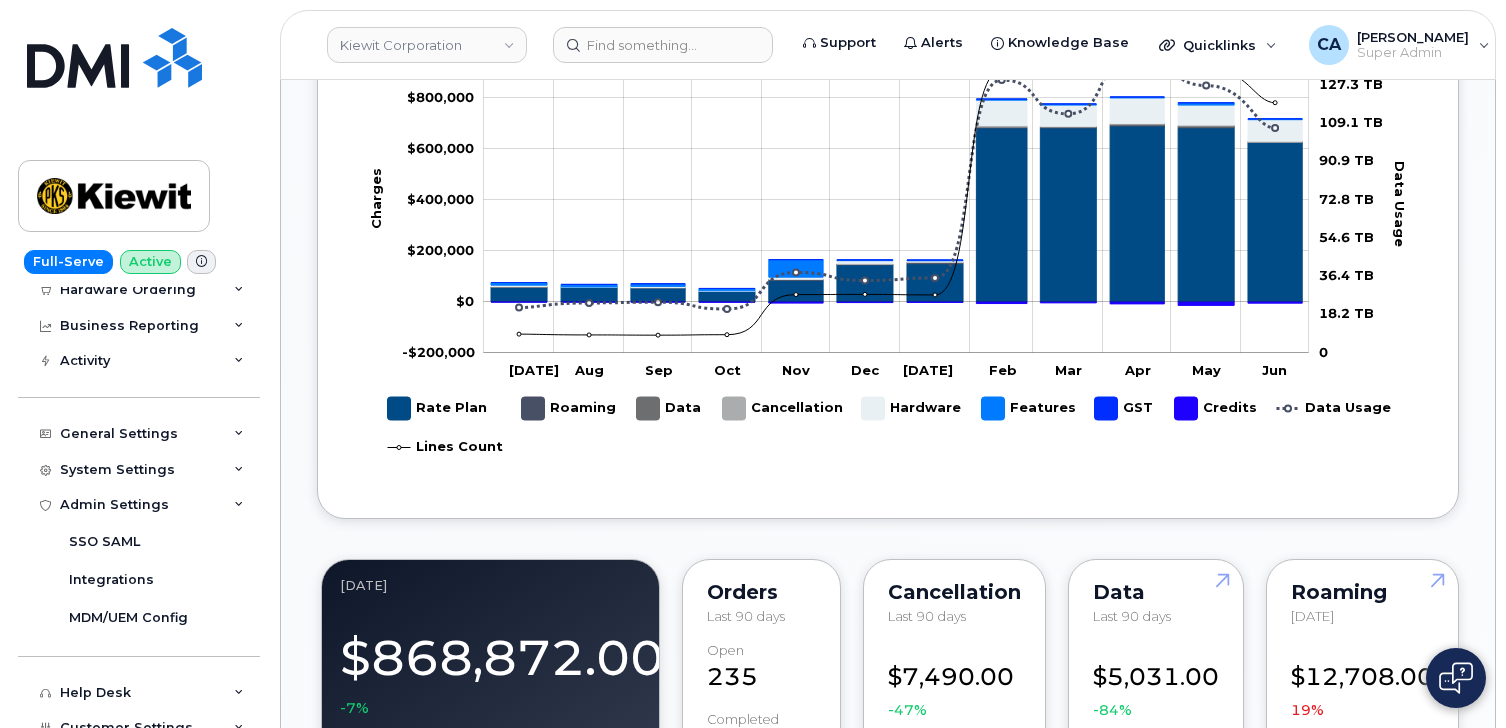 scroll, scrollTop: 158, scrollLeft: 0, axis: vertical 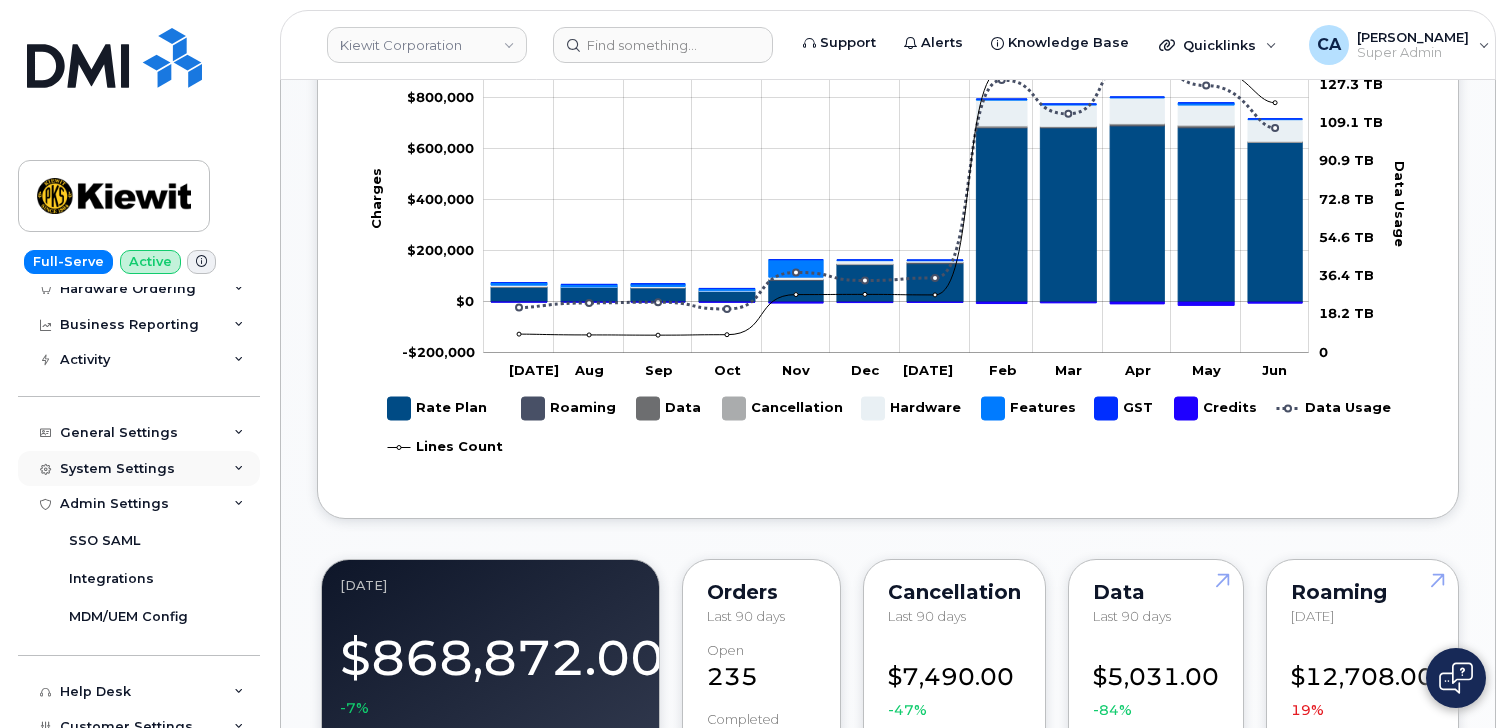 click on "System Settings" at bounding box center (117, 469) 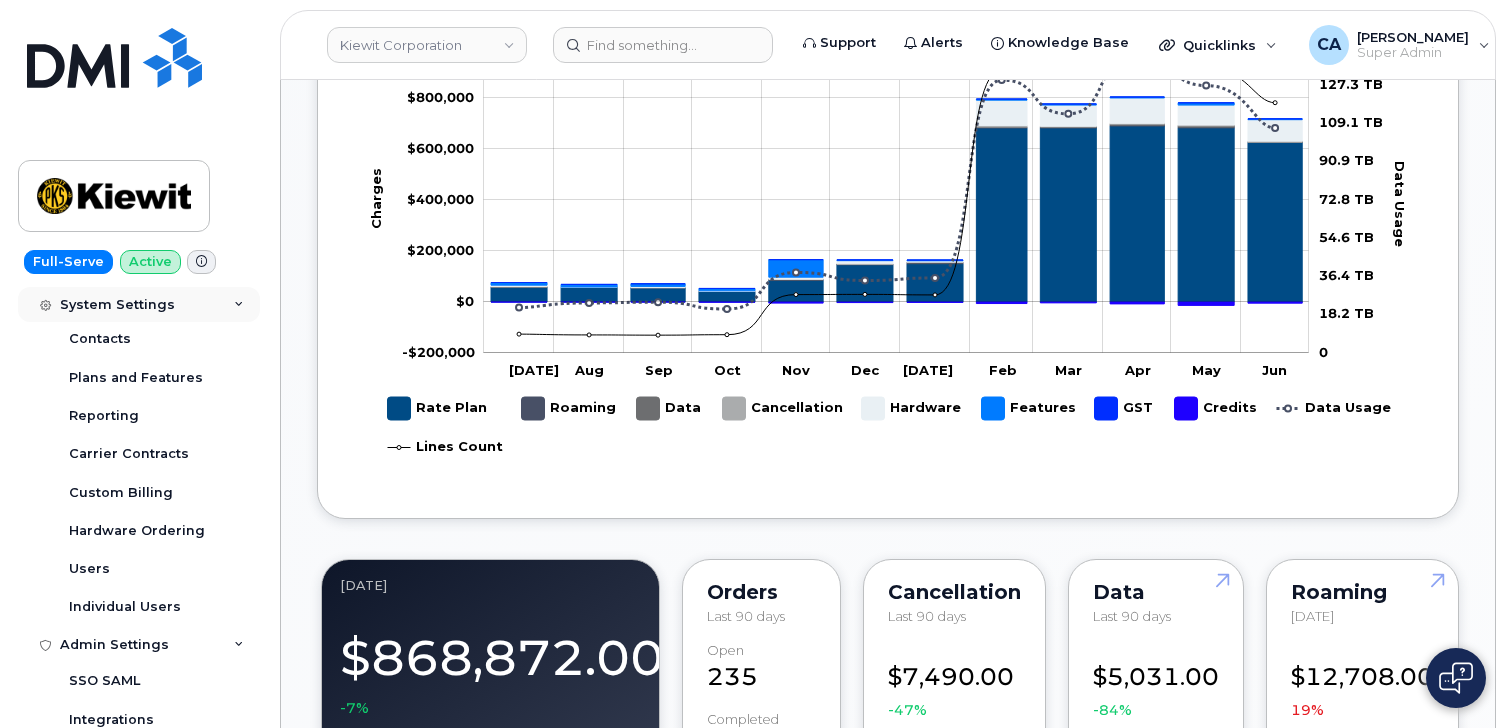 scroll, scrollTop: 406, scrollLeft: 0, axis: vertical 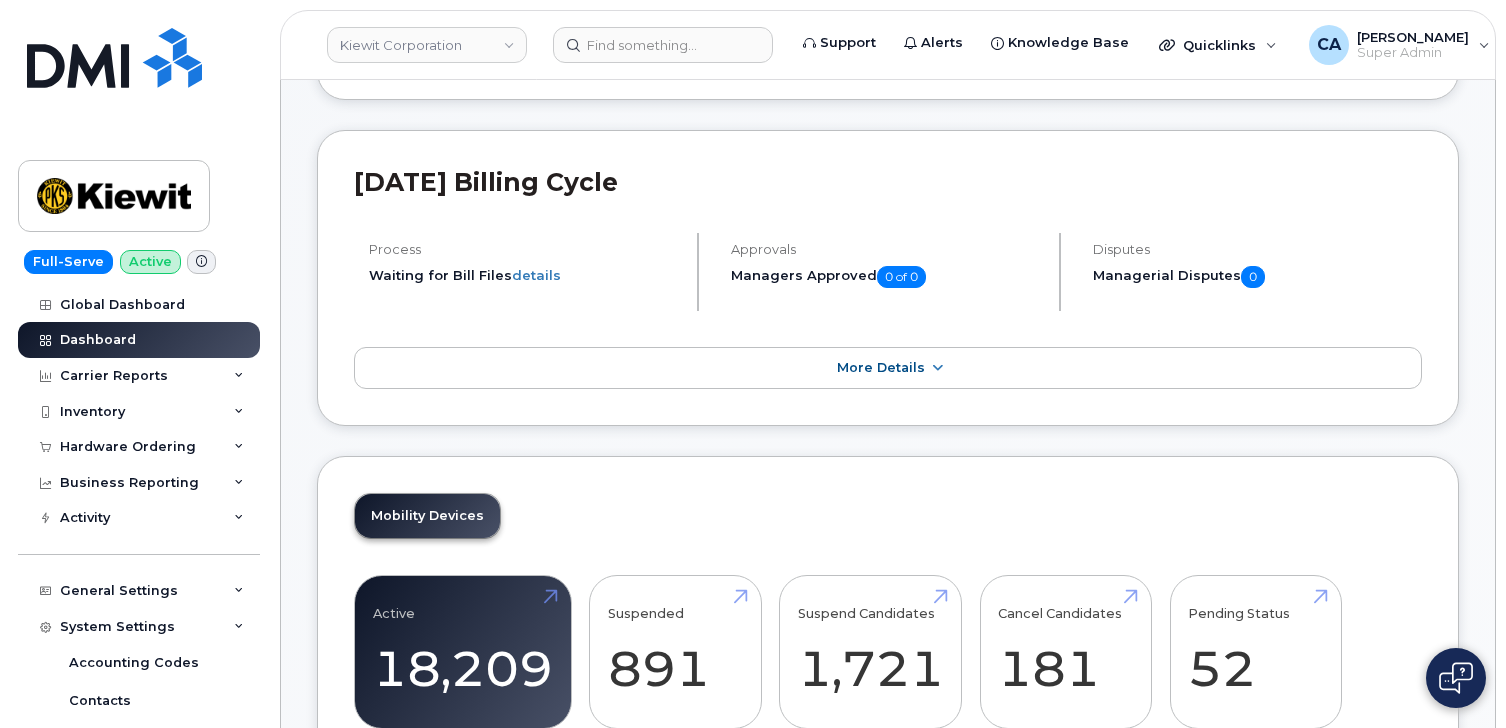 click on "Kiewit Corporation   Support   Alerts   Knowledge Base Quicklinks Suspend / Cancel Device Change SIM Card Enable Call Forwarding Reset VM Password Add Roaming Package Request Repair Order New Device Add Device Transfer Line In Move Device to Another Company CA Carl Ausdenmoore Super Admin English Français Adjust Account View AT&T Wireless 998975023 Weeks Marine Inc 829556767 Weeks Marine, Inc GSM-R 287237071101 Weeks Marine, Inc GSM-R 287259046887 Weeks Marine, Inc GSM-R 990540011 Verizon Wireless 442044104-00001 McNally Tunneling Corp 442044104-00002 McNally TunnelingCorp 786080835-00001 Kiewit Phase 2 922932454-00009 Weeks Marine Inc T-Mobile 973402207 Load more My Account Wireless Admin Wireless Admin (Restricted) Wireless Admin (Read only) Employee Demo  Enter Email  Sign out" at bounding box center [888, 45] 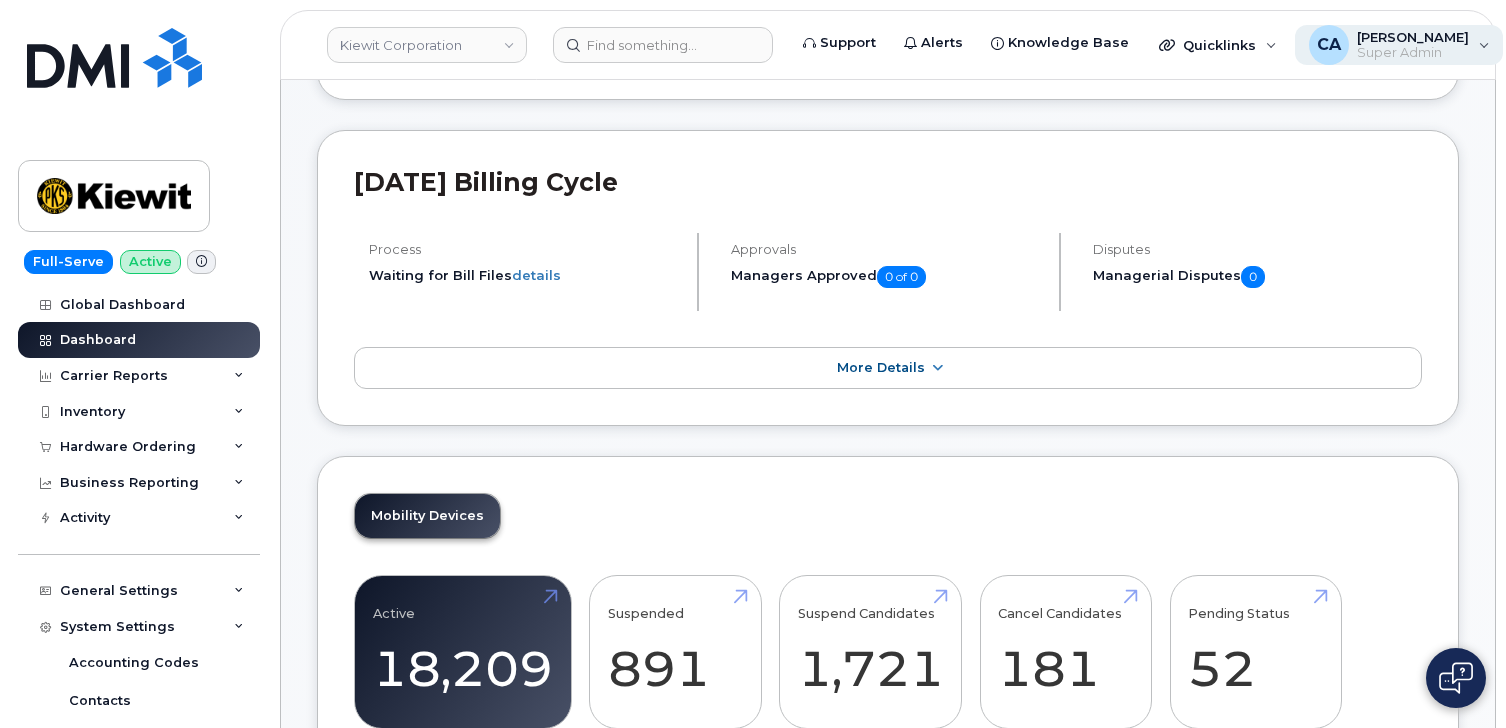 click on "[PERSON_NAME]" at bounding box center (1413, 37) 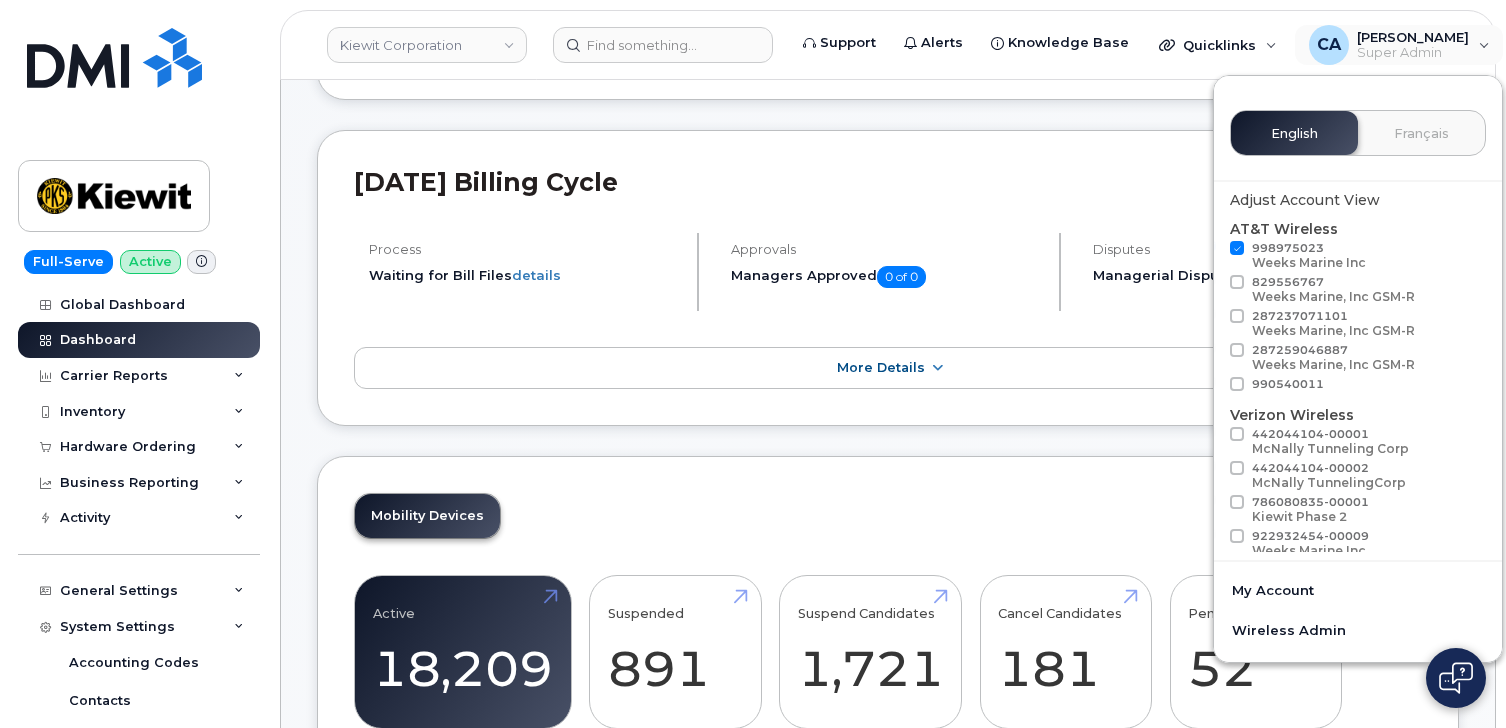 scroll, scrollTop: 116, scrollLeft: 0, axis: vertical 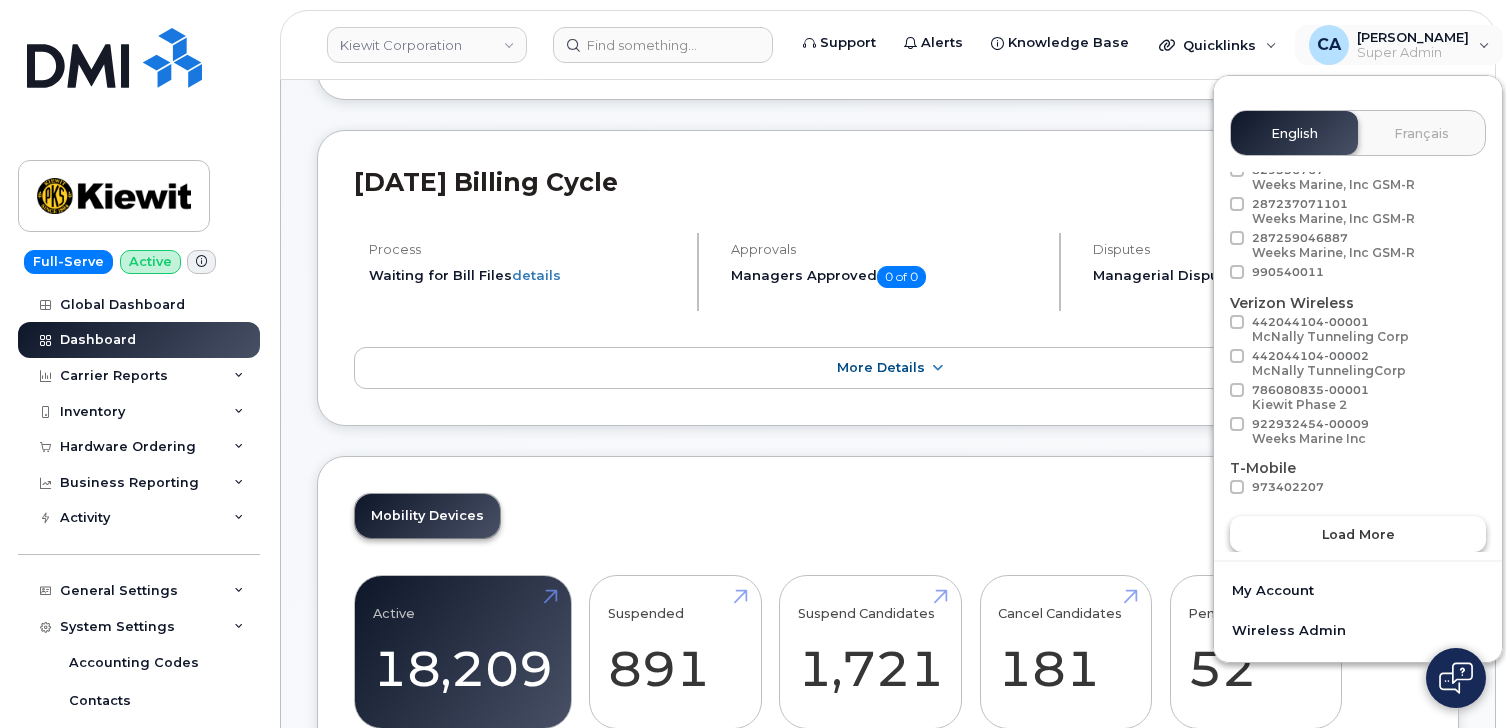 click on "Load more" at bounding box center [1358, 534] 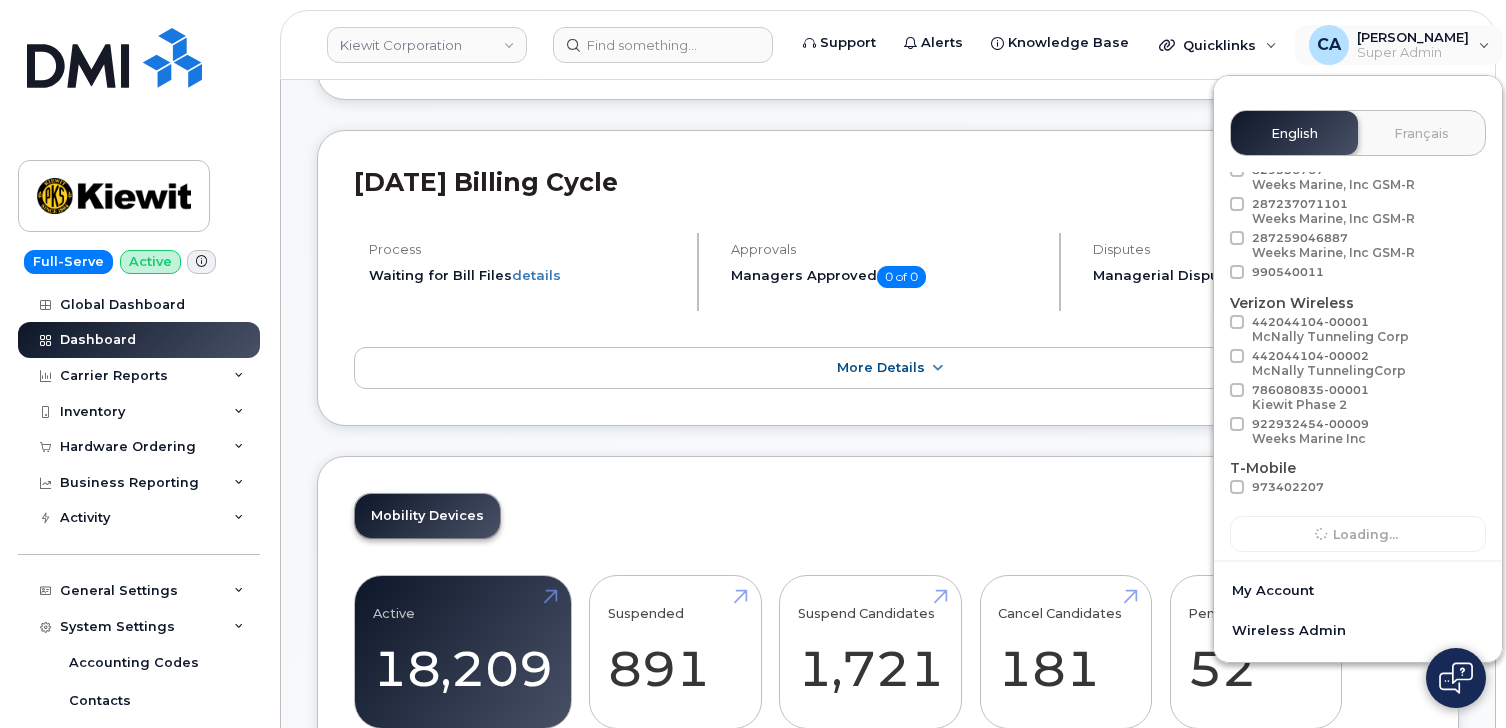 checkbox on "false" 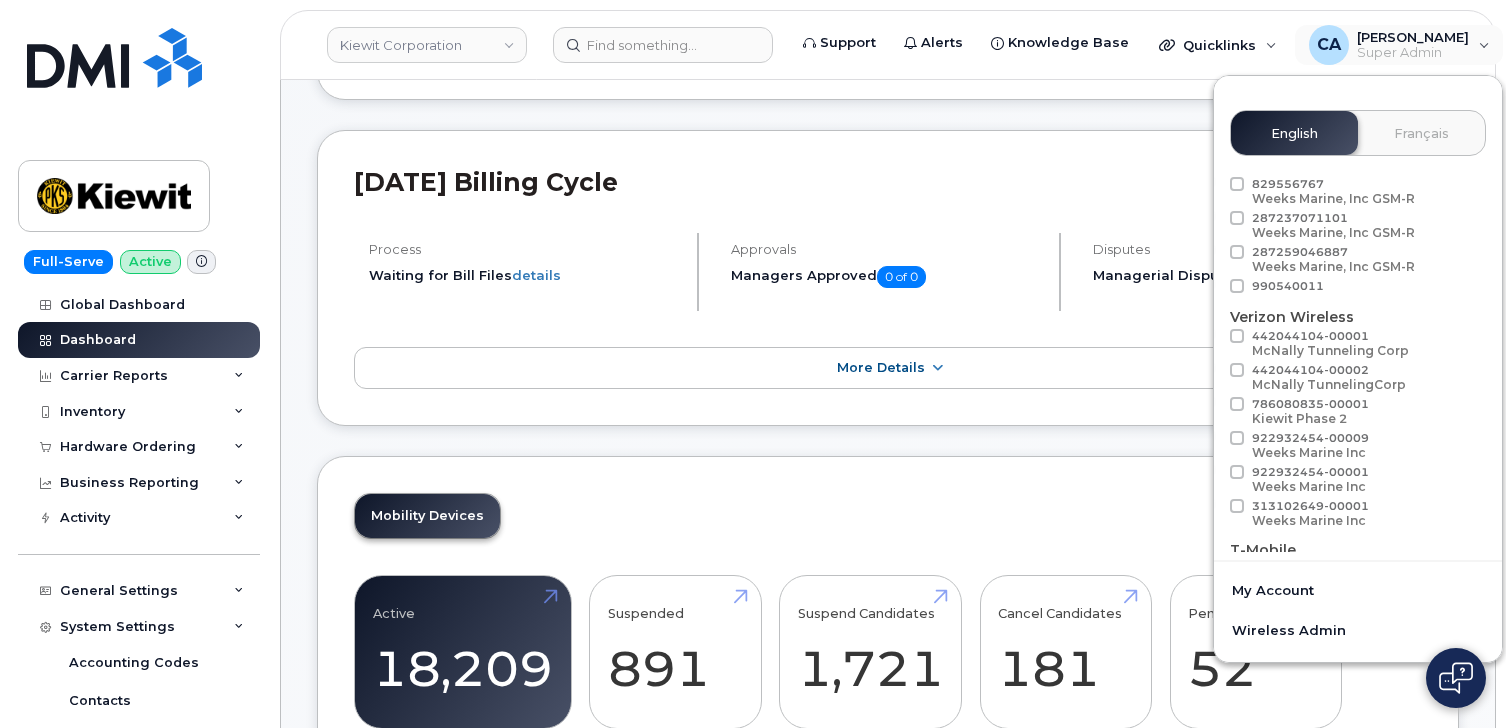 scroll, scrollTop: 141, scrollLeft: 0, axis: vertical 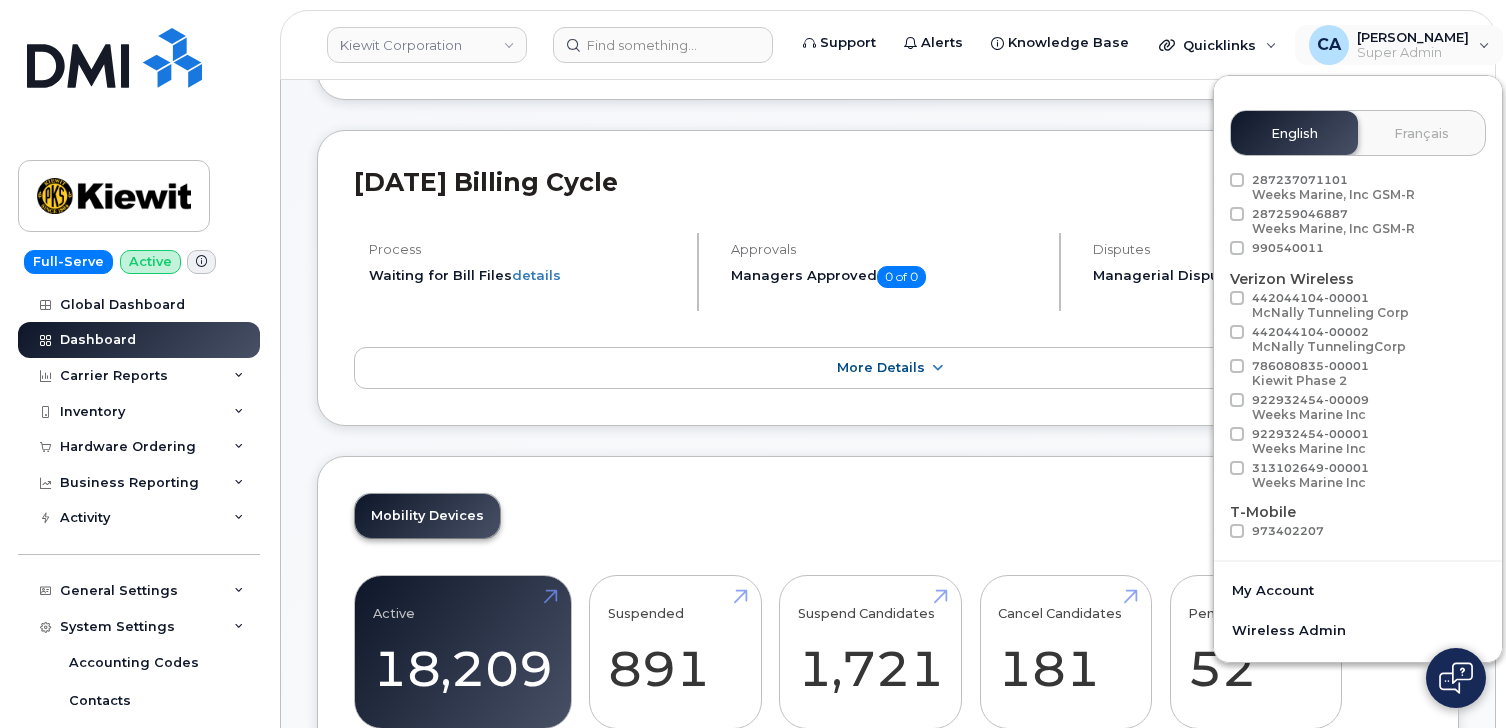click at bounding box center [1237, 531] 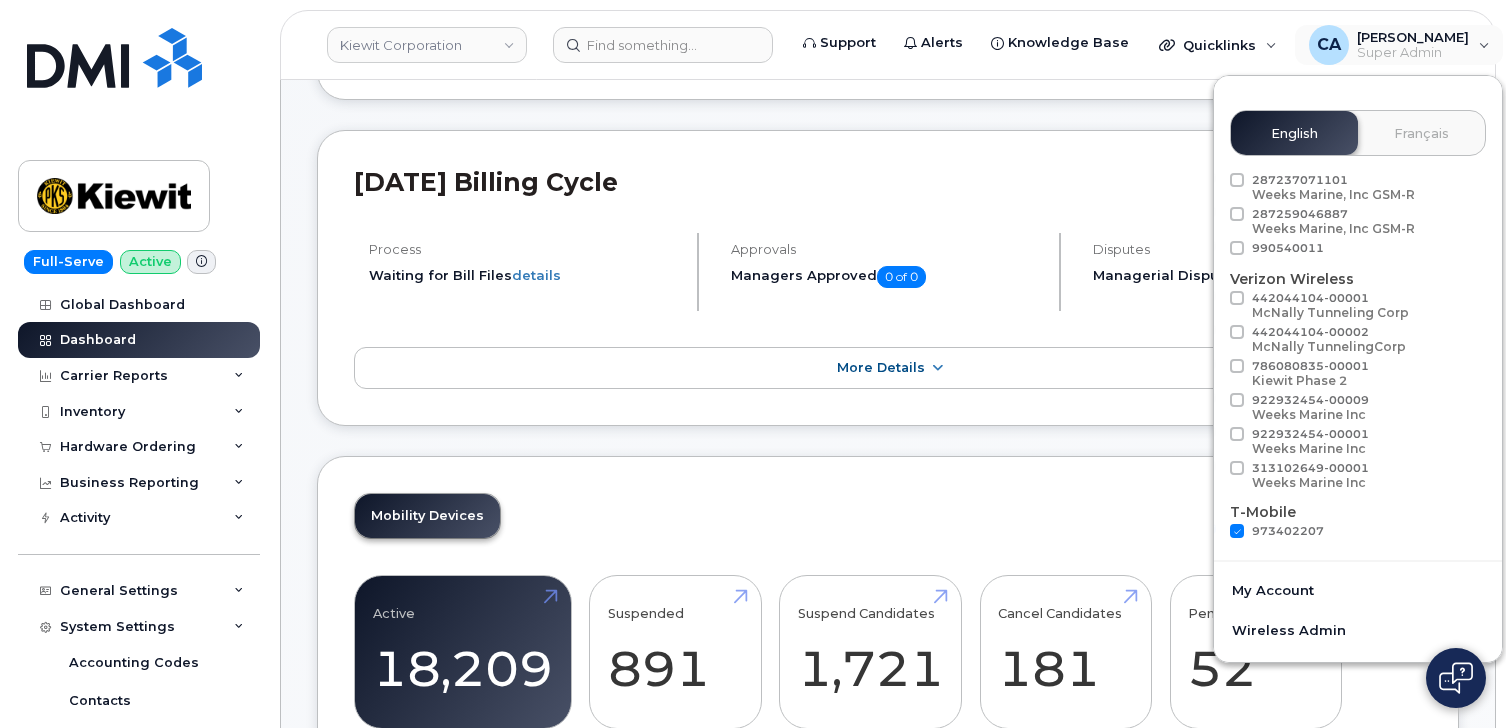 click on "Mobility Devices
Active
18,209
Suspended
891
Suspend Candidates
1,721
Cancel Candidates
181
Pending Status
52
Data Conflicts
10,024" at bounding box center (888, 704) 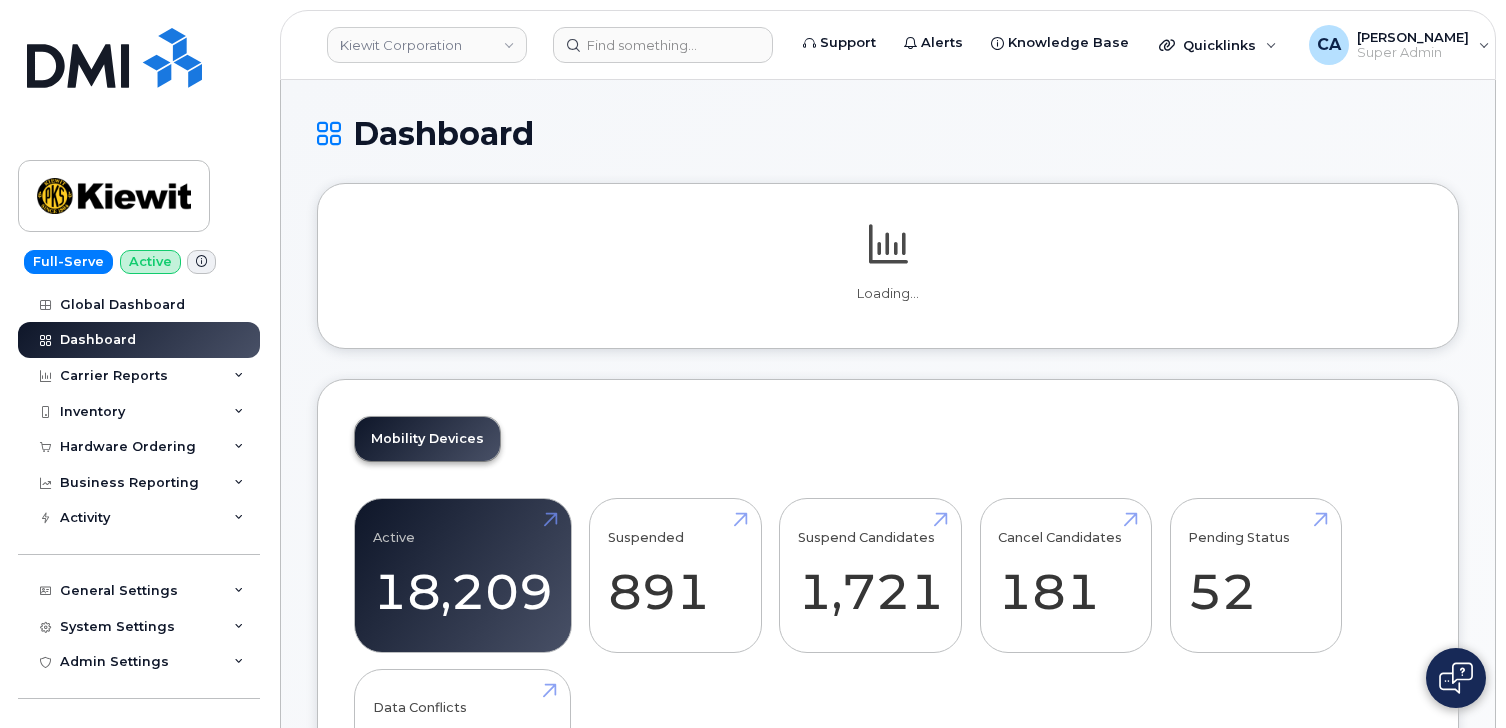 scroll, scrollTop: 0, scrollLeft: 0, axis: both 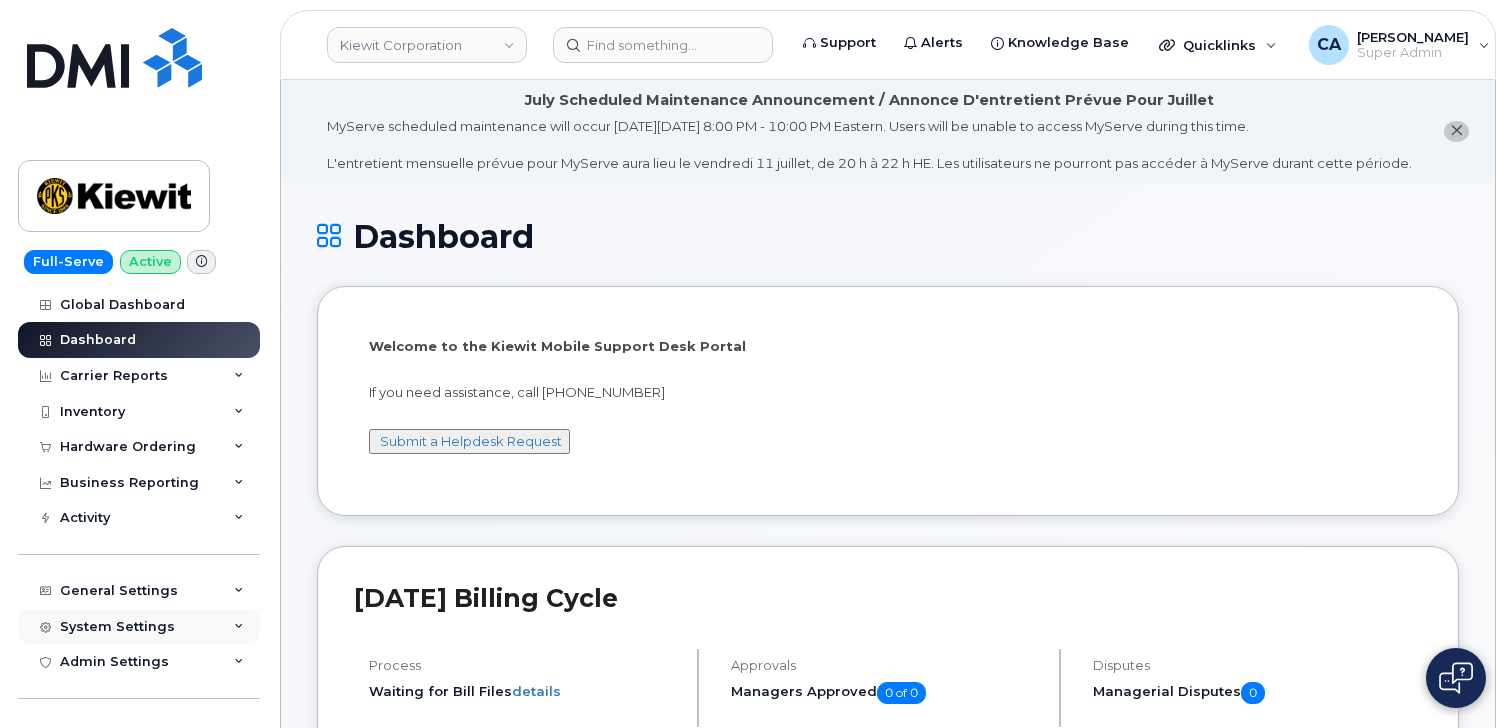 click on "System Settings" at bounding box center (117, 627) 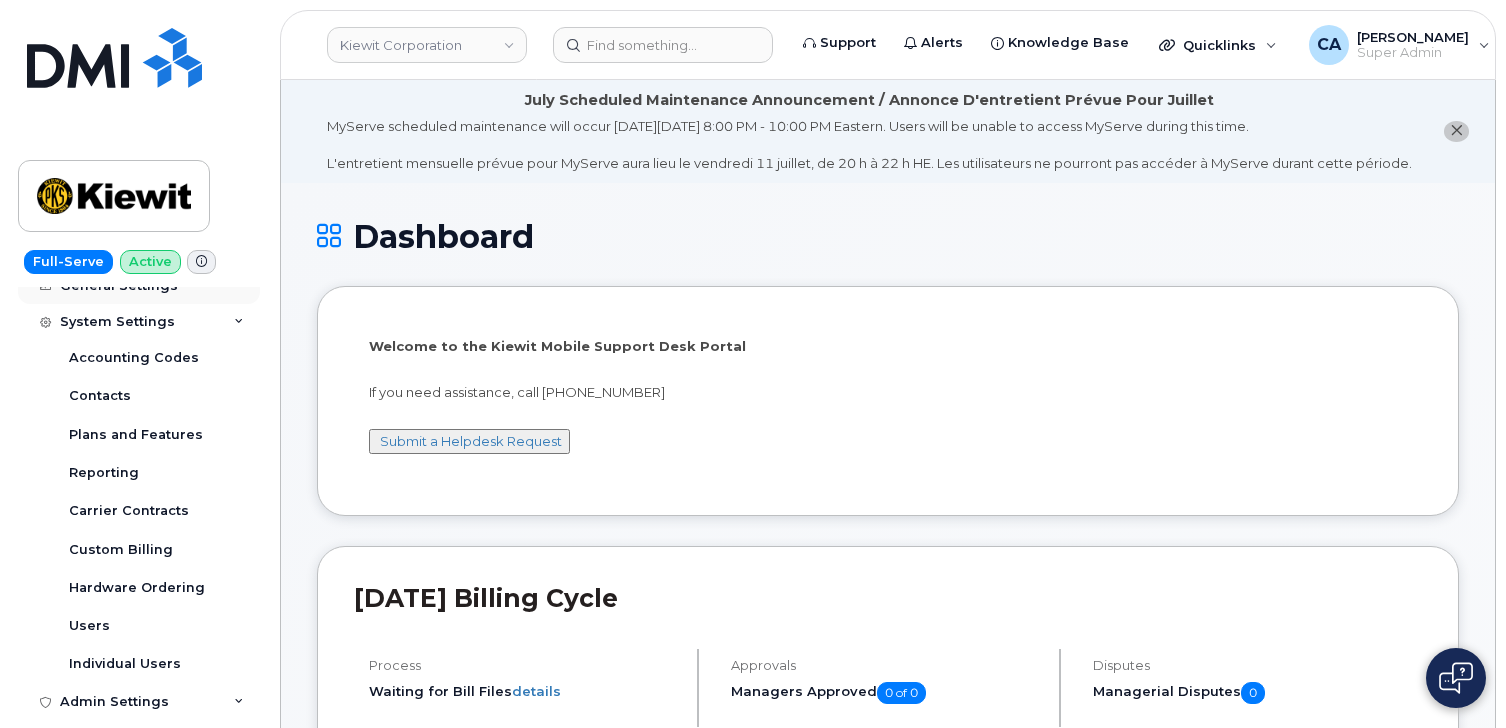 scroll, scrollTop: 307, scrollLeft: 0, axis: vertical 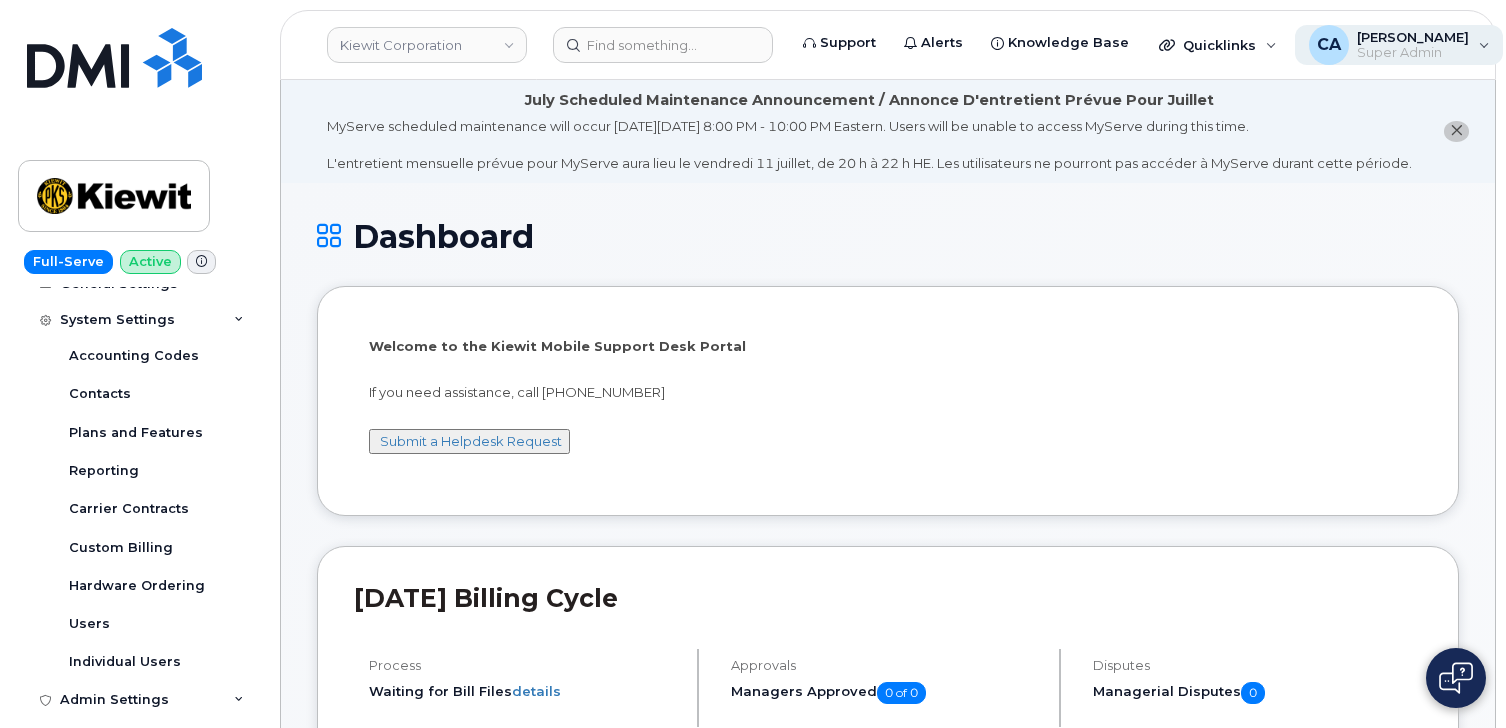 click on "[PERSON_NAME]" at bounding box center [1413, 37] 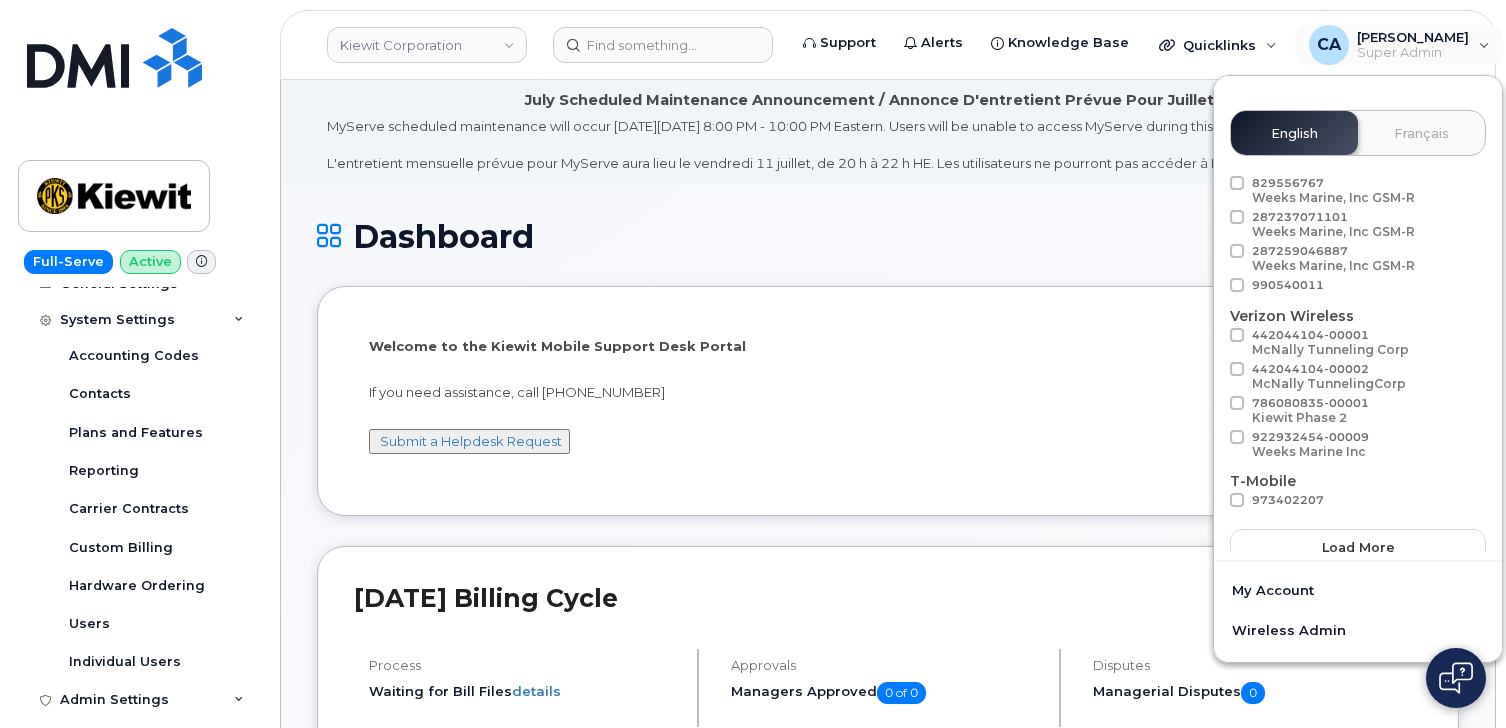 scroll, scrollTop: 116, scrollLeft: 0, axis: vertical 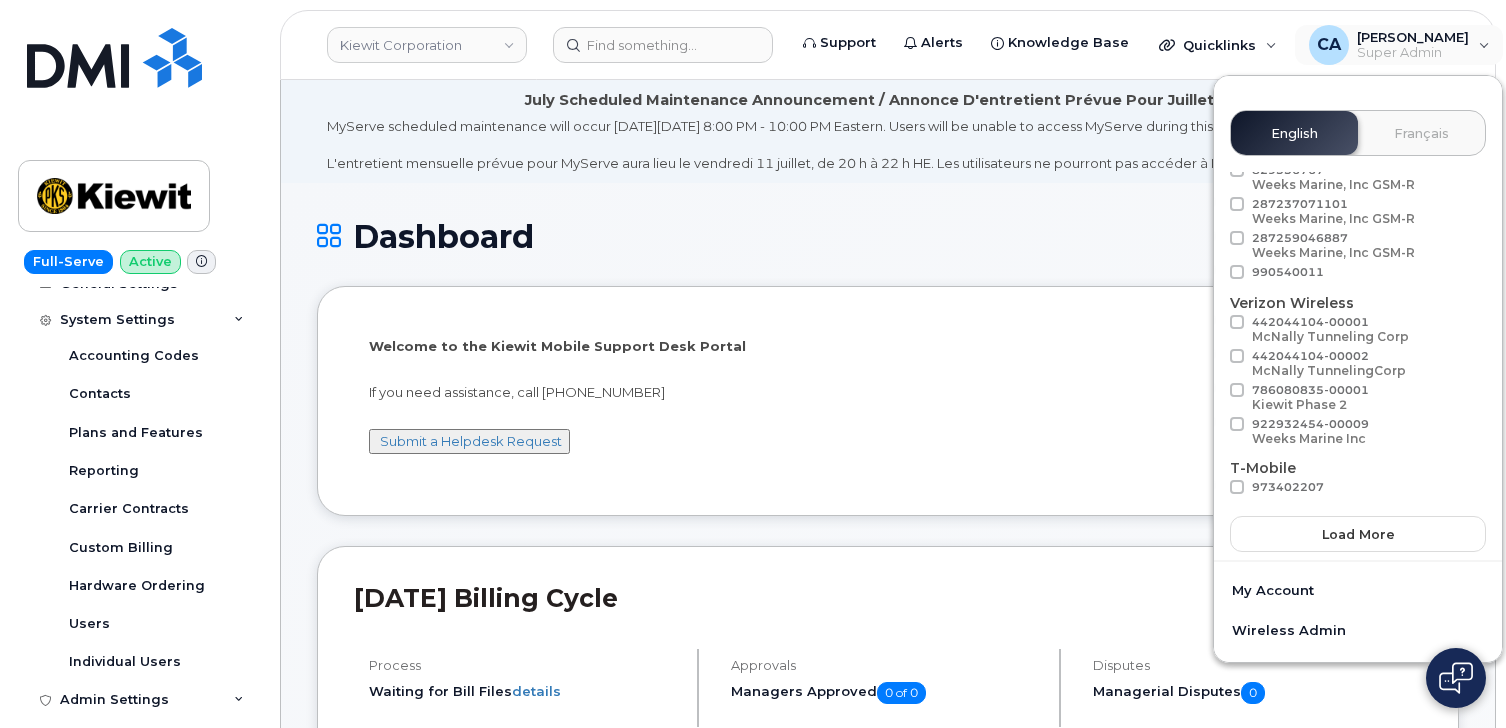 click at bounding box center (1237, 272) 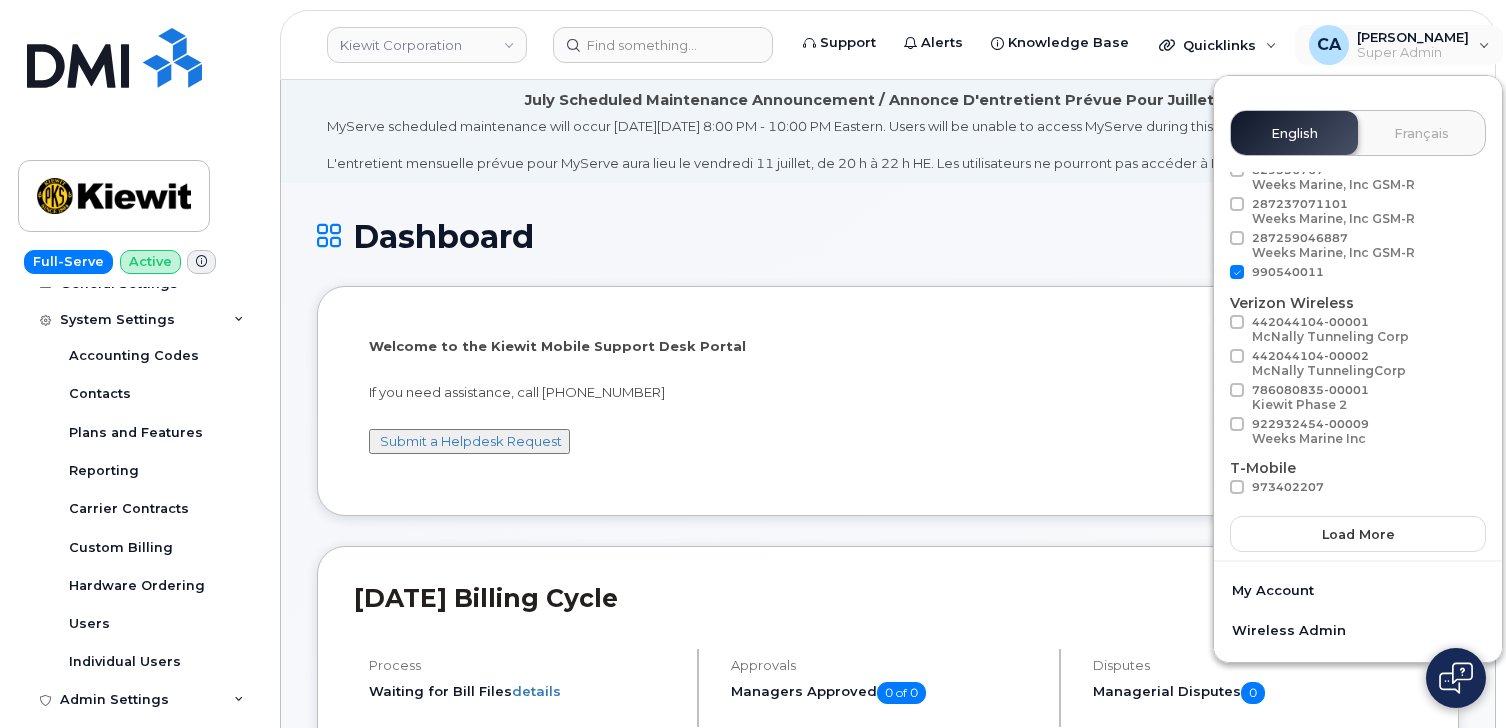 click on "Dashboard" at bounding box center [888, 252] 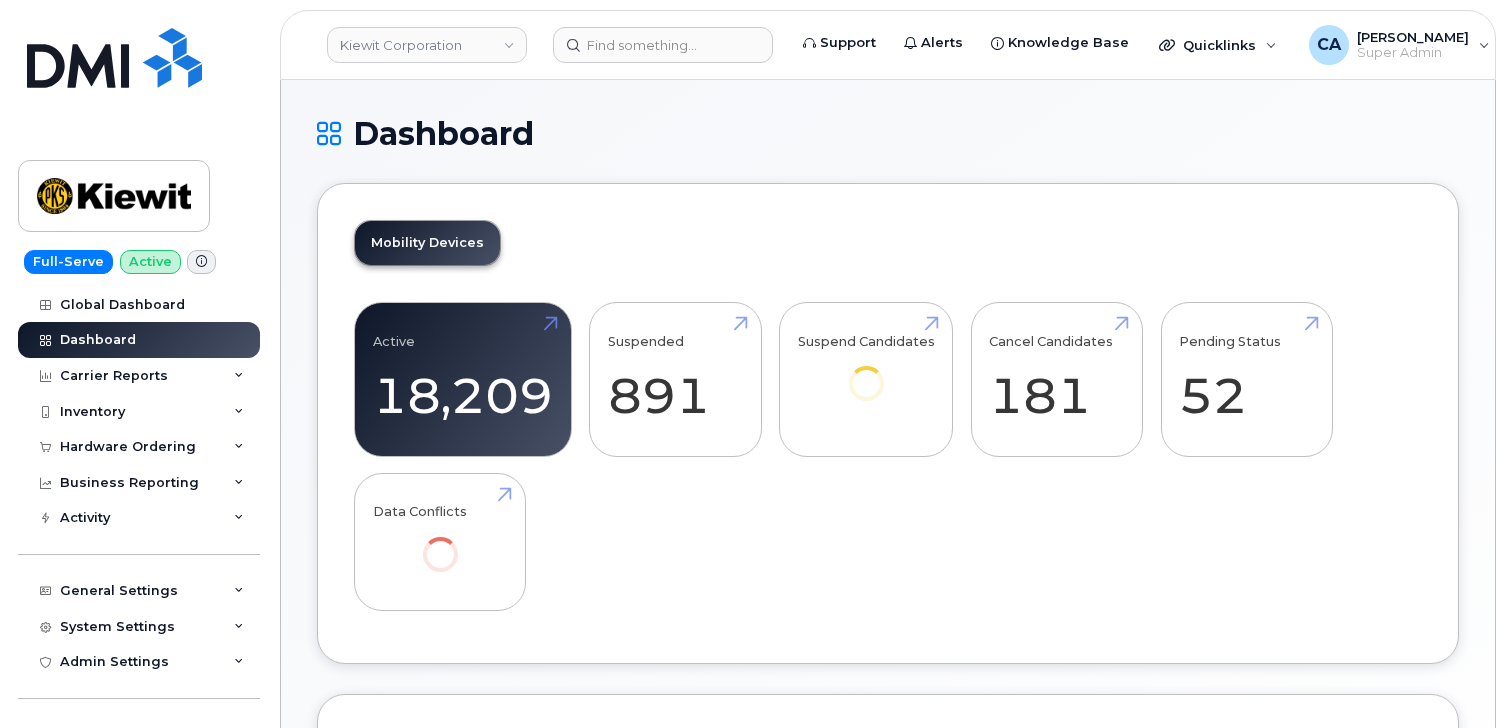 scroll, scrollTop: 0, scrollLeft: 0, axis: both 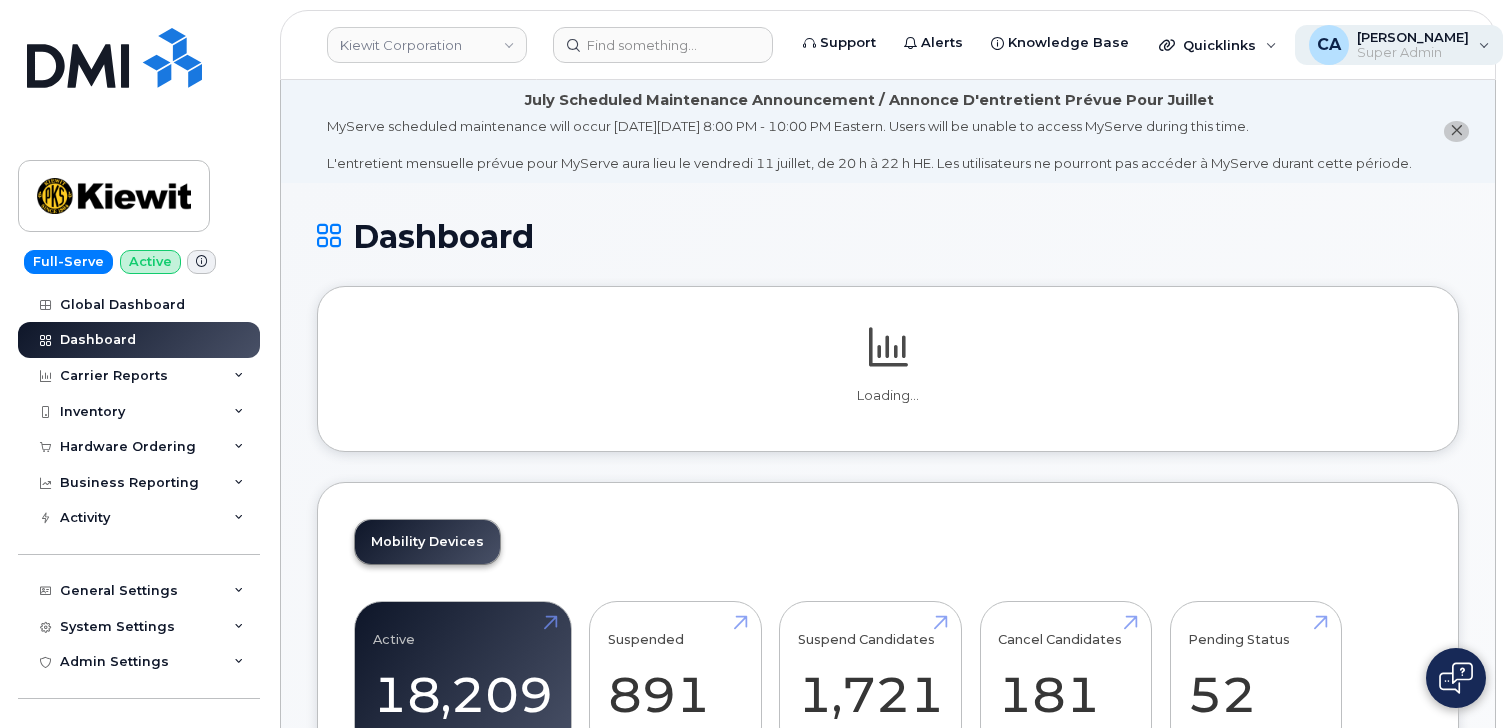 click on "Super Admin" at bounding box center (1413, 53) 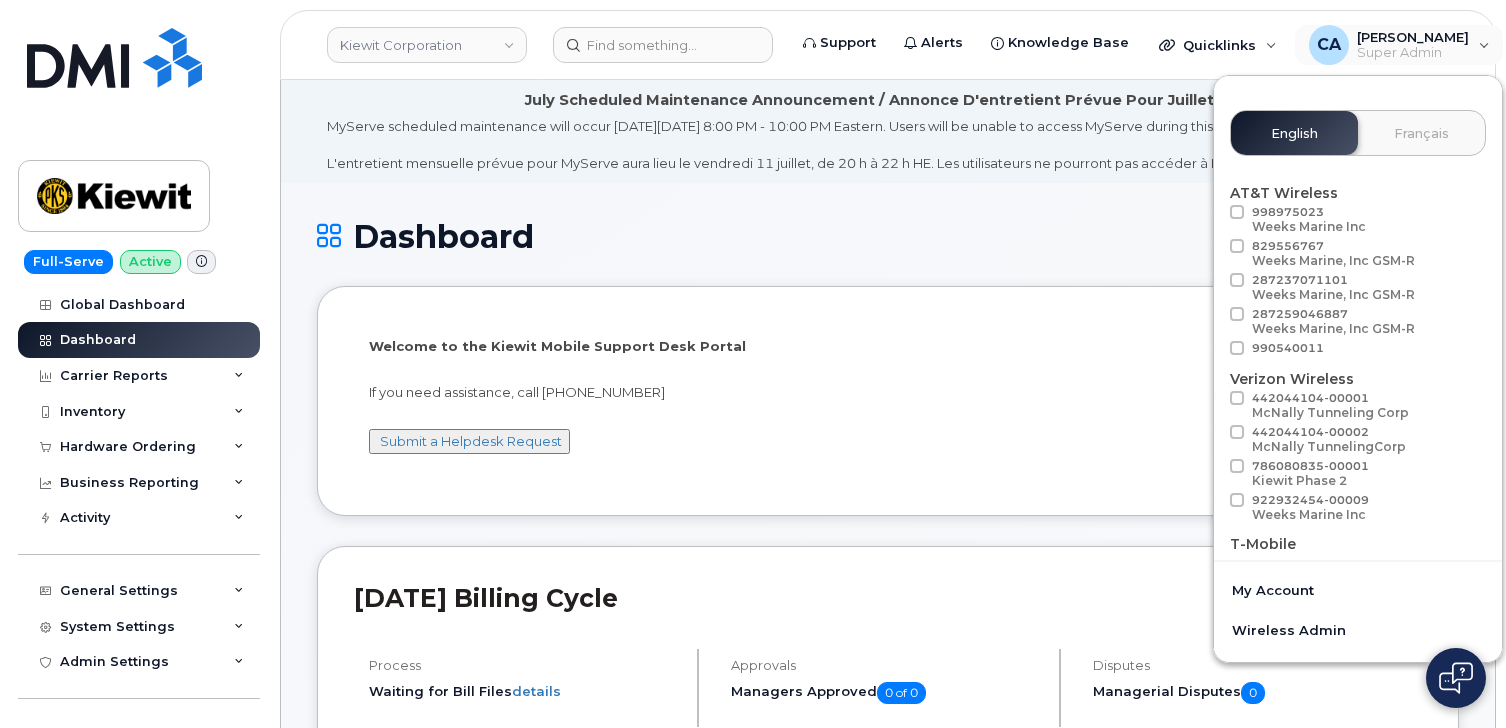 scroll, scrollTop: 34, scrollLeft: 0, axis: vertical 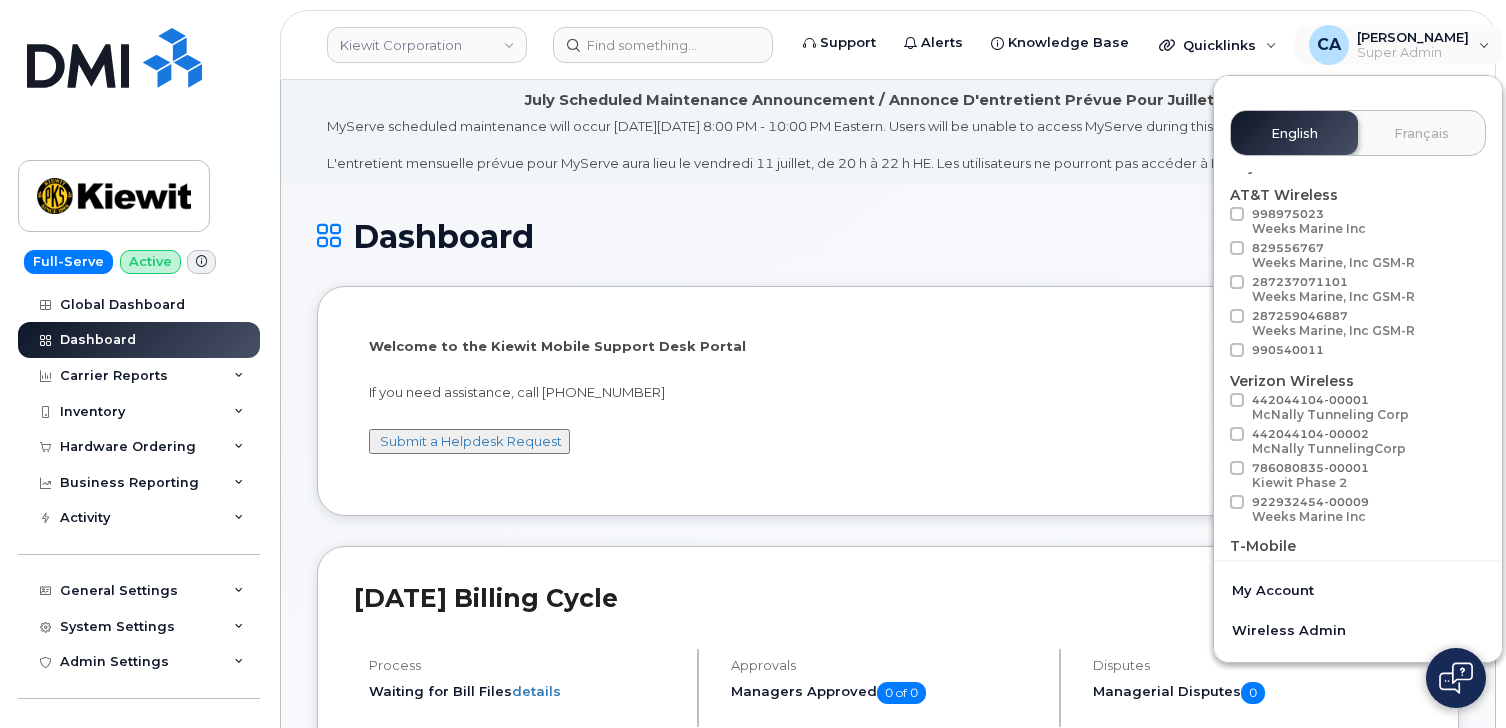 click on "Welcome to the Kiewit Mobile Support Desk Portal
If you need assistance, call 877-886-7778
Submit a Helpdesk Request" 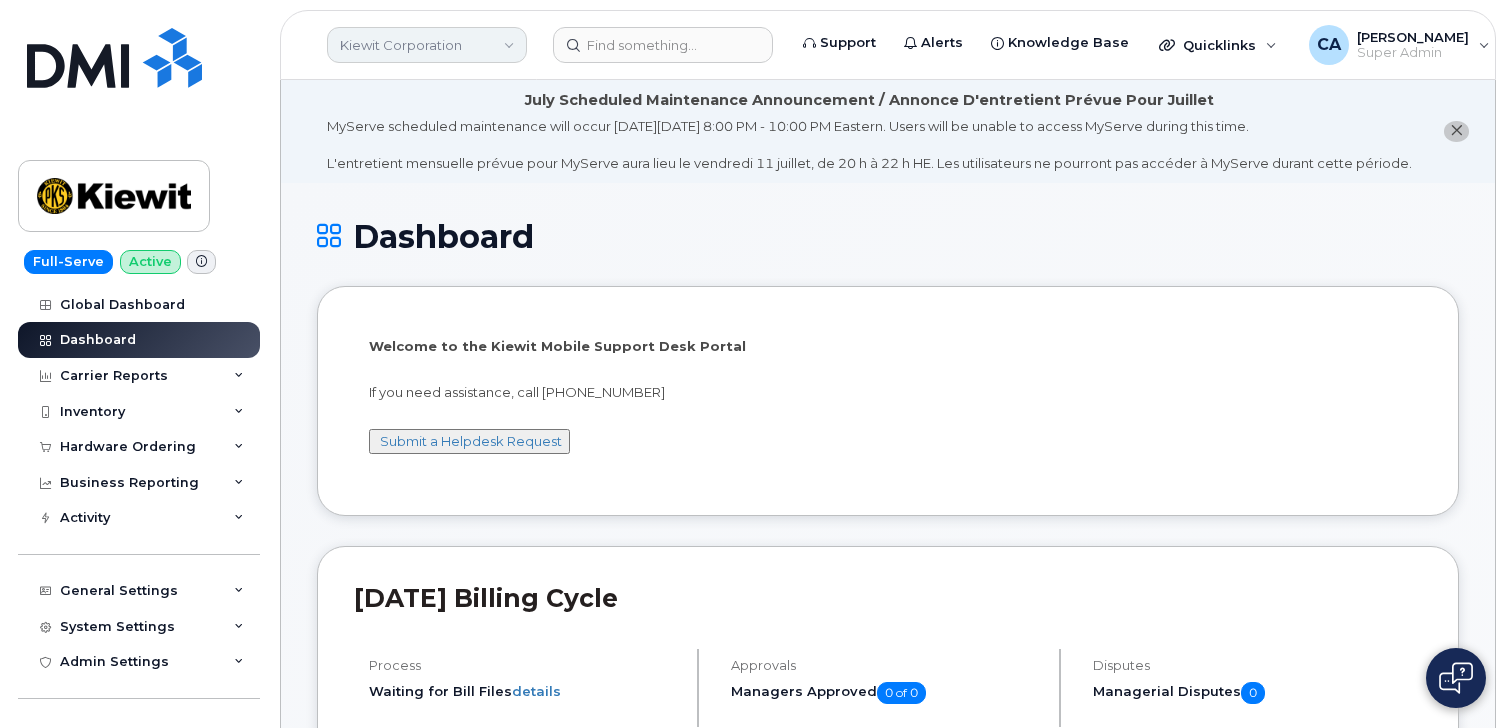 click on "Kiewit Corporation" at bounding box center (427, 45) 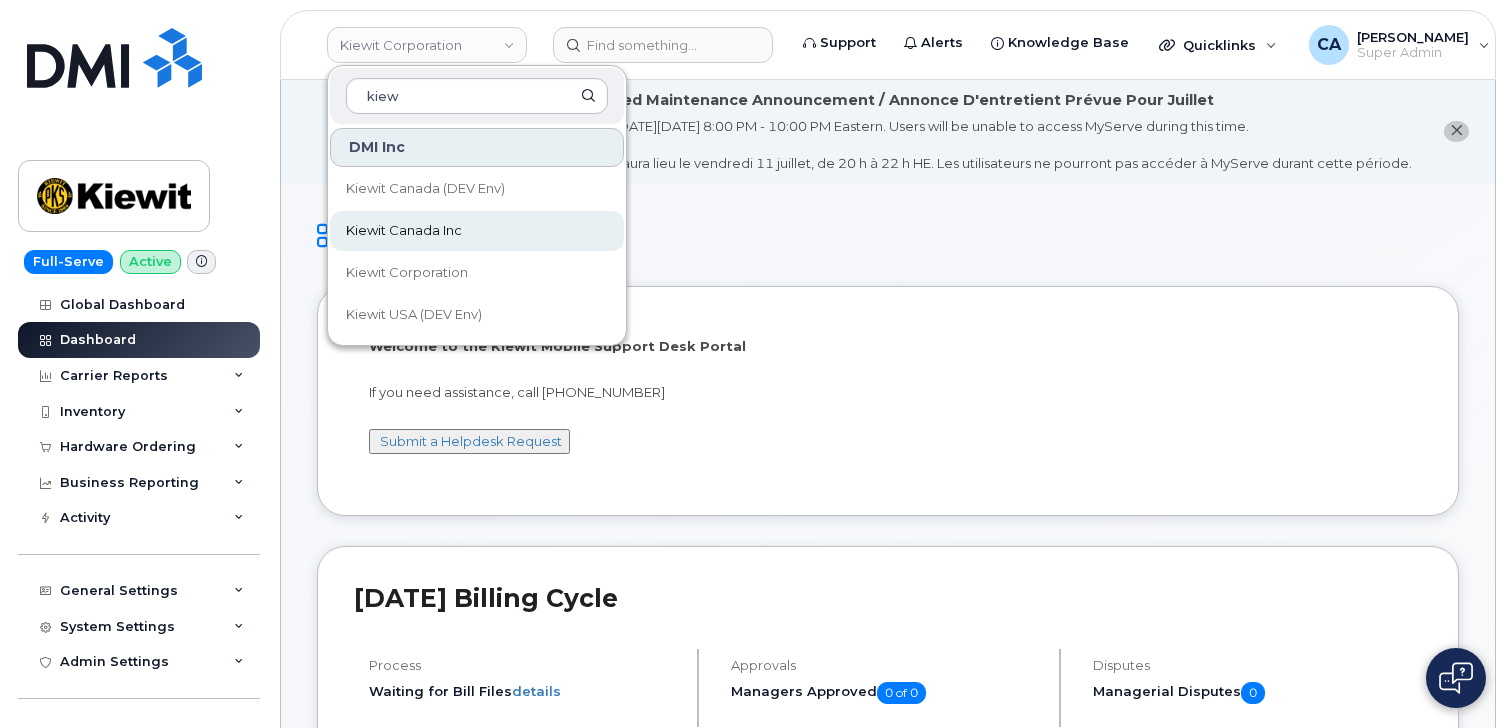 type on "kiew" 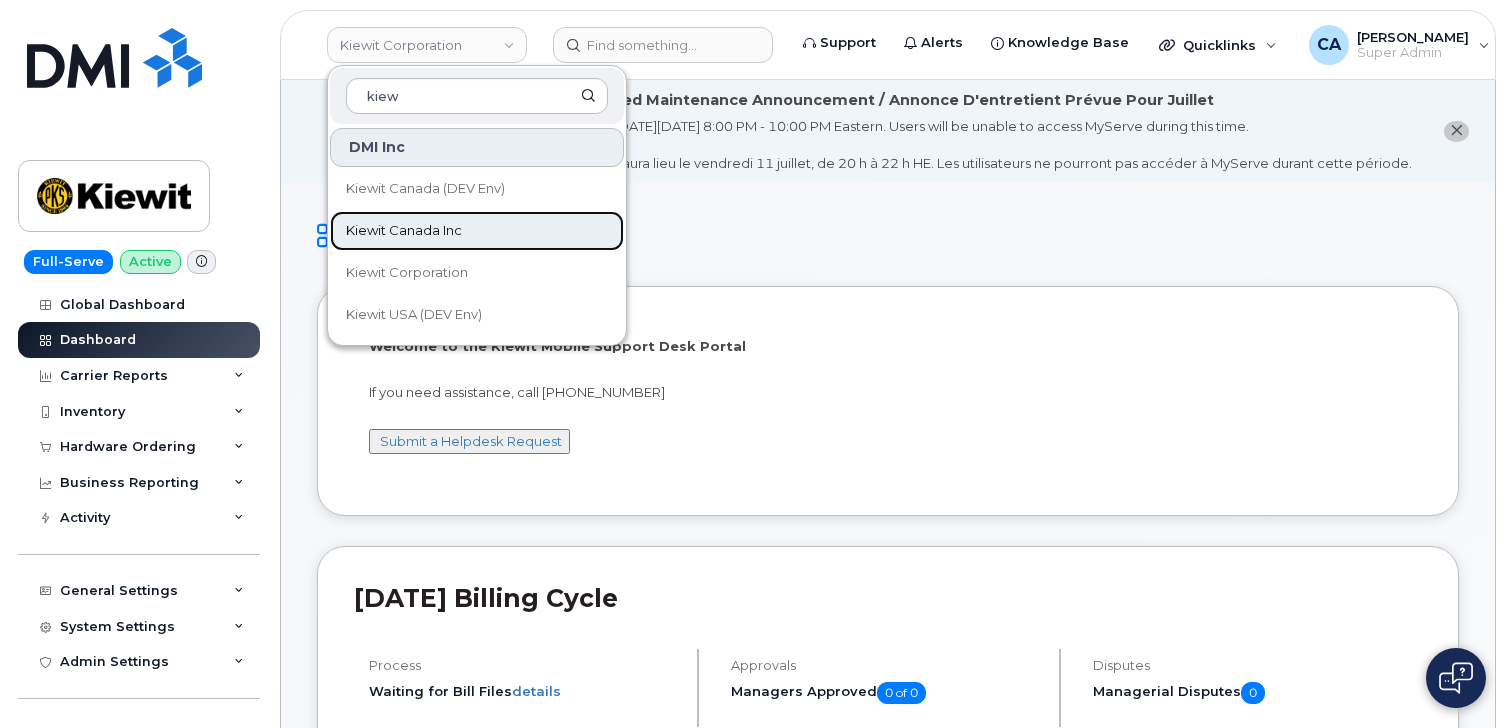 click on "Kiewit Canada Inc" 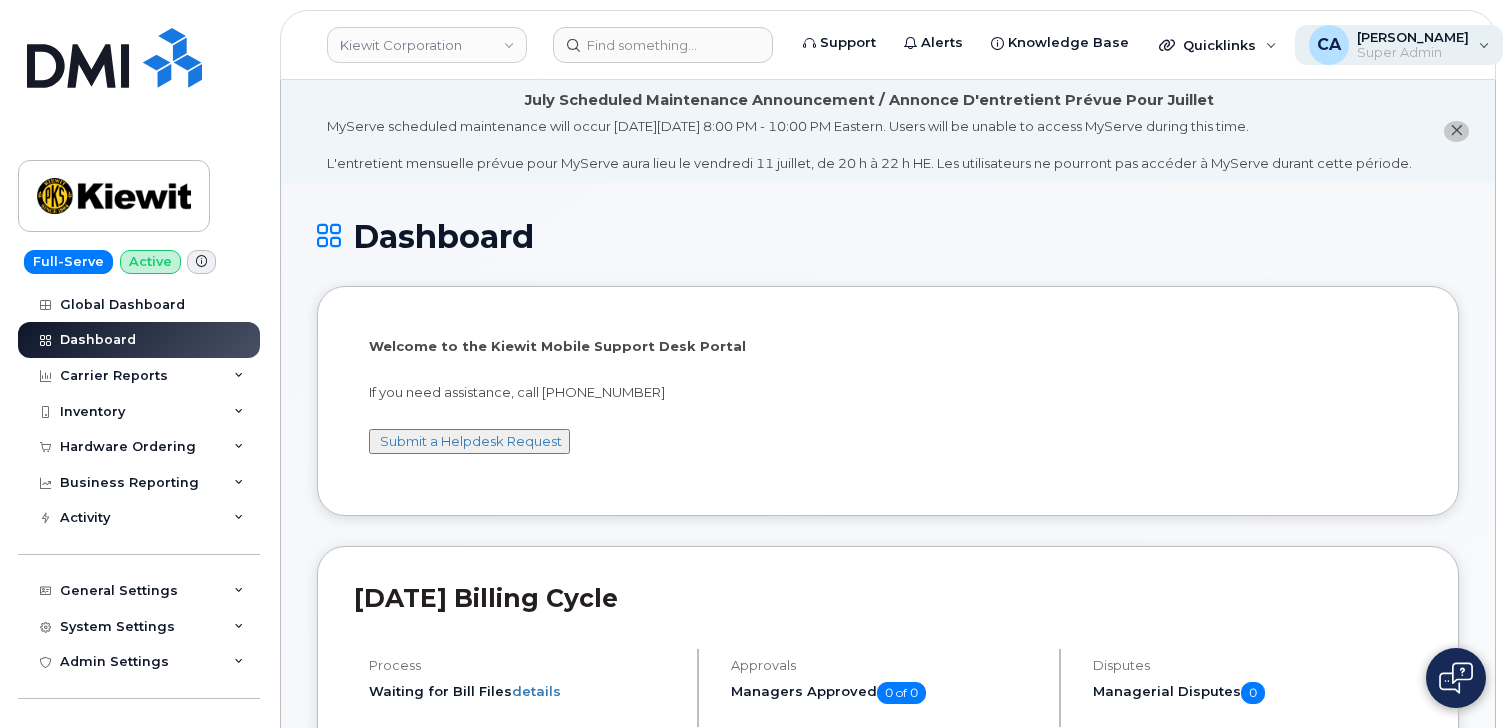 click on "[PERSON_NAME]" at bounding box center (1413, 37) 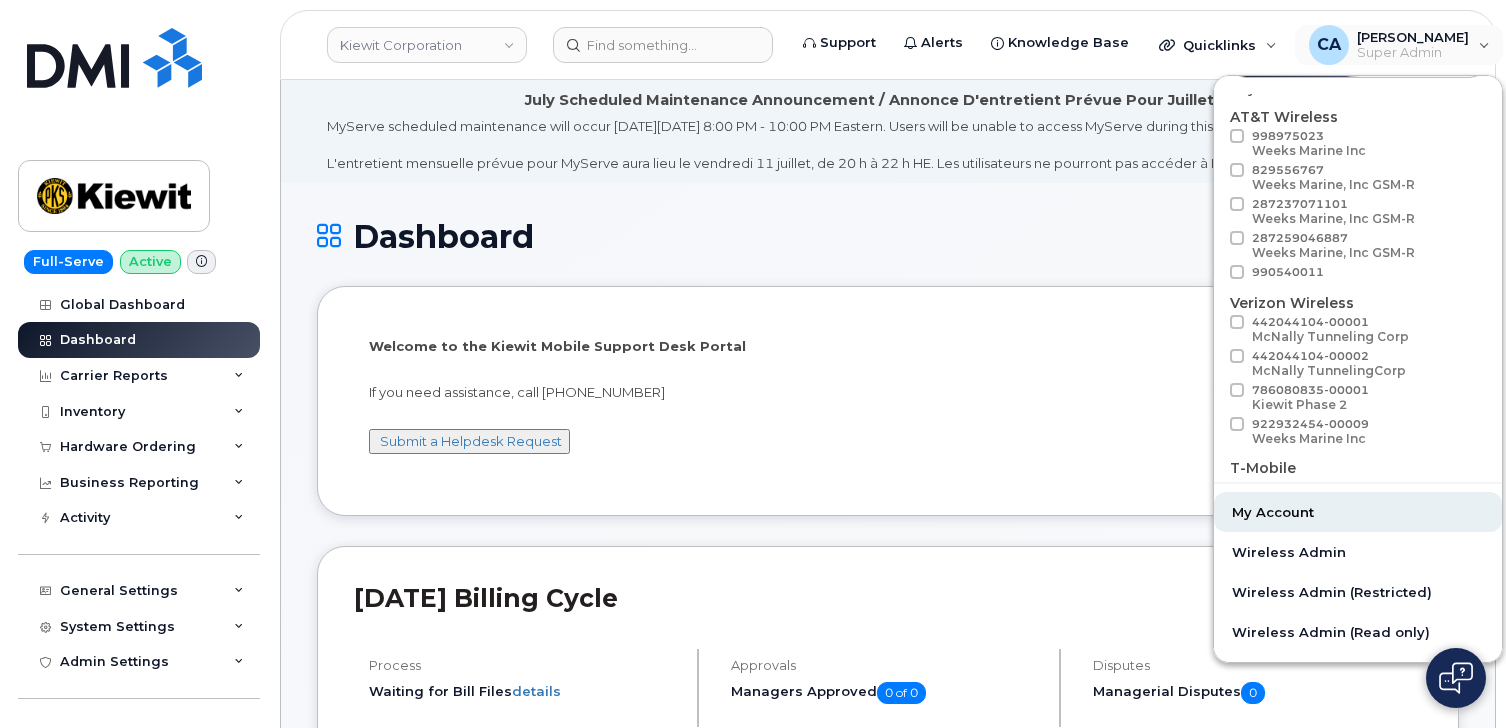 scroll, scrollTop: 80, scrollLeft: 0, axis: vertical 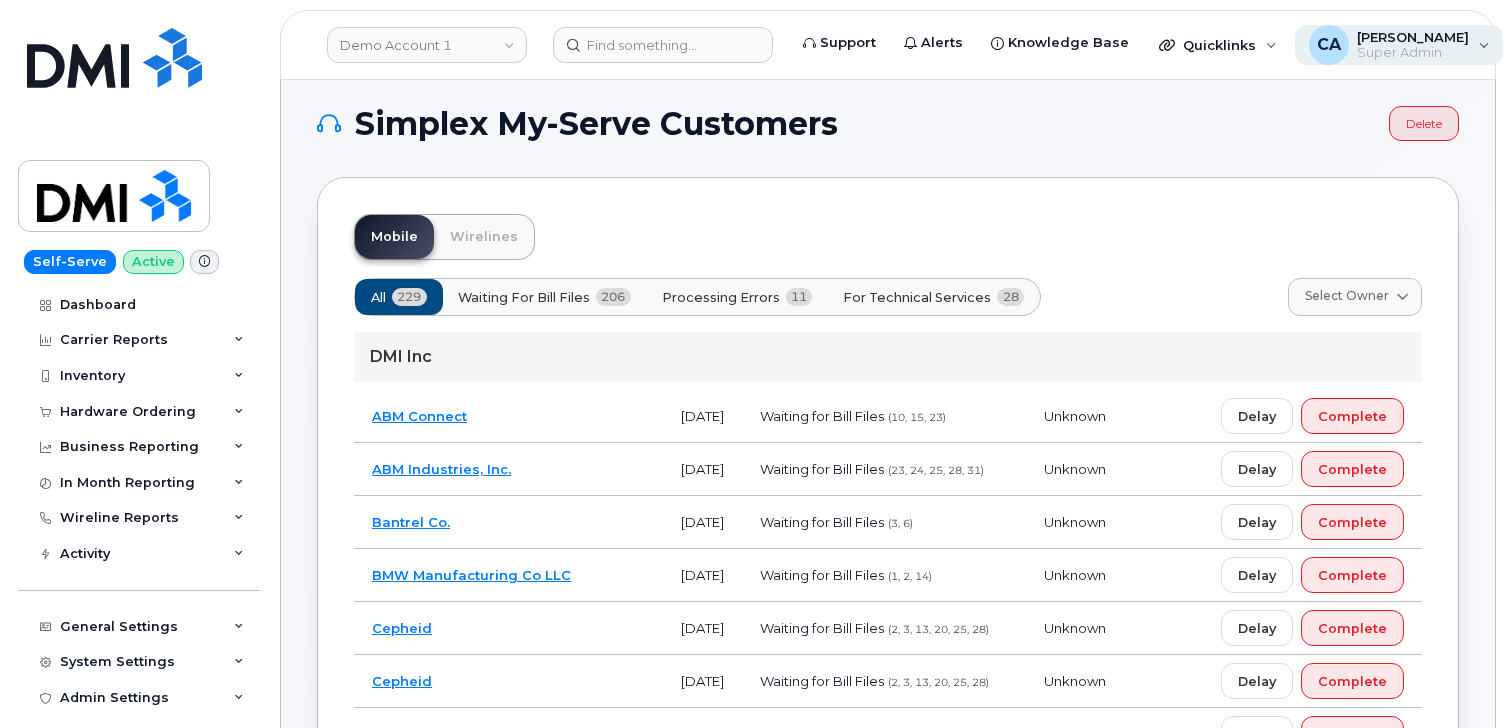 click on "Super Admin" at bounding box center (1413, 53) 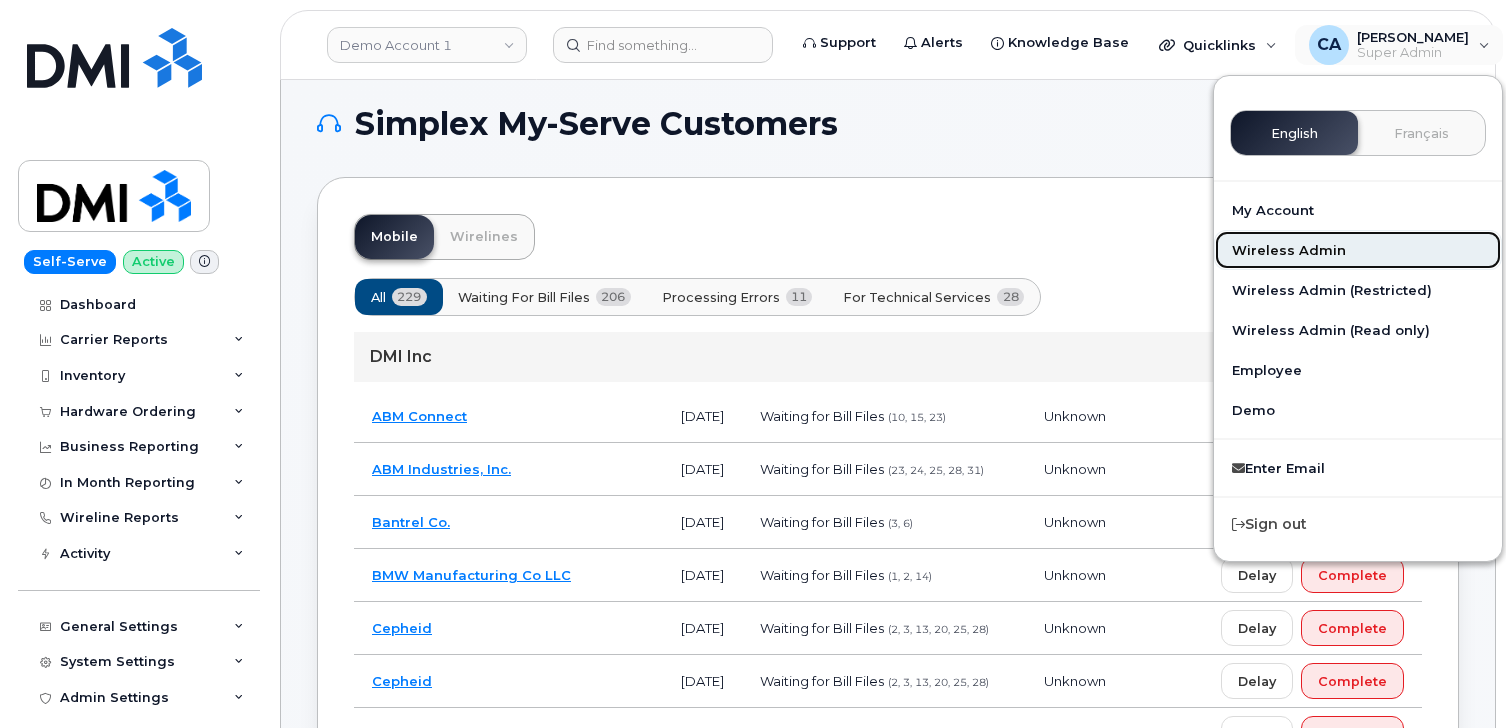 click on "Wireless Admin" 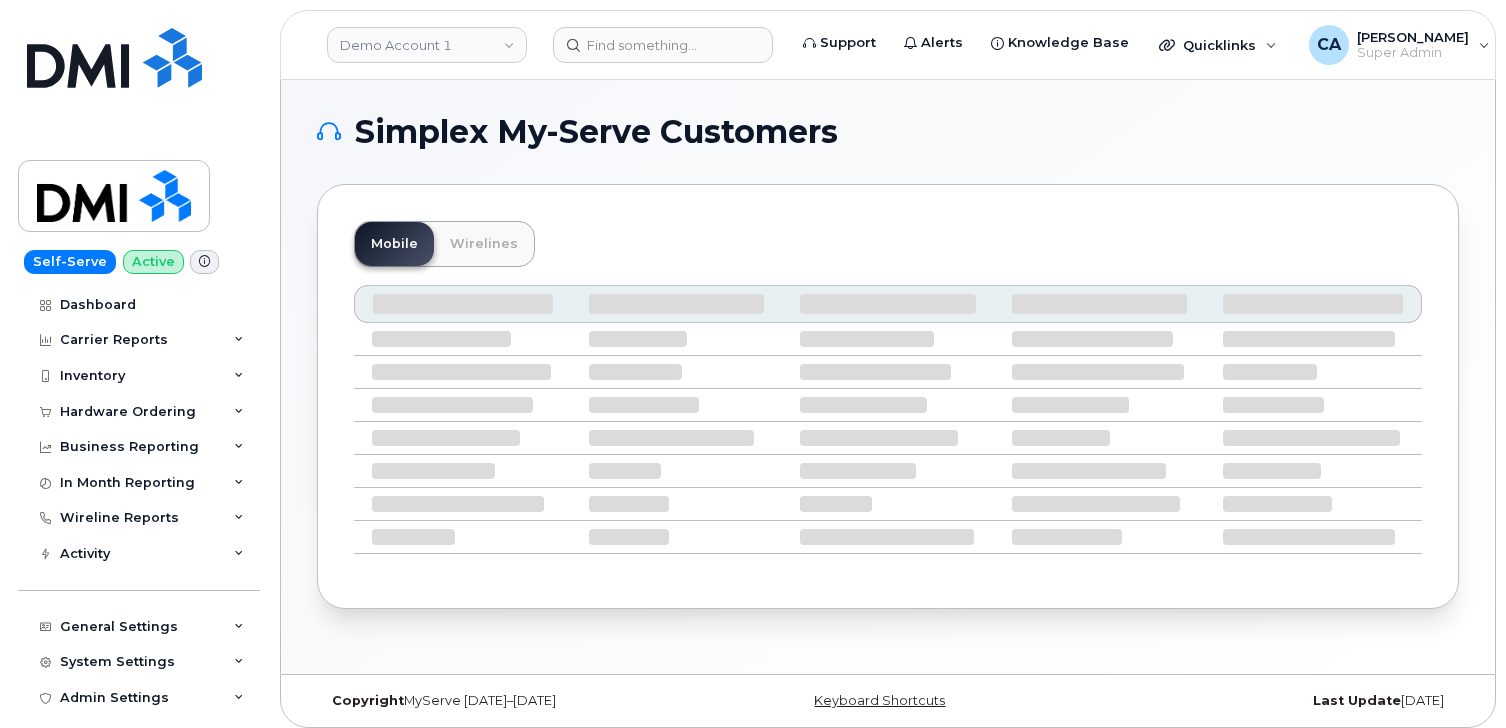 scroll, scrollTop: 0, scrollLeft: 0, axis: both 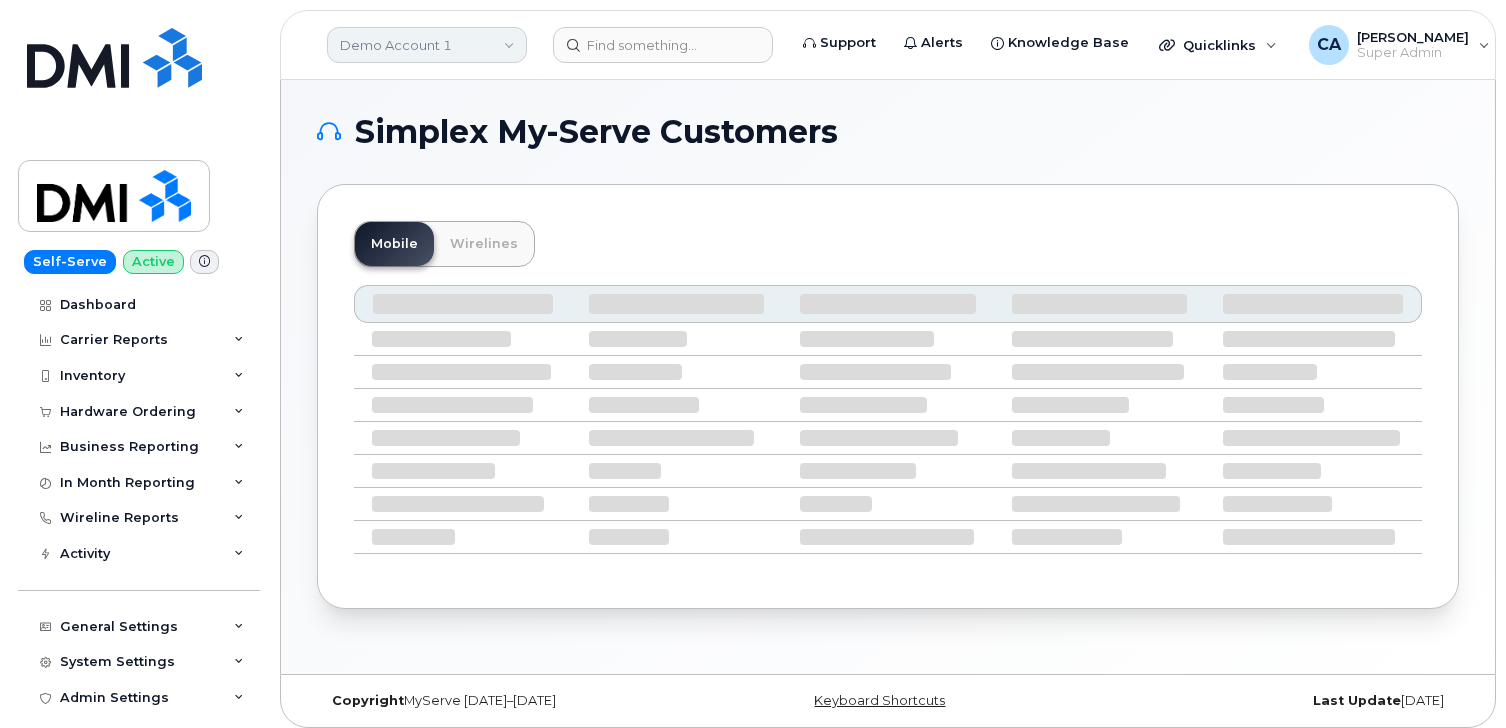 click on "Demo Account 1" at bounding box center [427, 45] 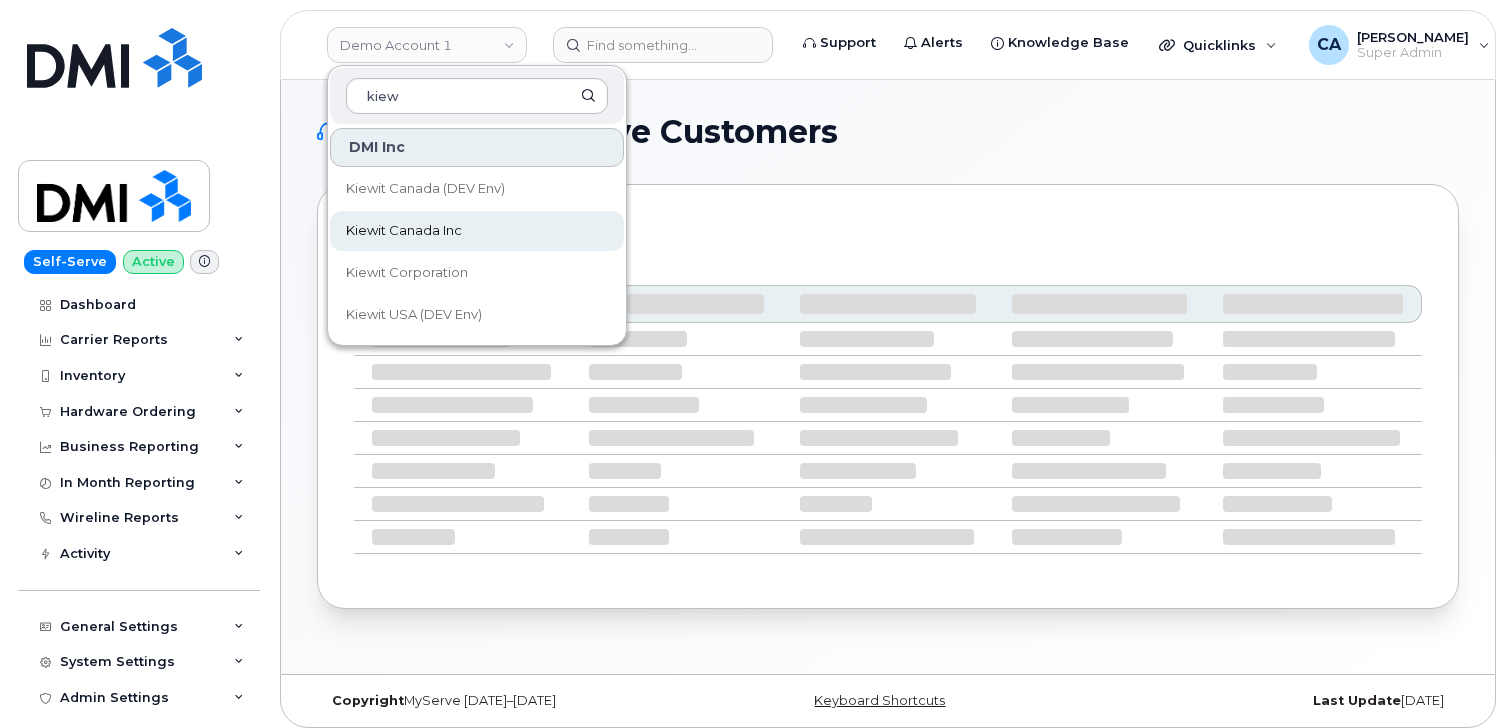 type on "kiew" 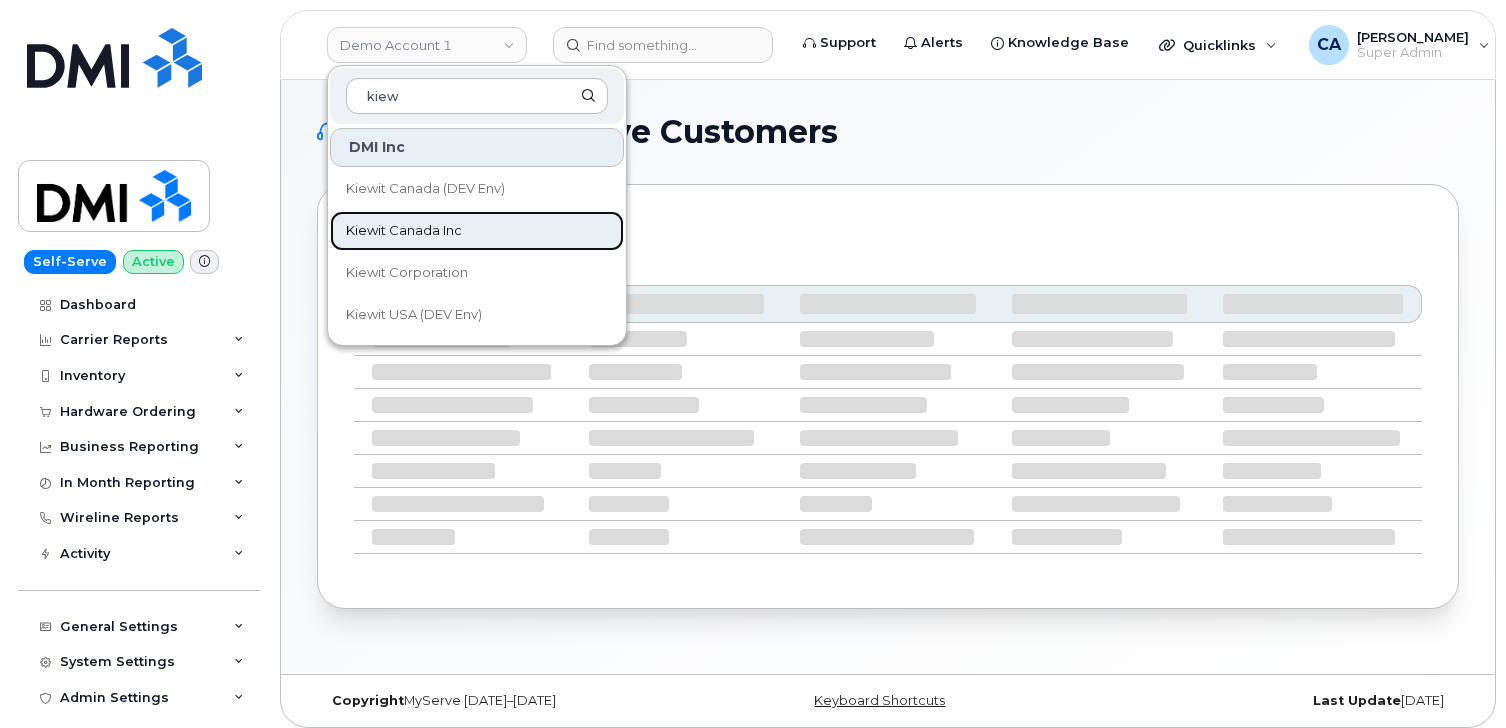 click on "Kiewit Canada Inc" at bounding box center (404, 231) 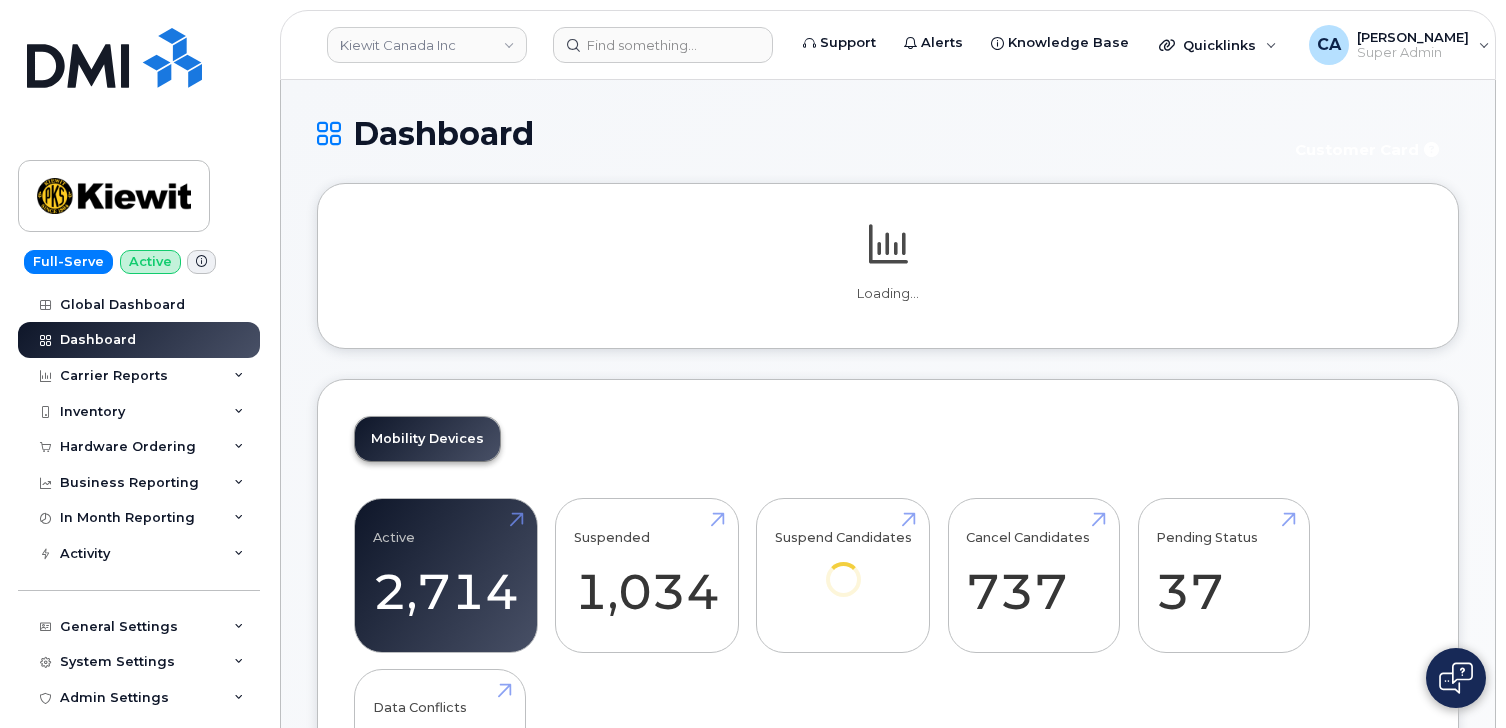 scroll, scrollTop: 0, scrollLeft: 0, axis: both 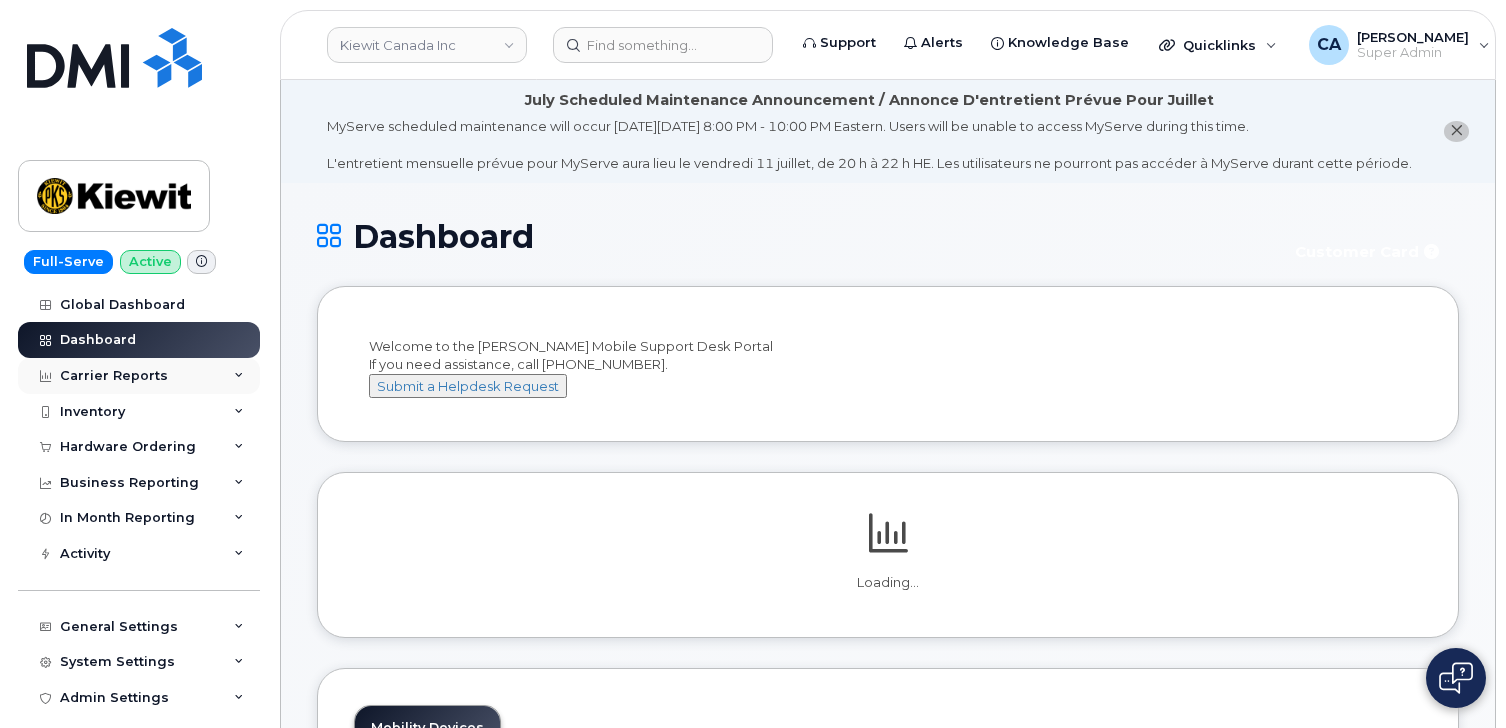 click on "Carrier Reports" at bounding box center [114, 376] 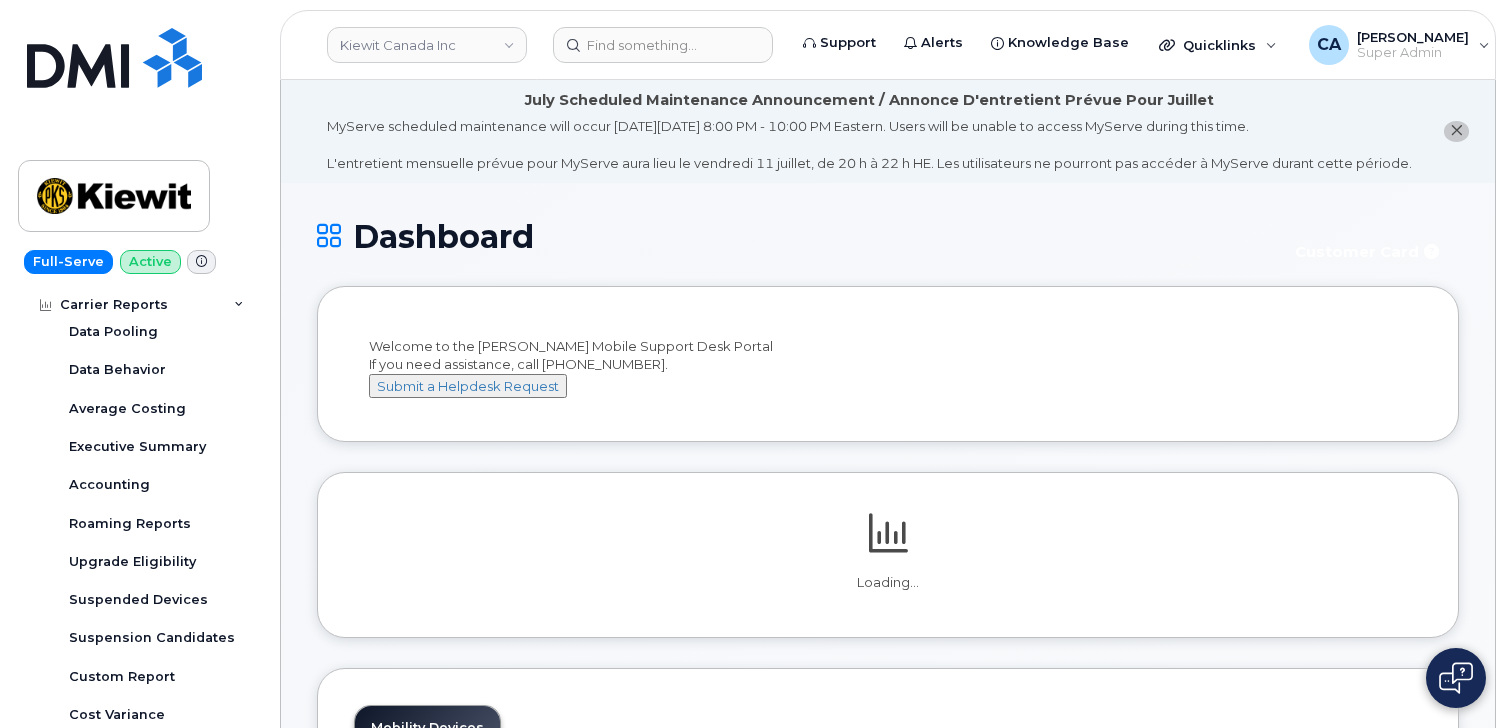 scroll, scrollTop: 183, scrollLeft: 0, axis: vertical 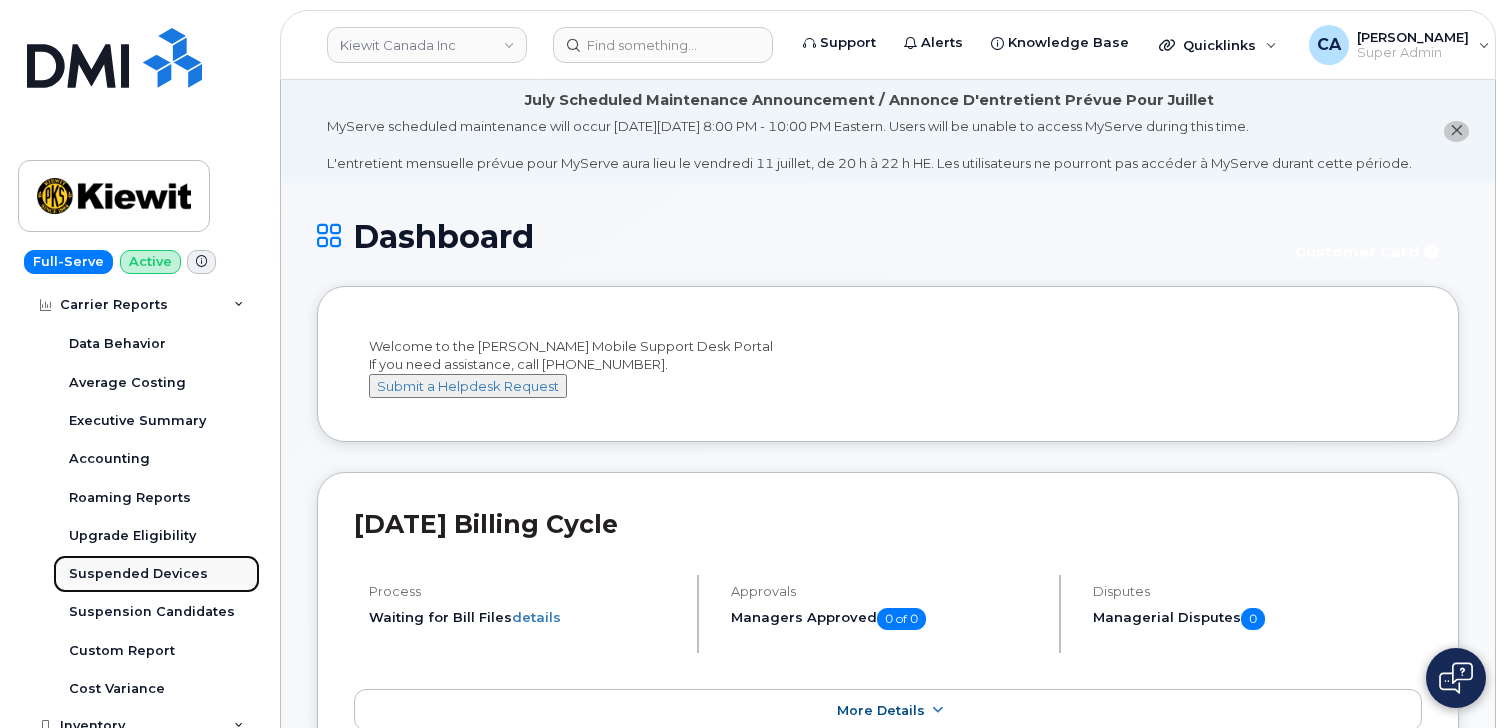 click on "Suspended Devices" at bounding box center [138, 574] 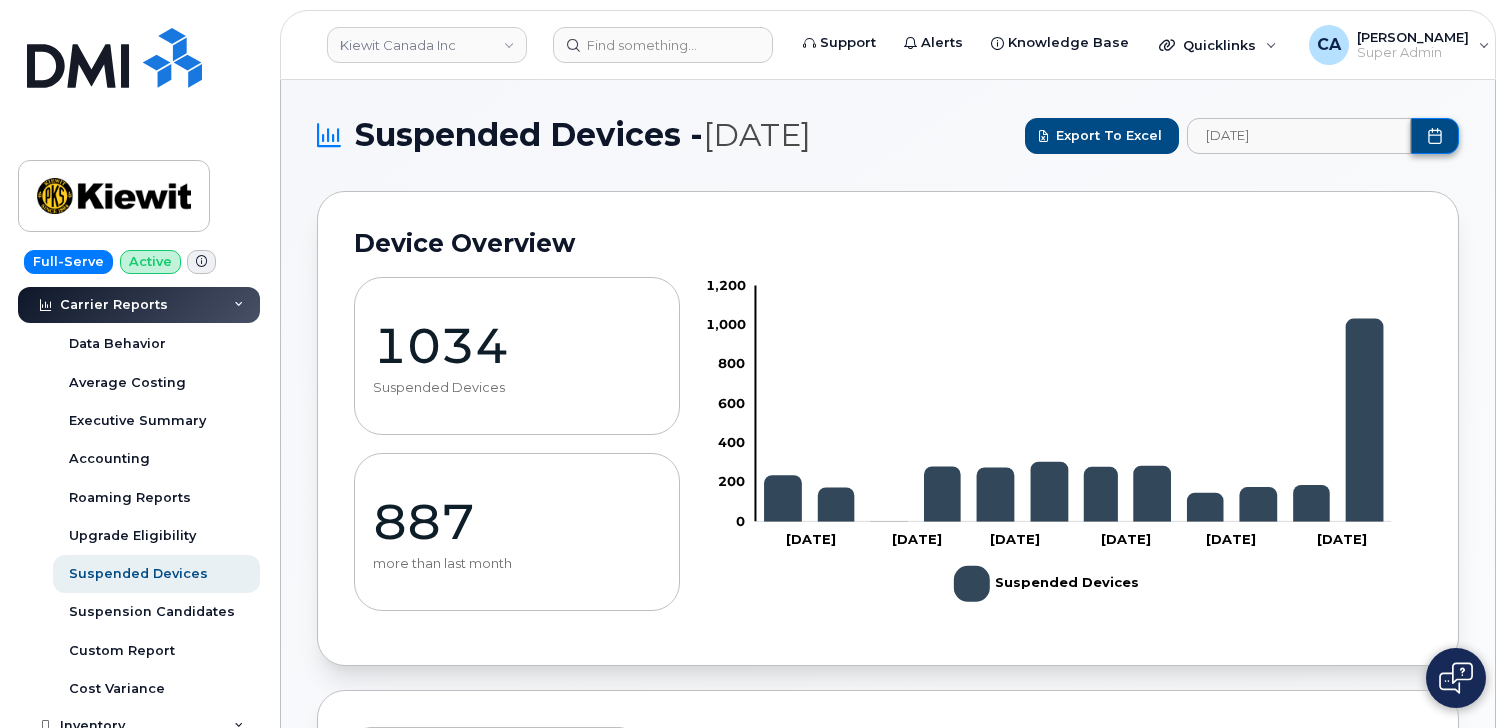click 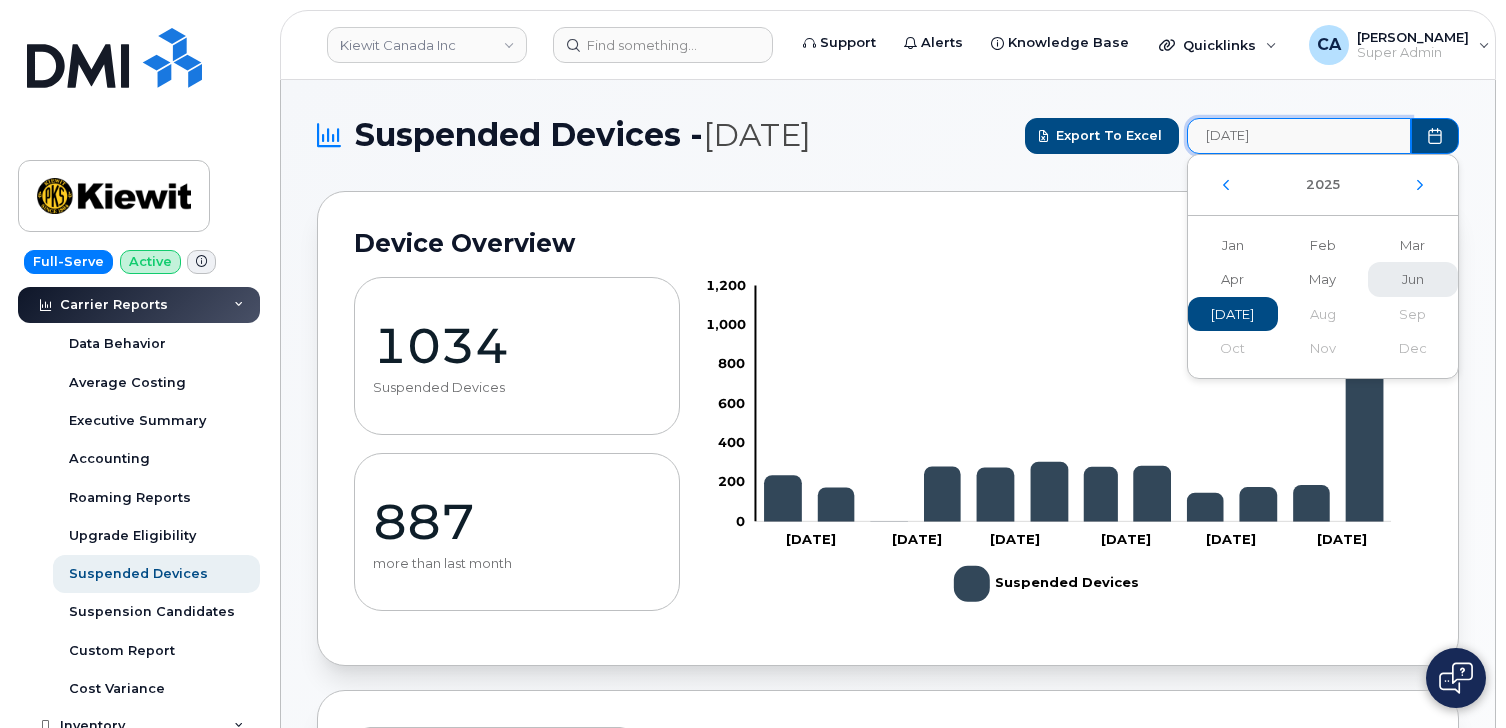 click on "Jun" 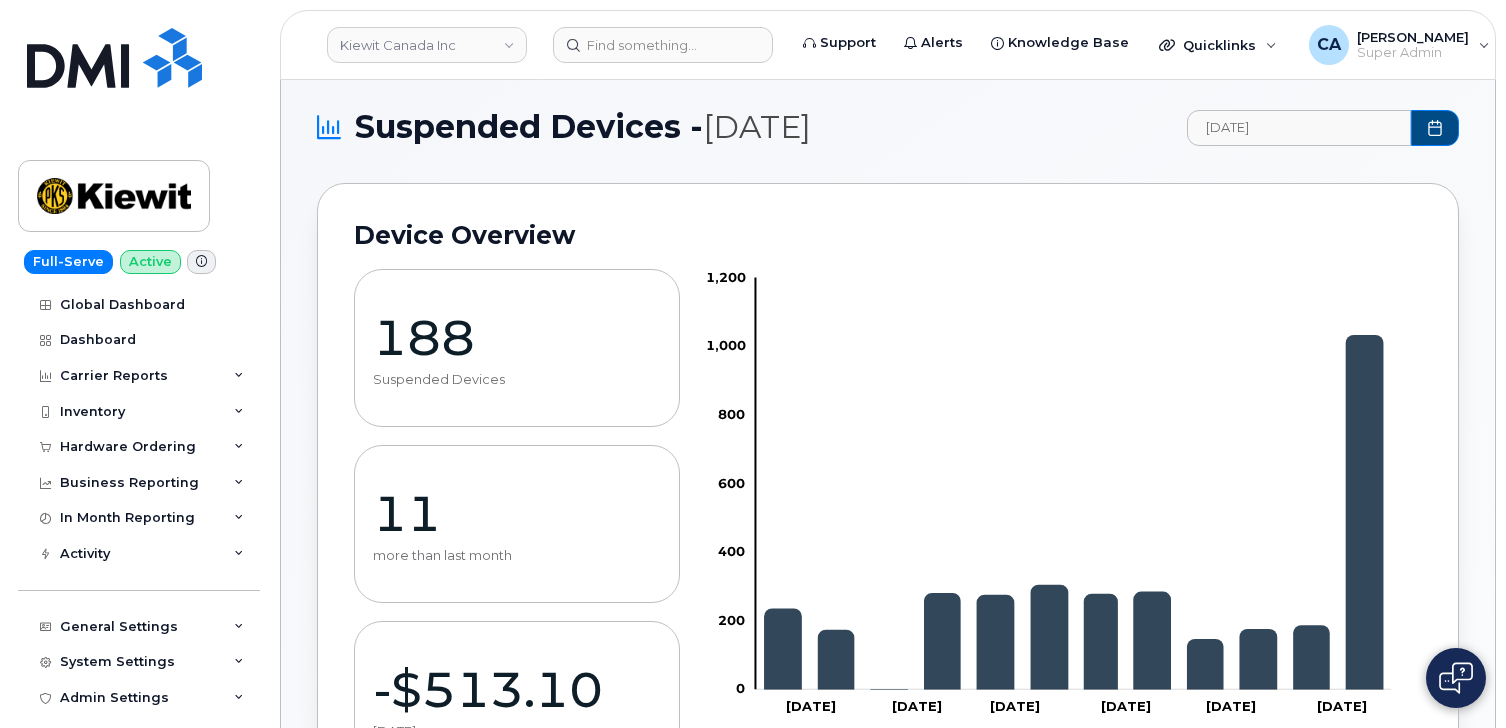 scroll, scrollTop: 0, scrollLeft: 0, axis: both 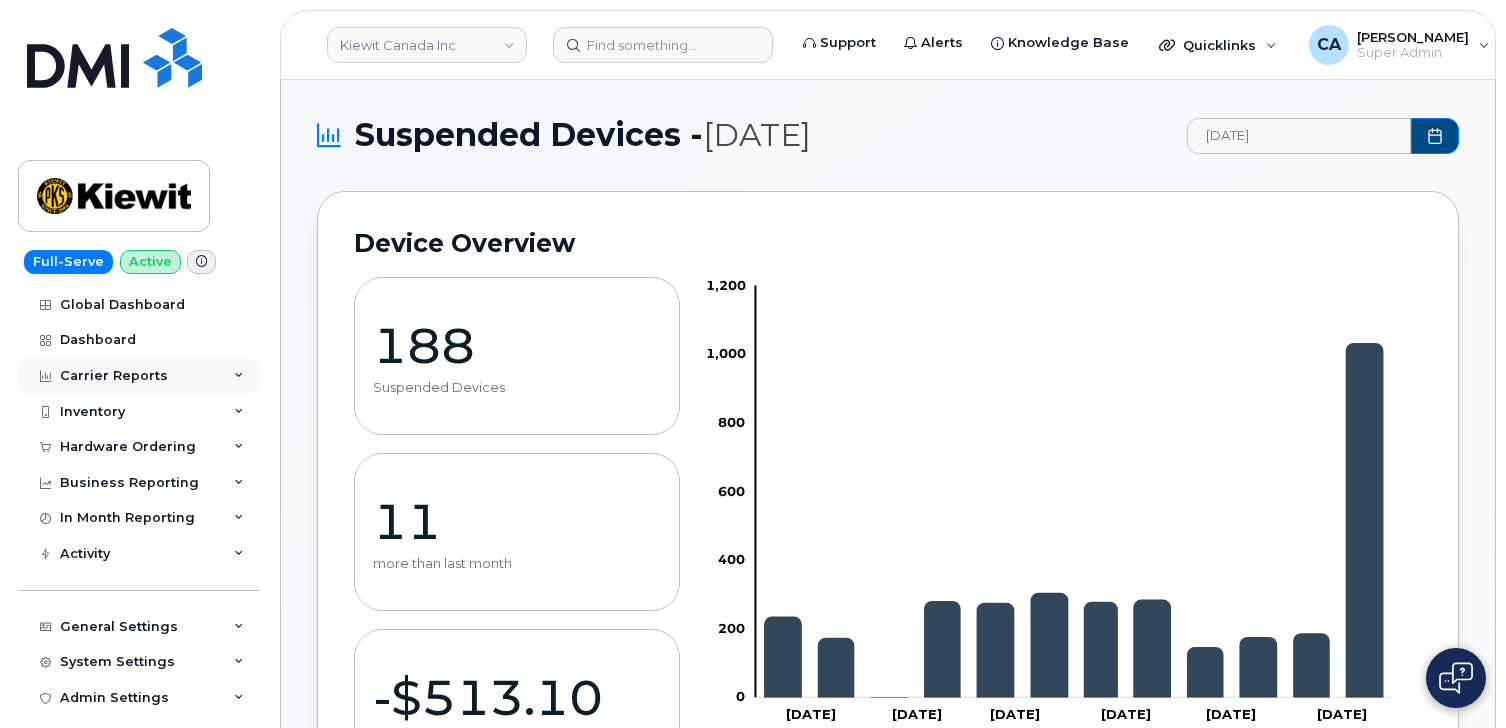 click on "Carrier Reports" at bounding box center [114, 376] 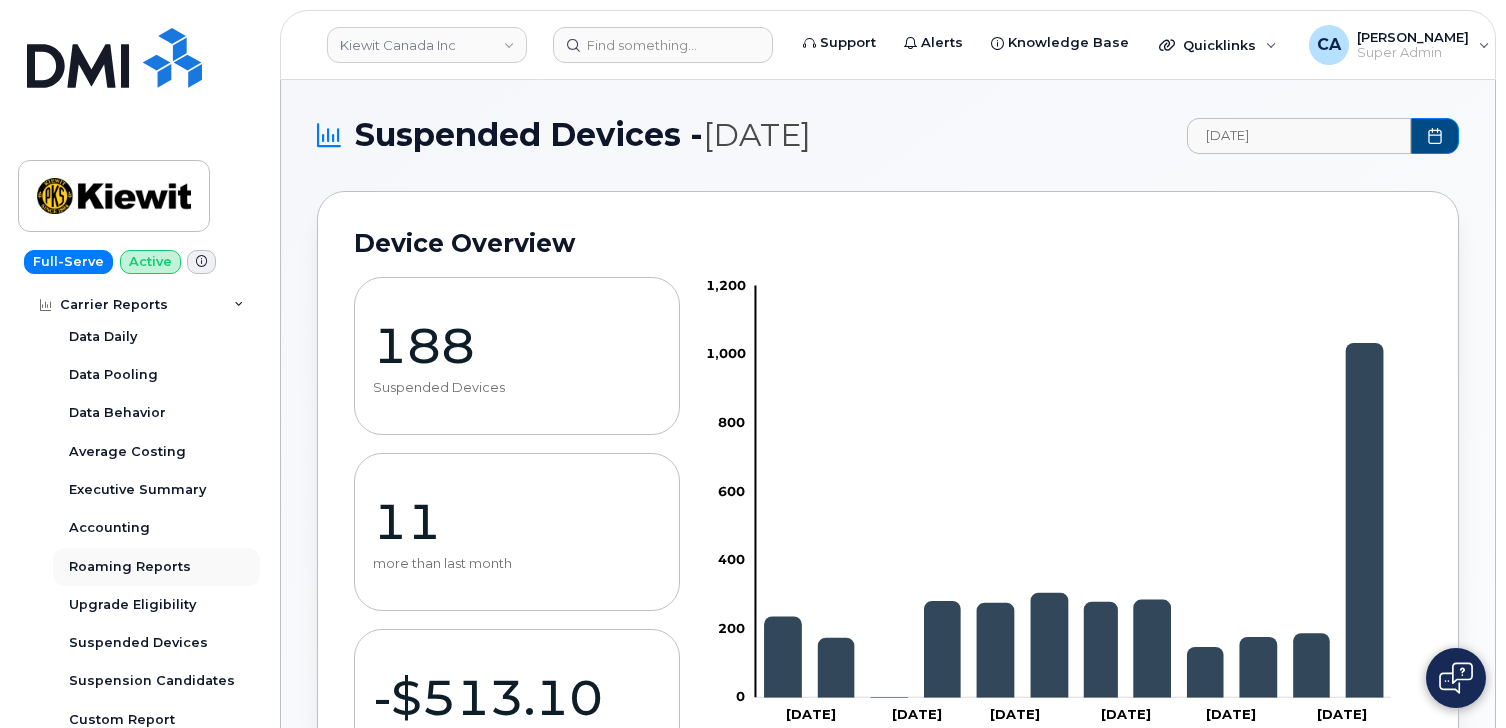 scroll, scrollTop: 116, scrollLeft: 0, axis: vertical 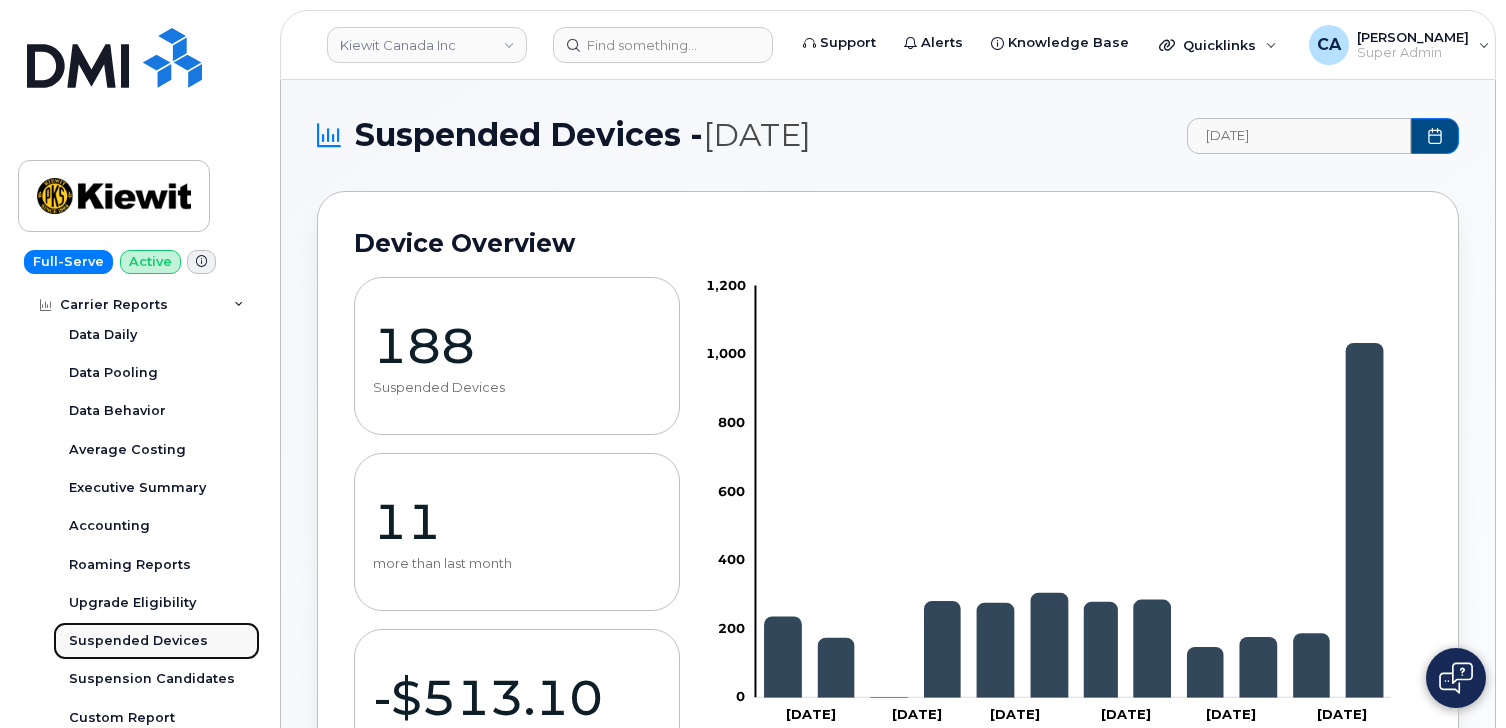 click on "Suspended Devices" at bounding box center [138, 641] 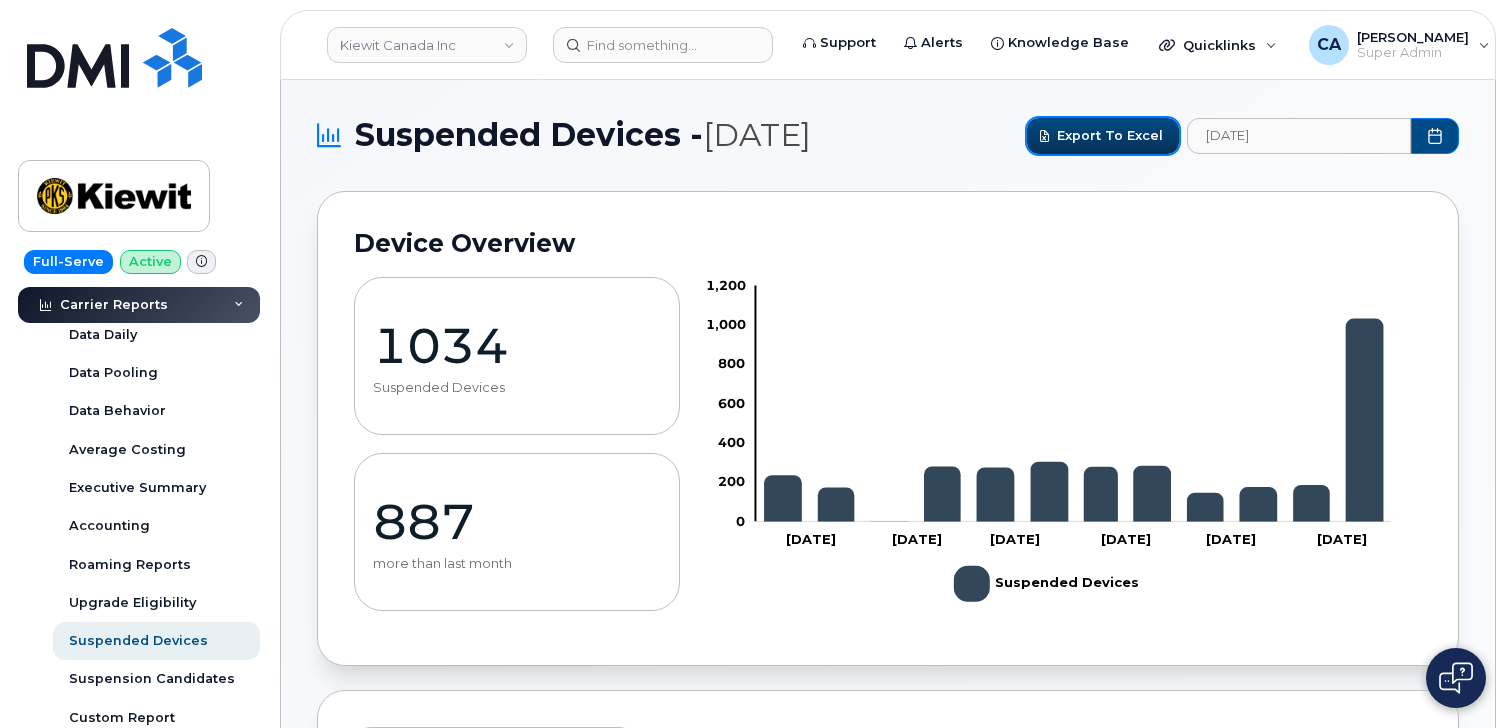 click on "Export to Excel" at bounding box center (1110, 135) 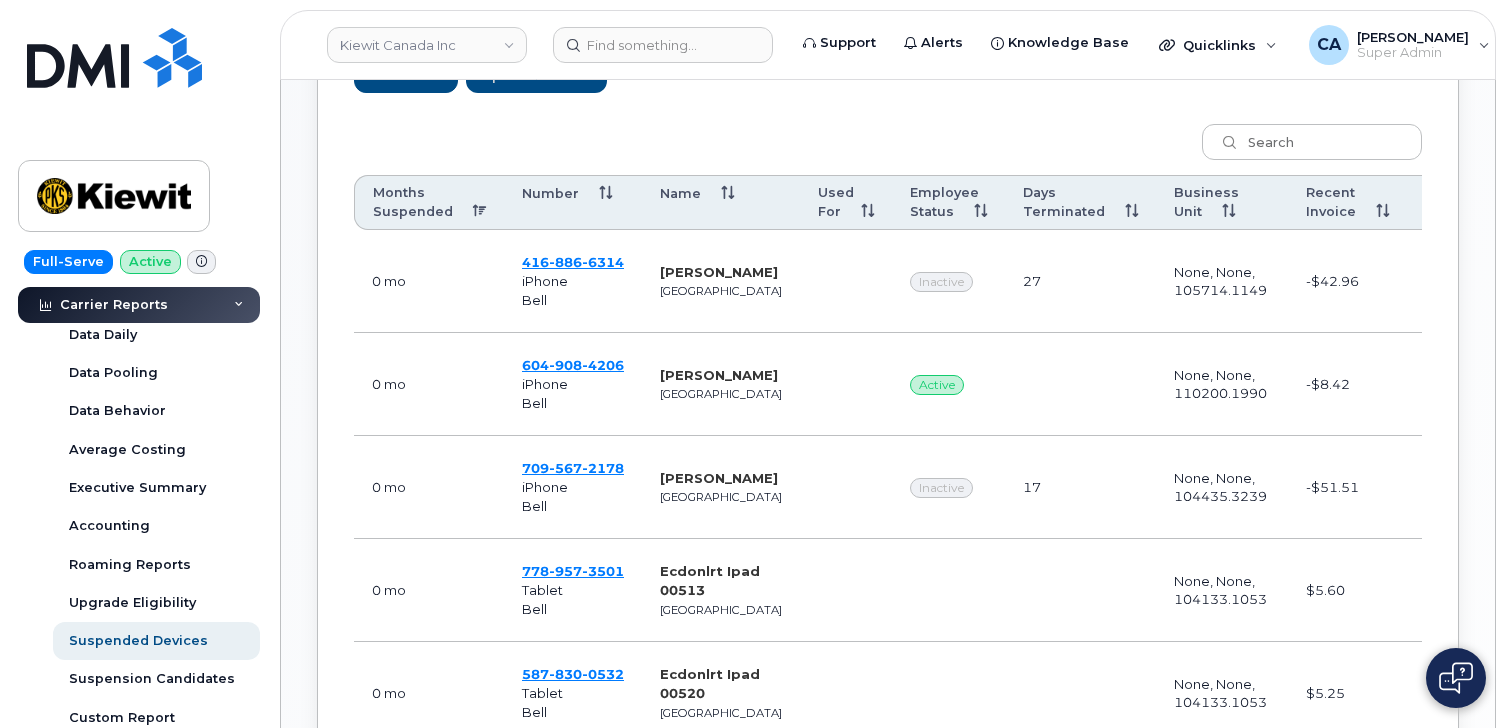 scroll, scrollTop: 802, scrollLeft: 0, axis: vertical 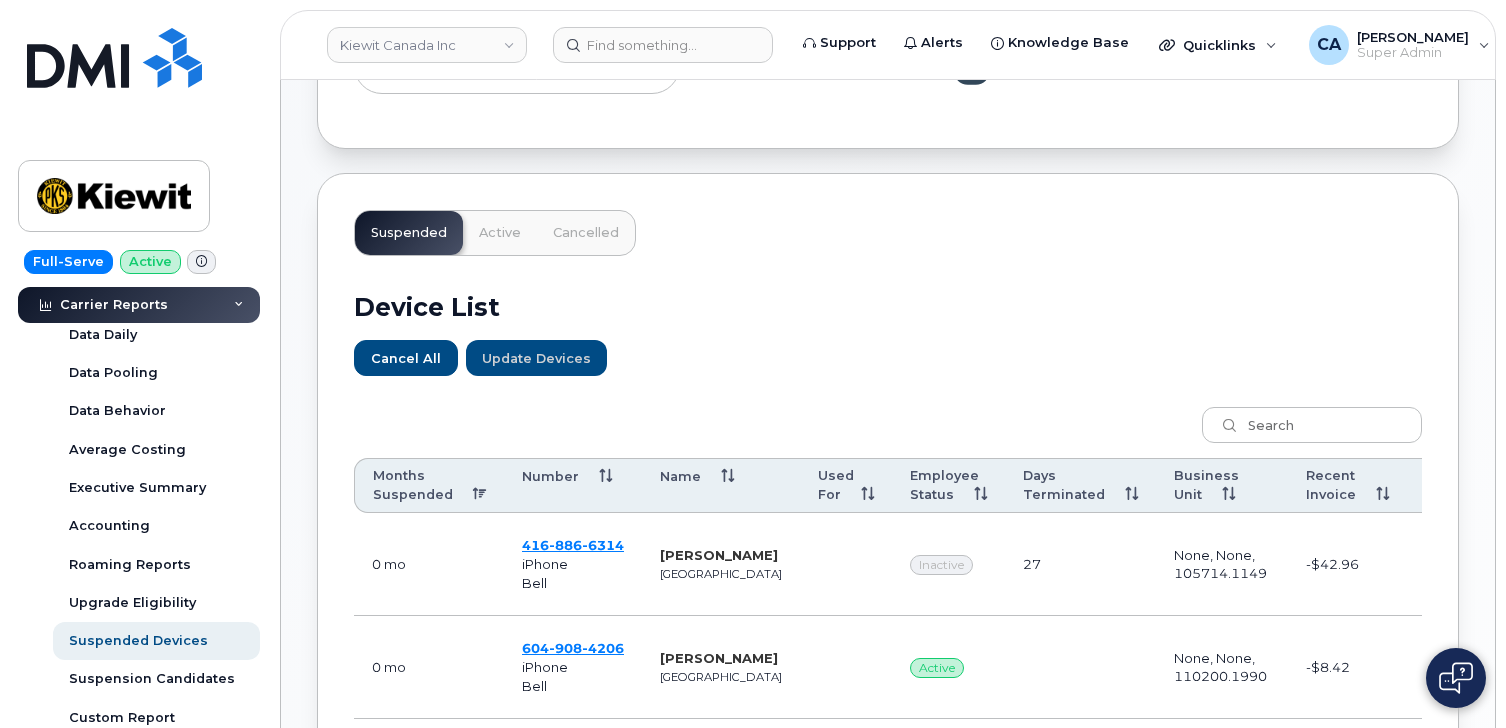 type 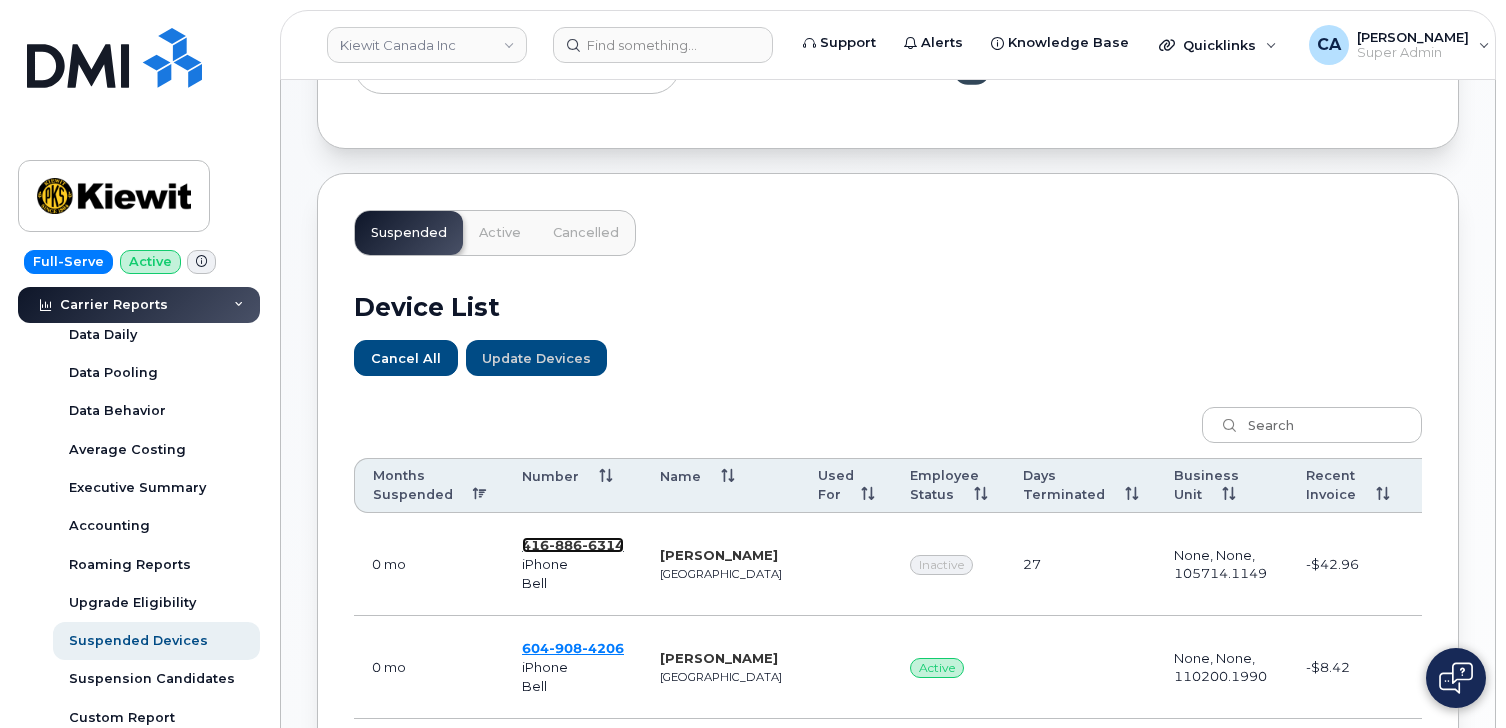 click on "886" 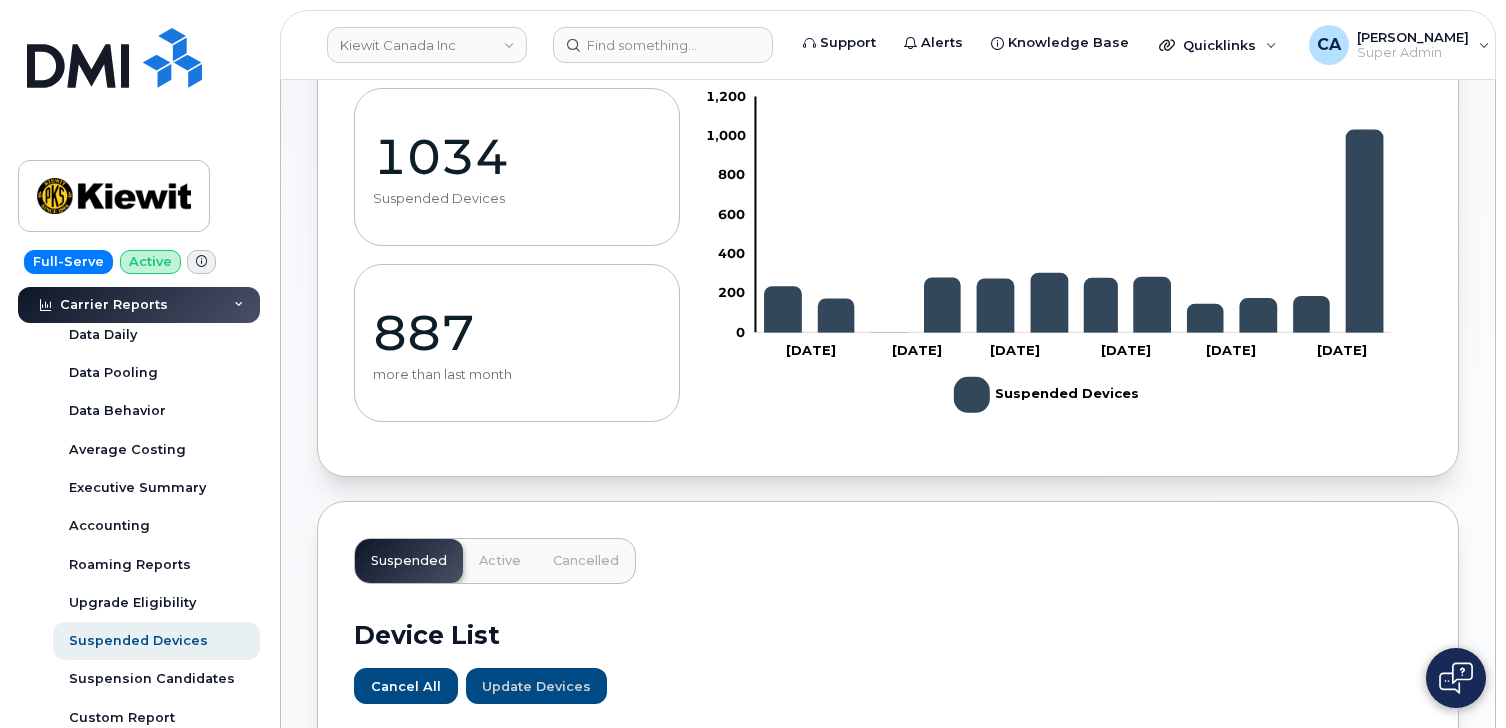 scroll, scrollTop: 172, scrollLeft: 0, axis: vertical 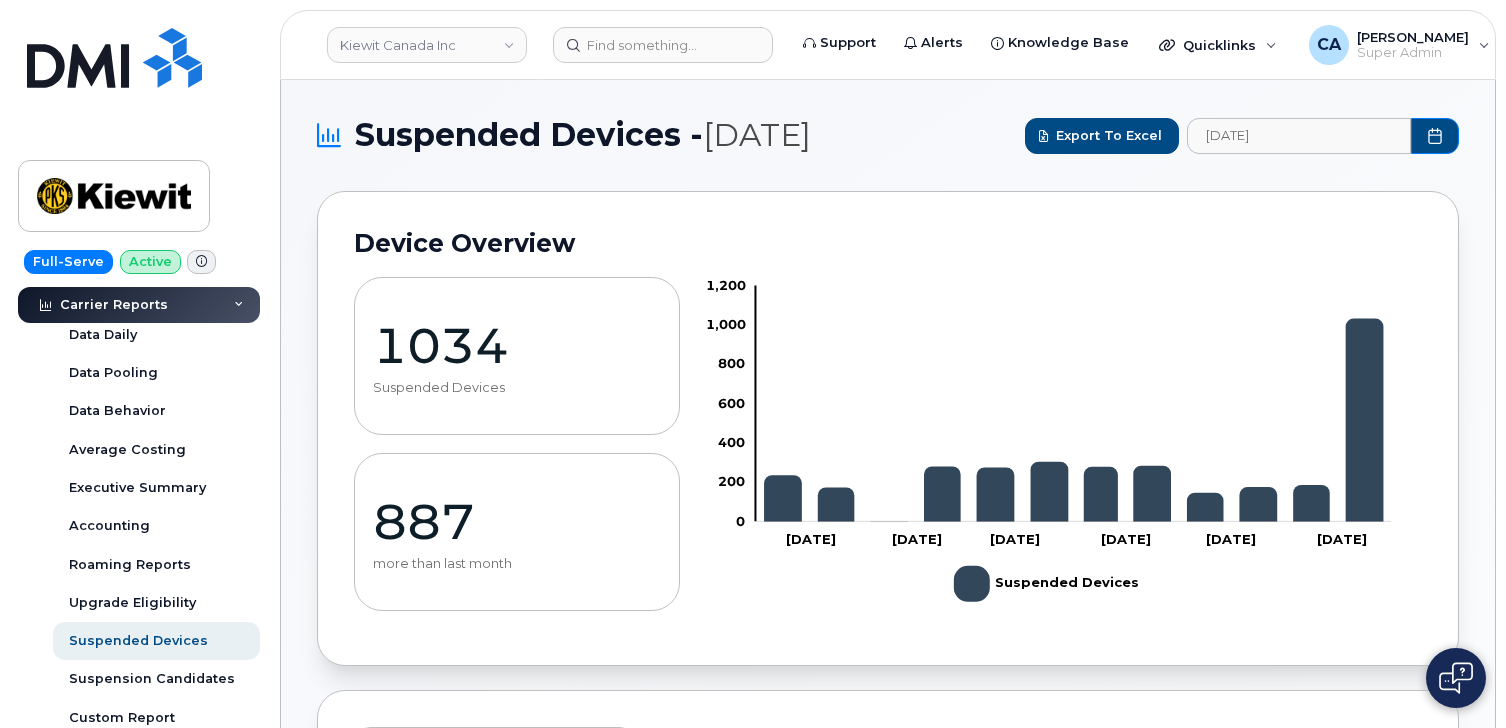 click 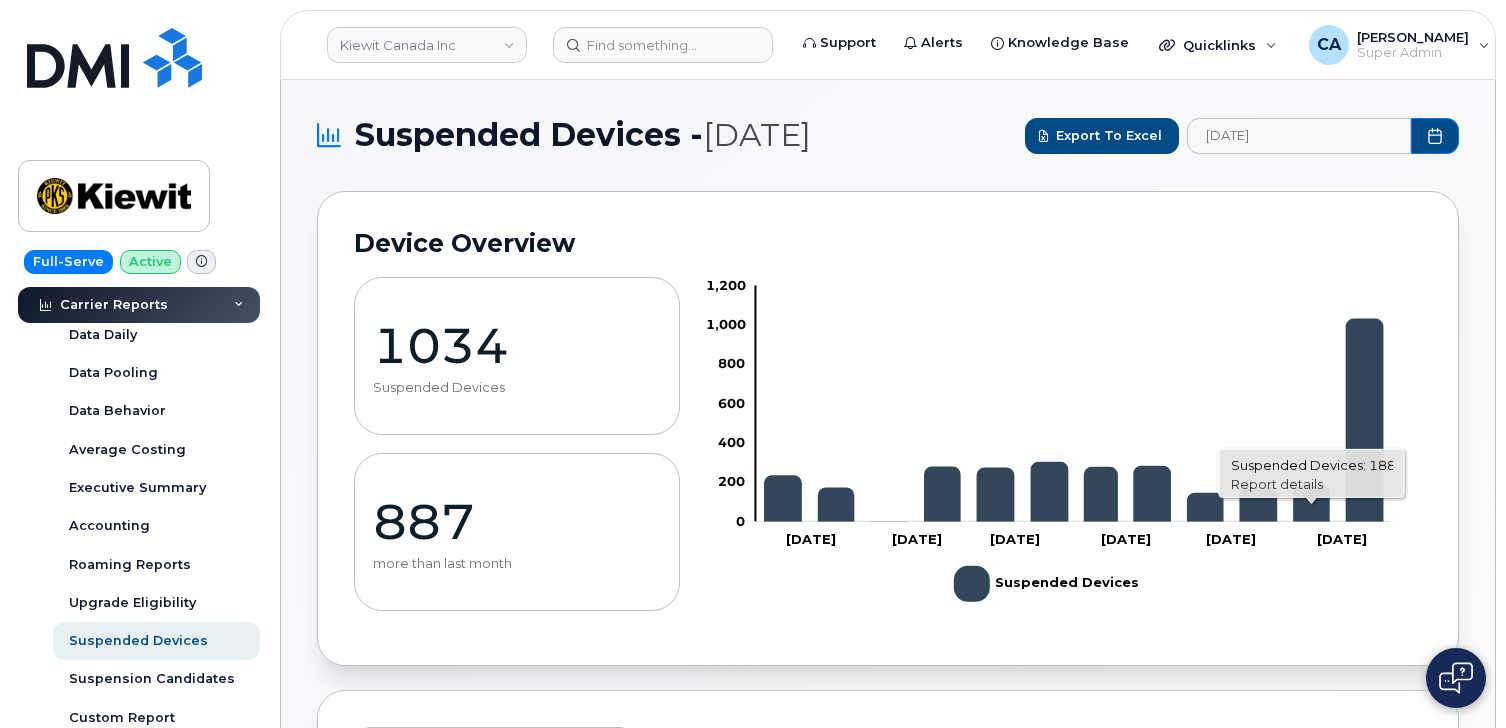 click on "Report details" 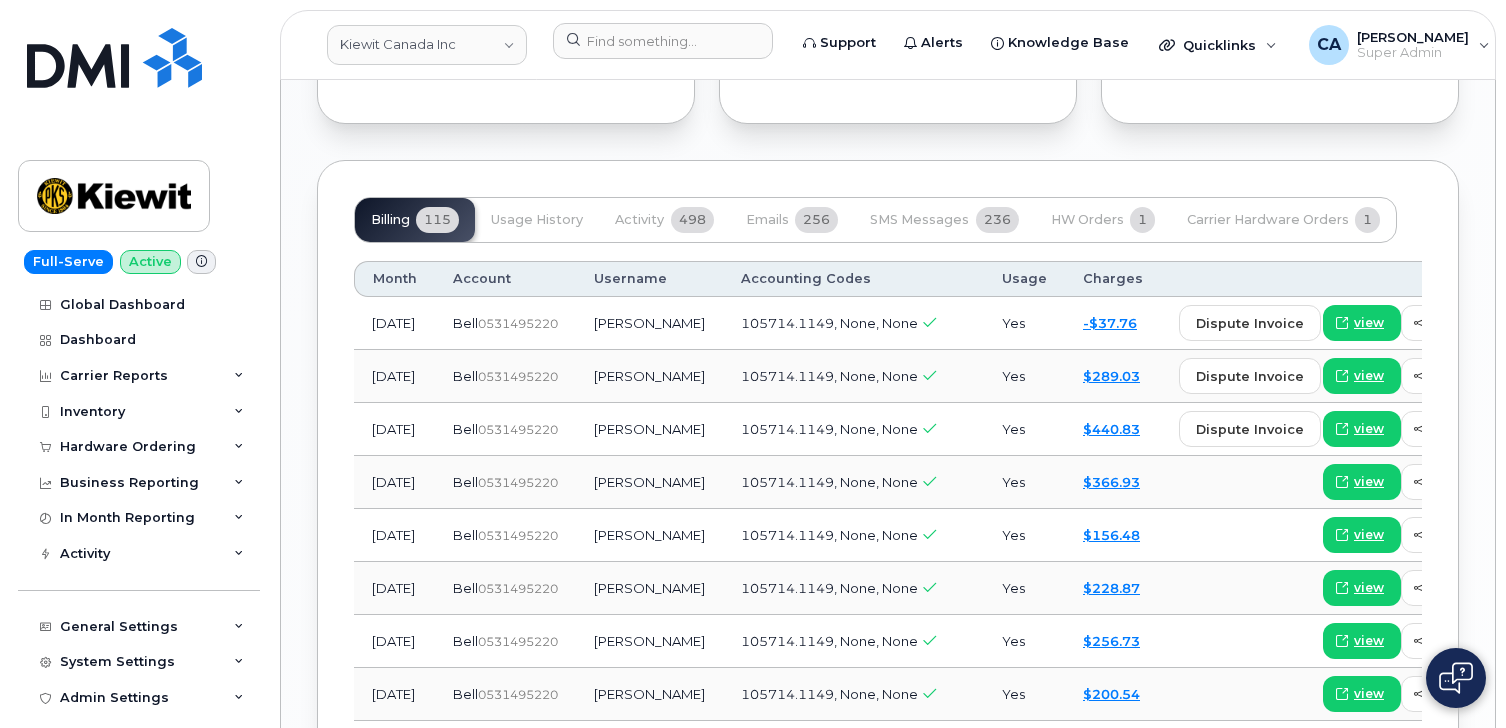 scroll, scrollTop: 2332, scrollLeft: 0, axis: vertical 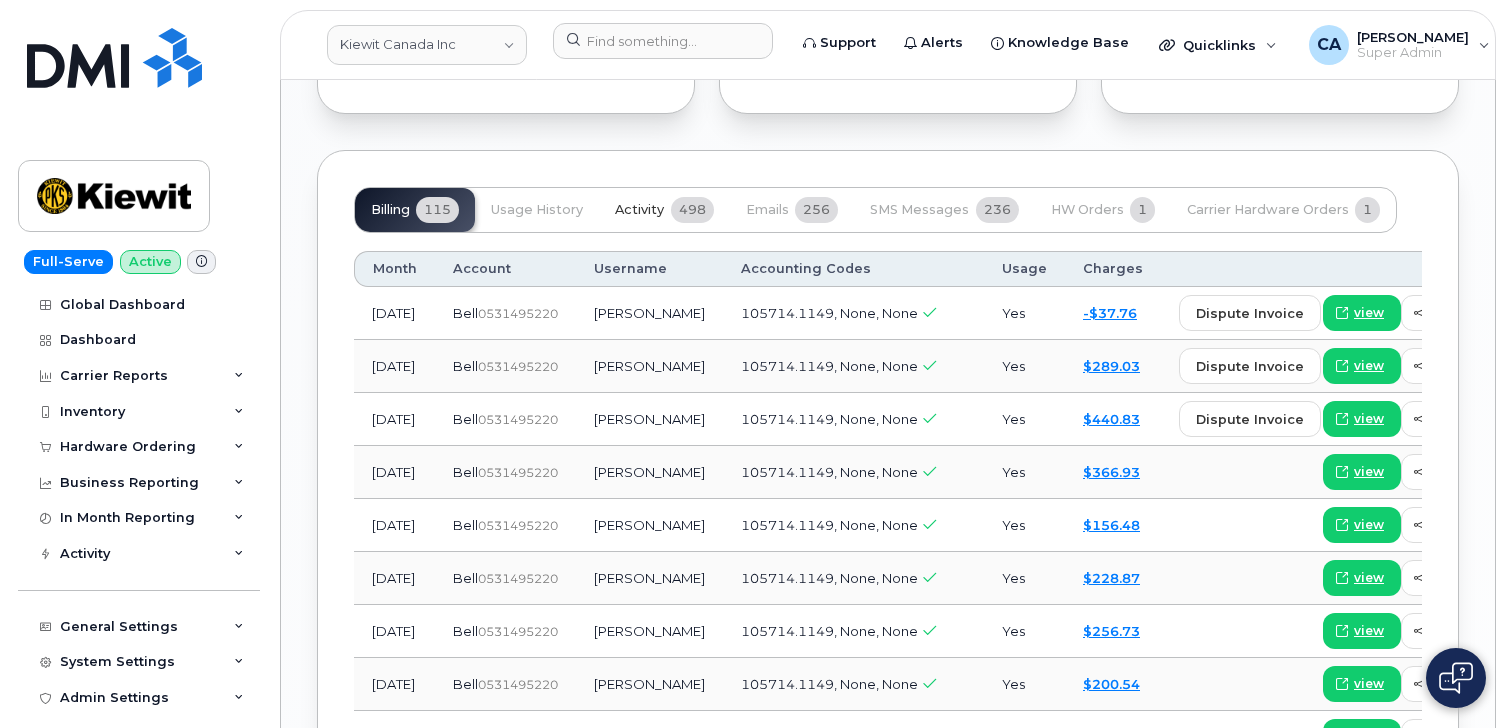 click on "Activity" at bounding box center (639, 210) 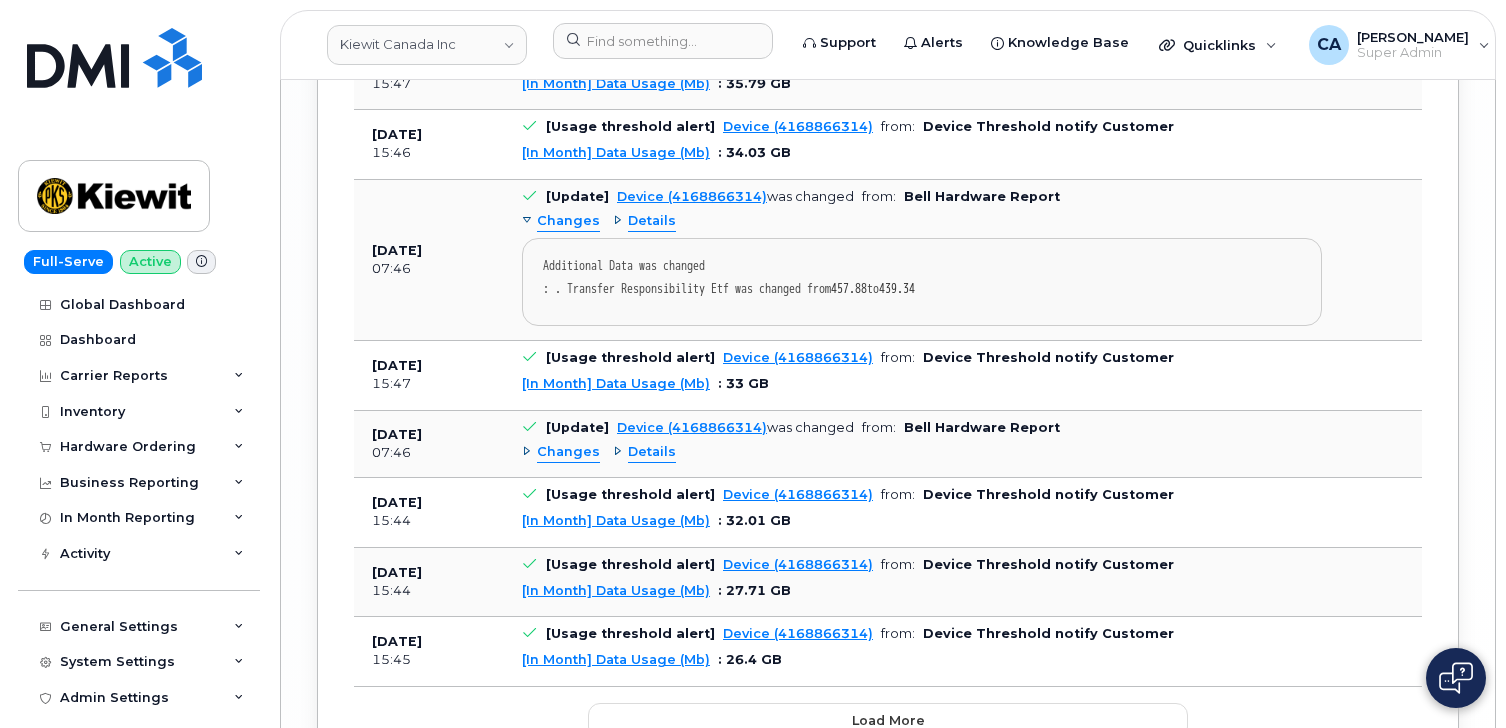 scroll, scrollTop: 4046, scrollLeft: 0, axis: vertical 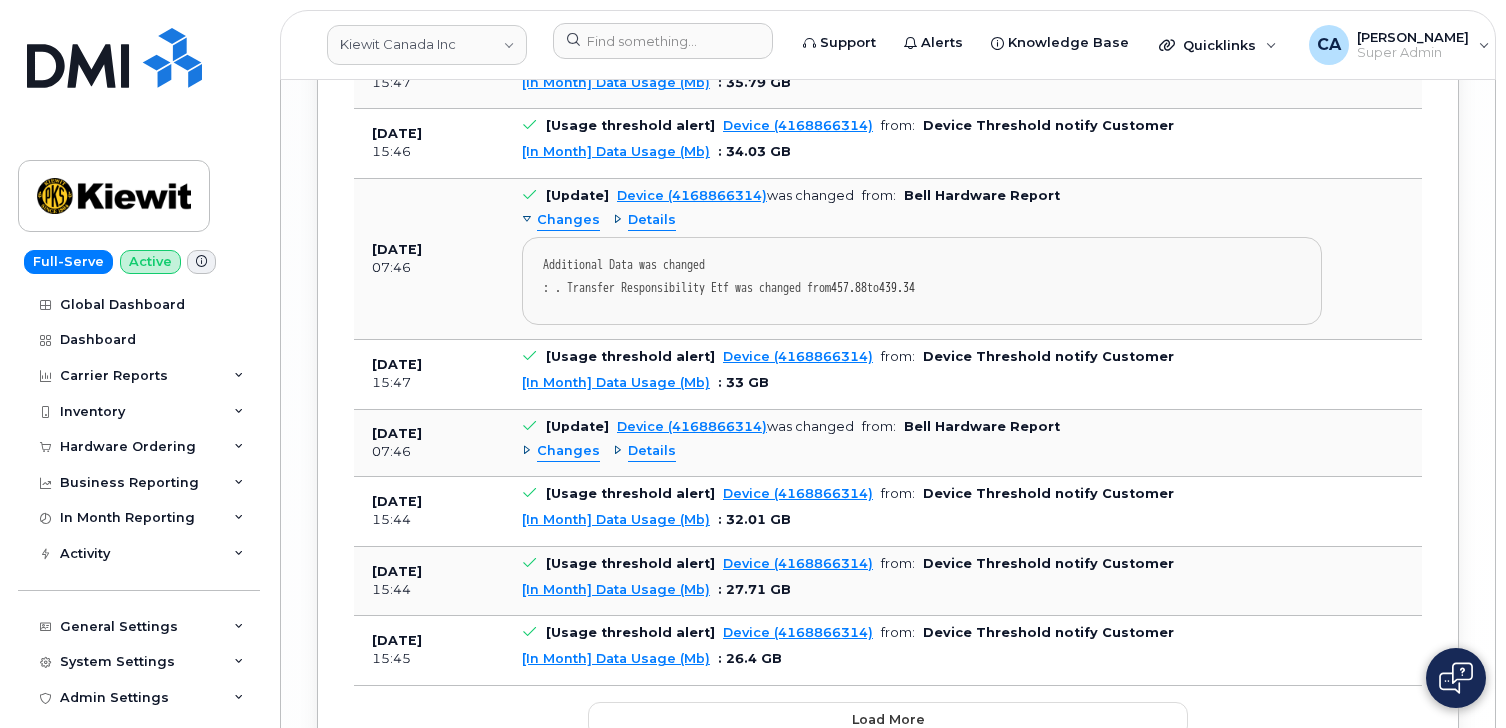 click on "Changes" at bounding box center (568, 451) 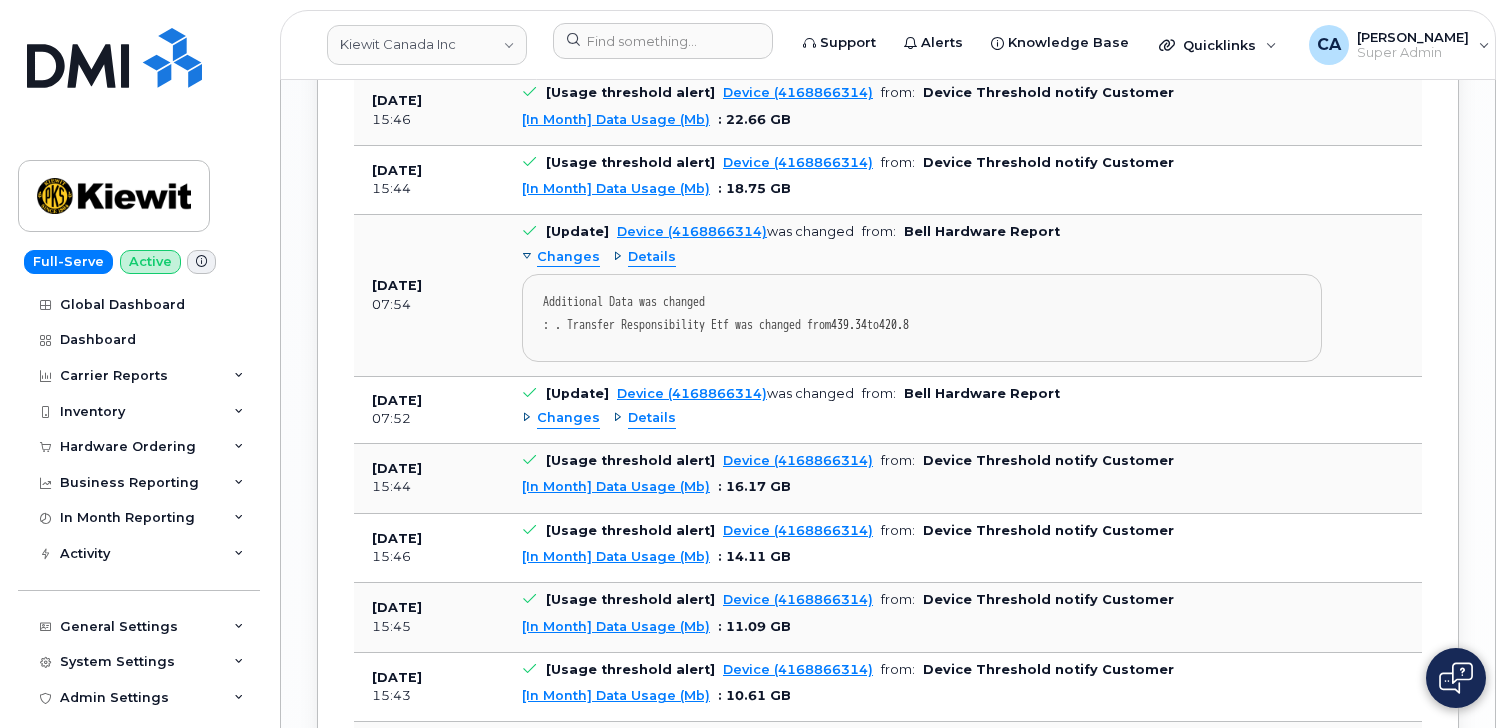 scroll, scrollTop: 3087, scrollLeft: 0, axis: vertical 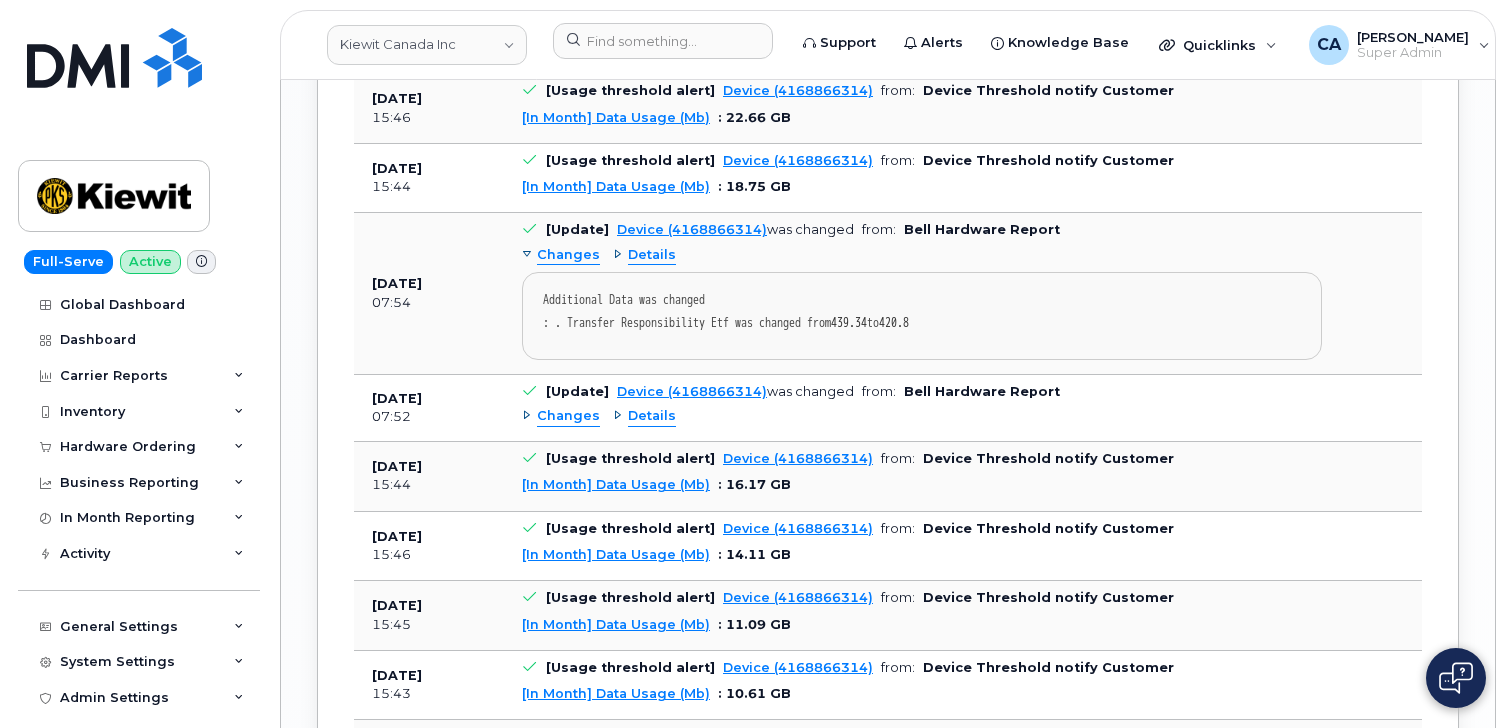 click on "Changes" at bounding box center [568, 416] 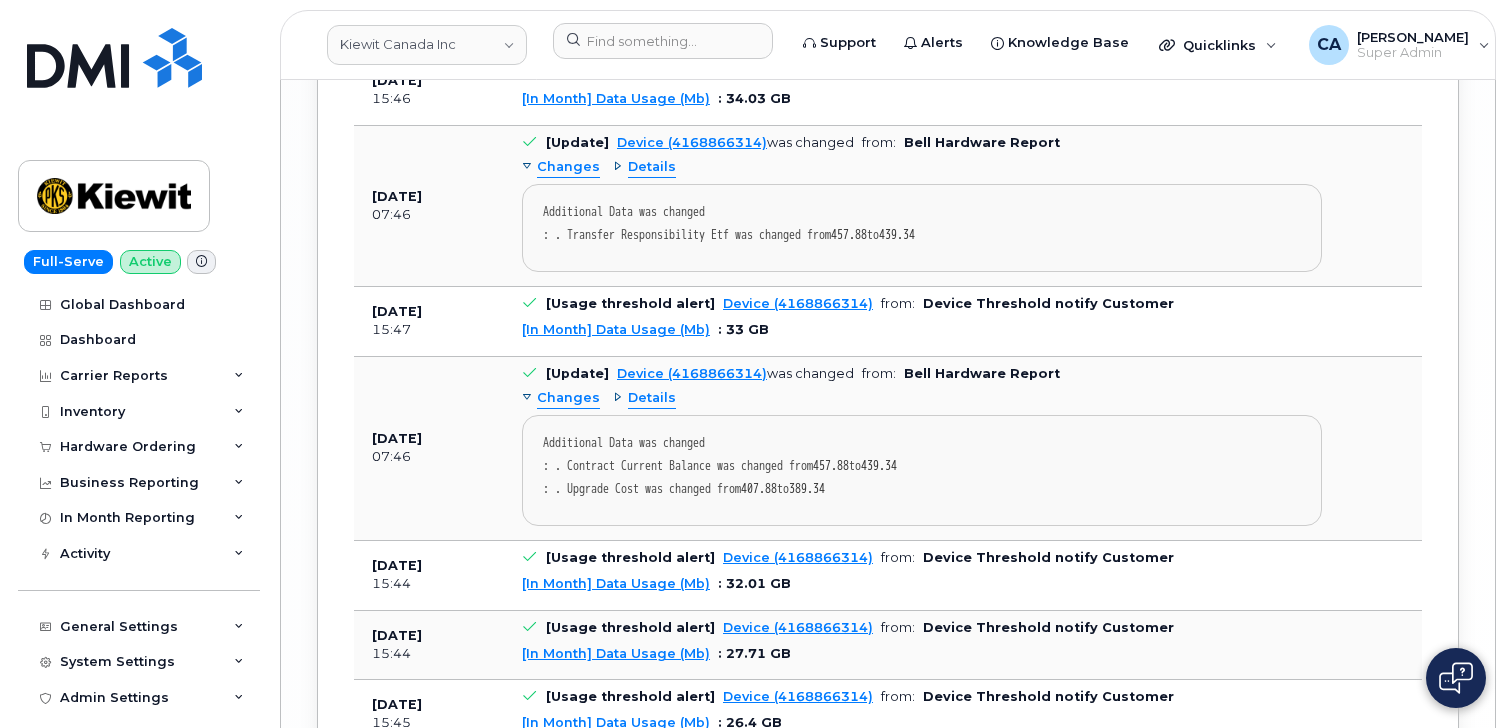 scroll, scrollTop: 4427, scrollLeft: 0, axis: vertical 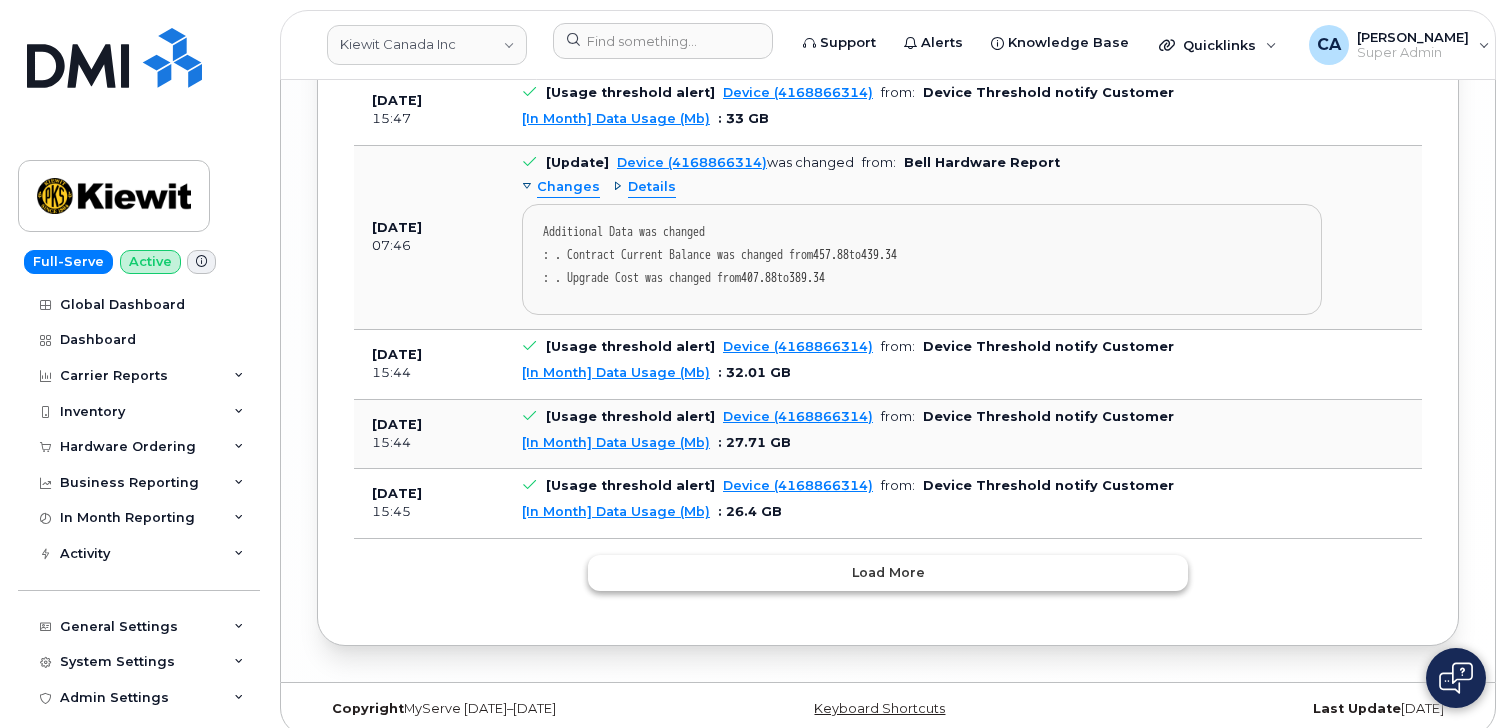 click on "Load more" at bounding box center (888, 573) 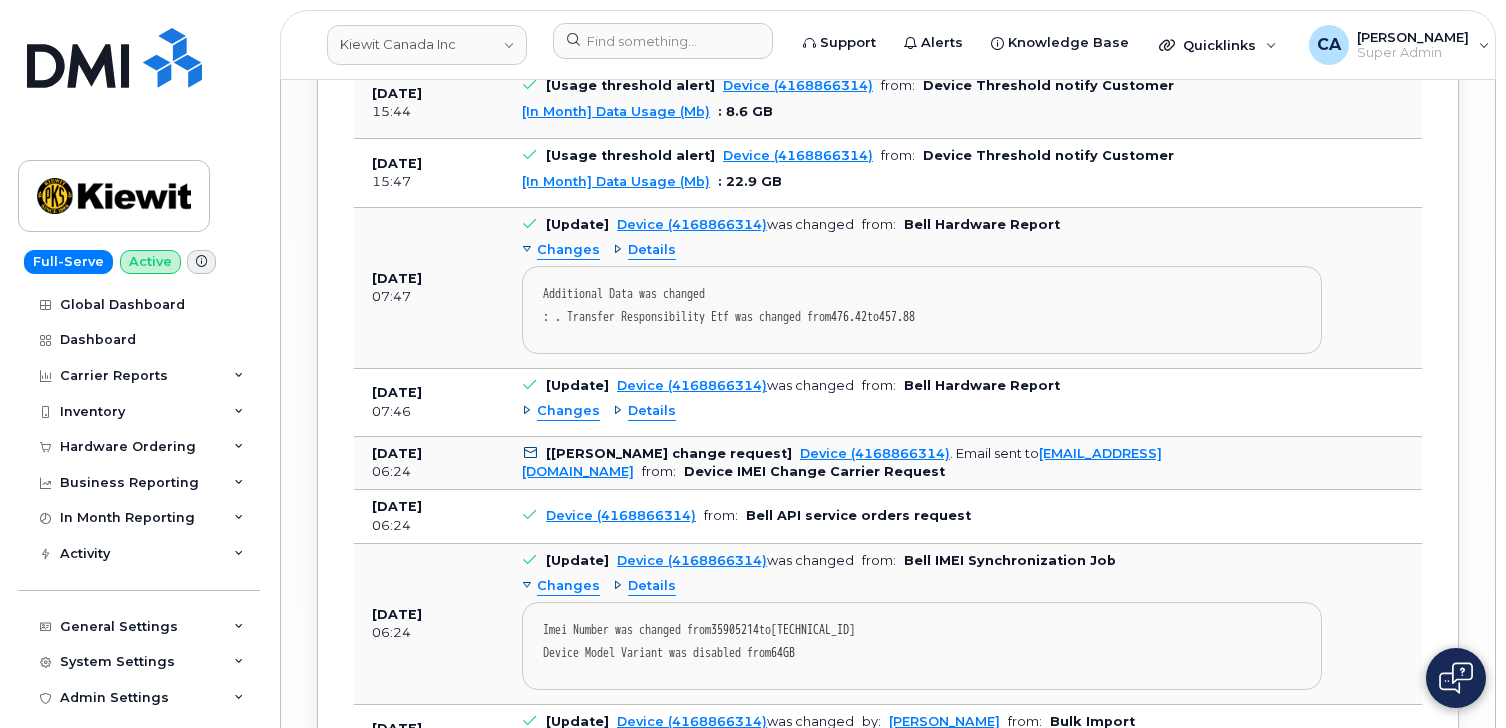 scroll, scrollTop: 5183, scrollLeft: 0, axis: vertical 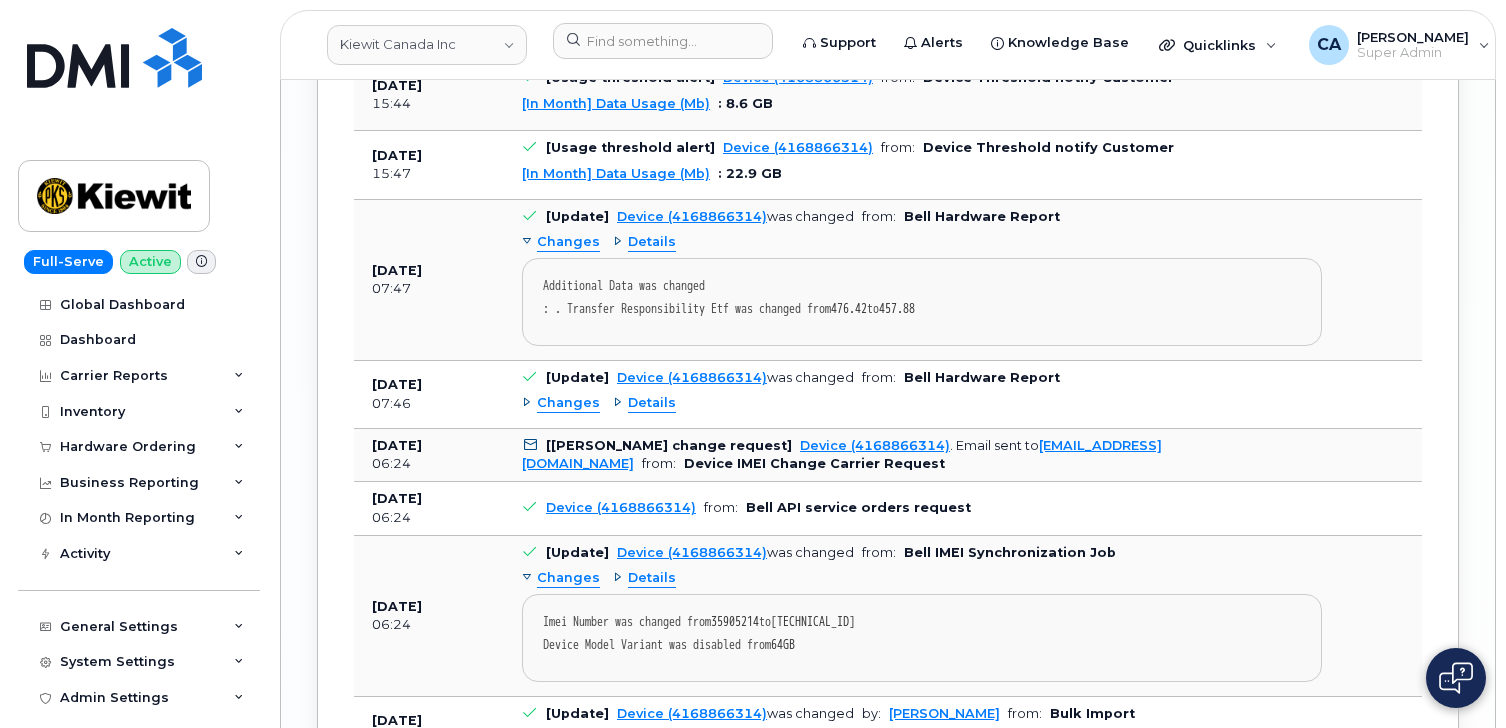 click on "Changes" at bounding box center [568, 403] 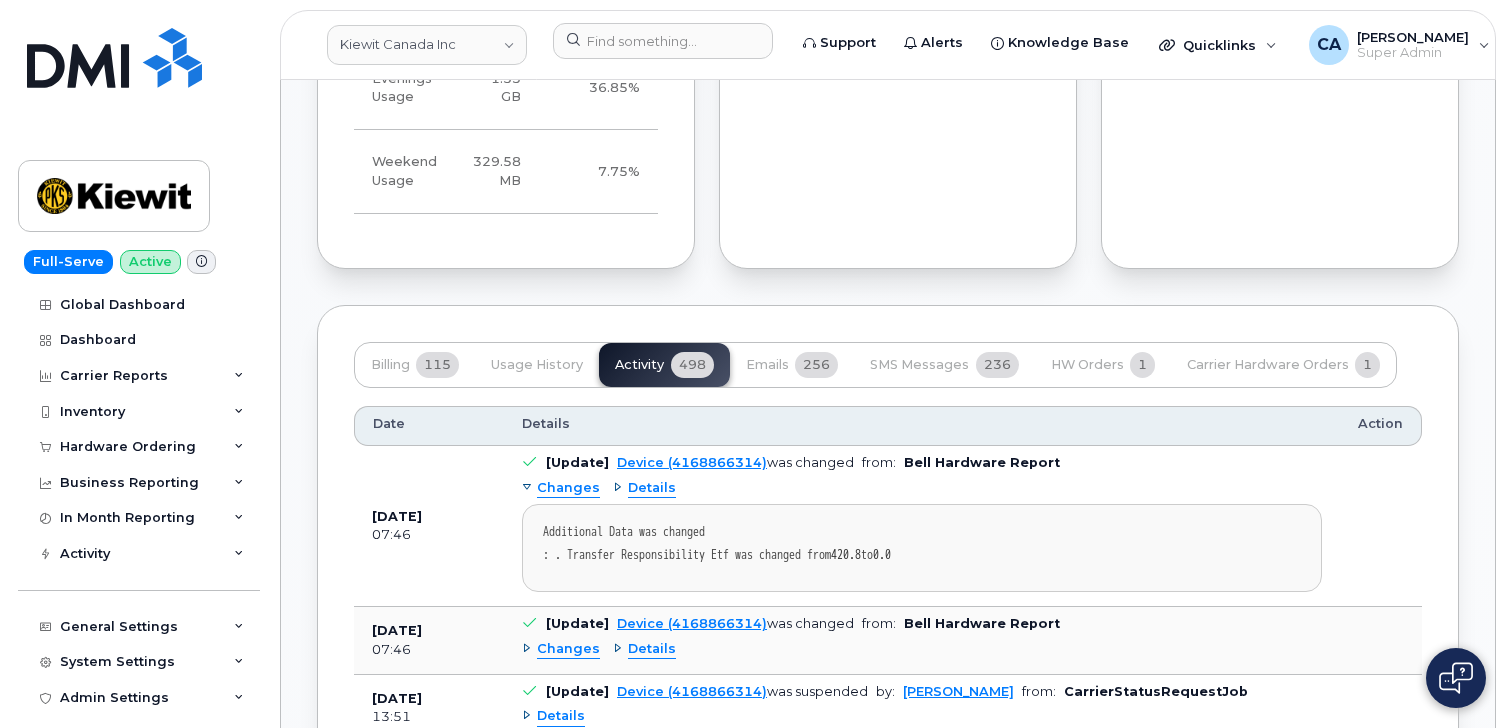 scroll, scrollTop: 2180, scrollLeft: 0, axis: vertical 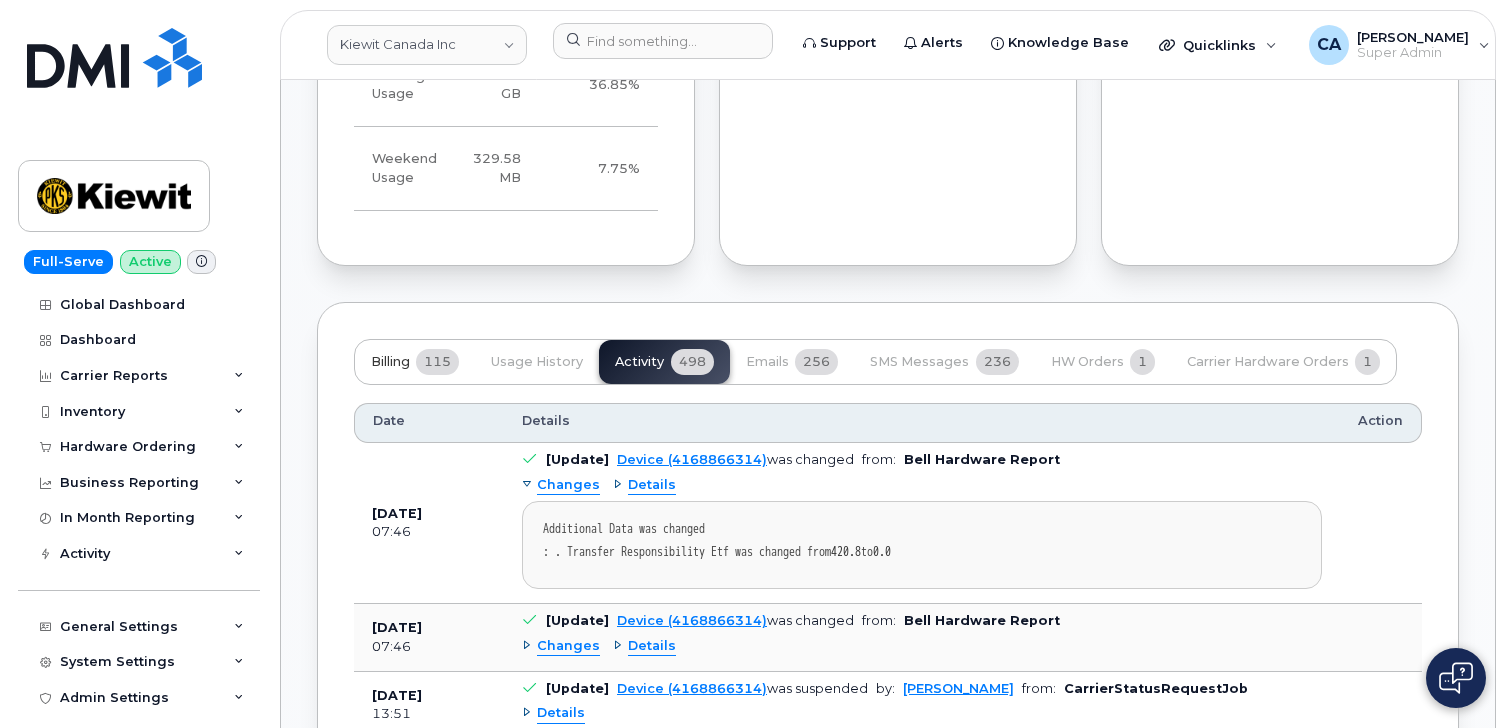 click on "Billing 115" 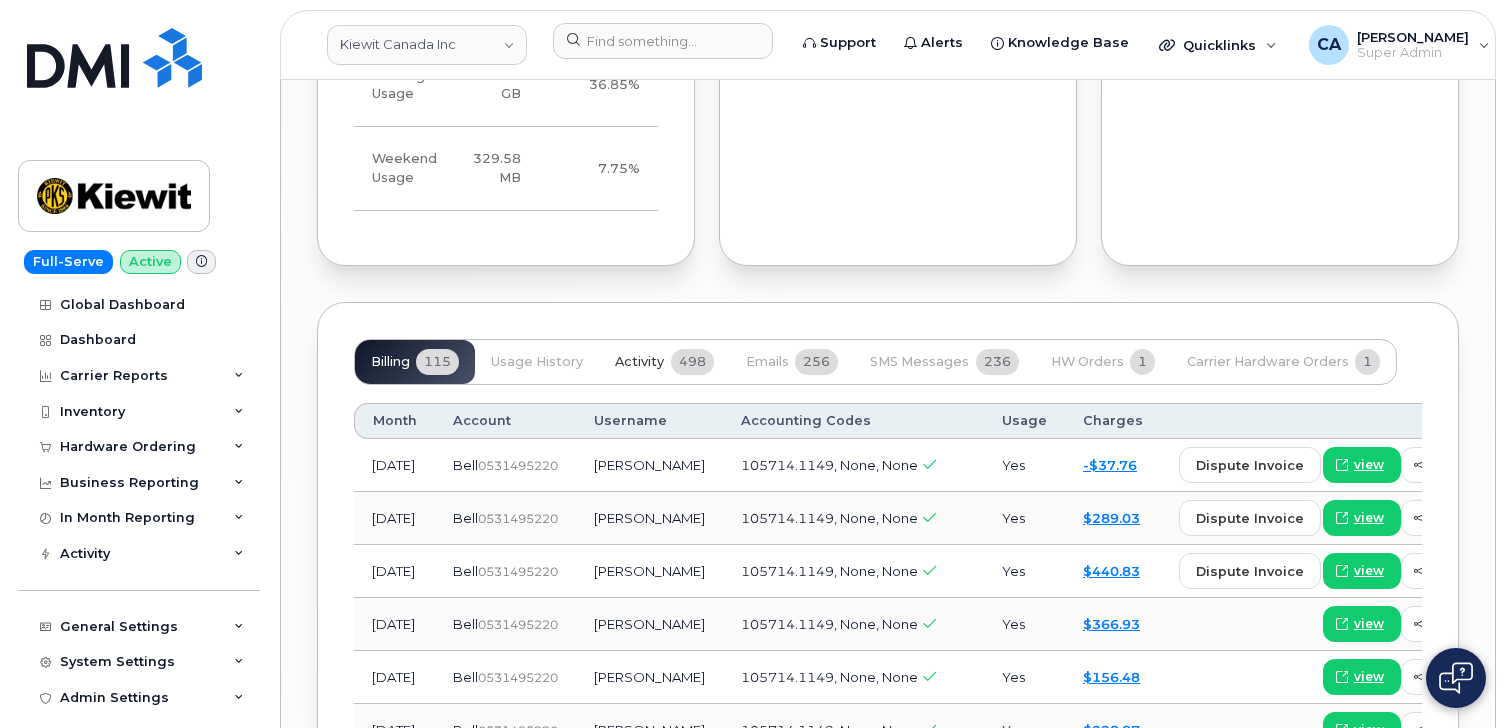 type 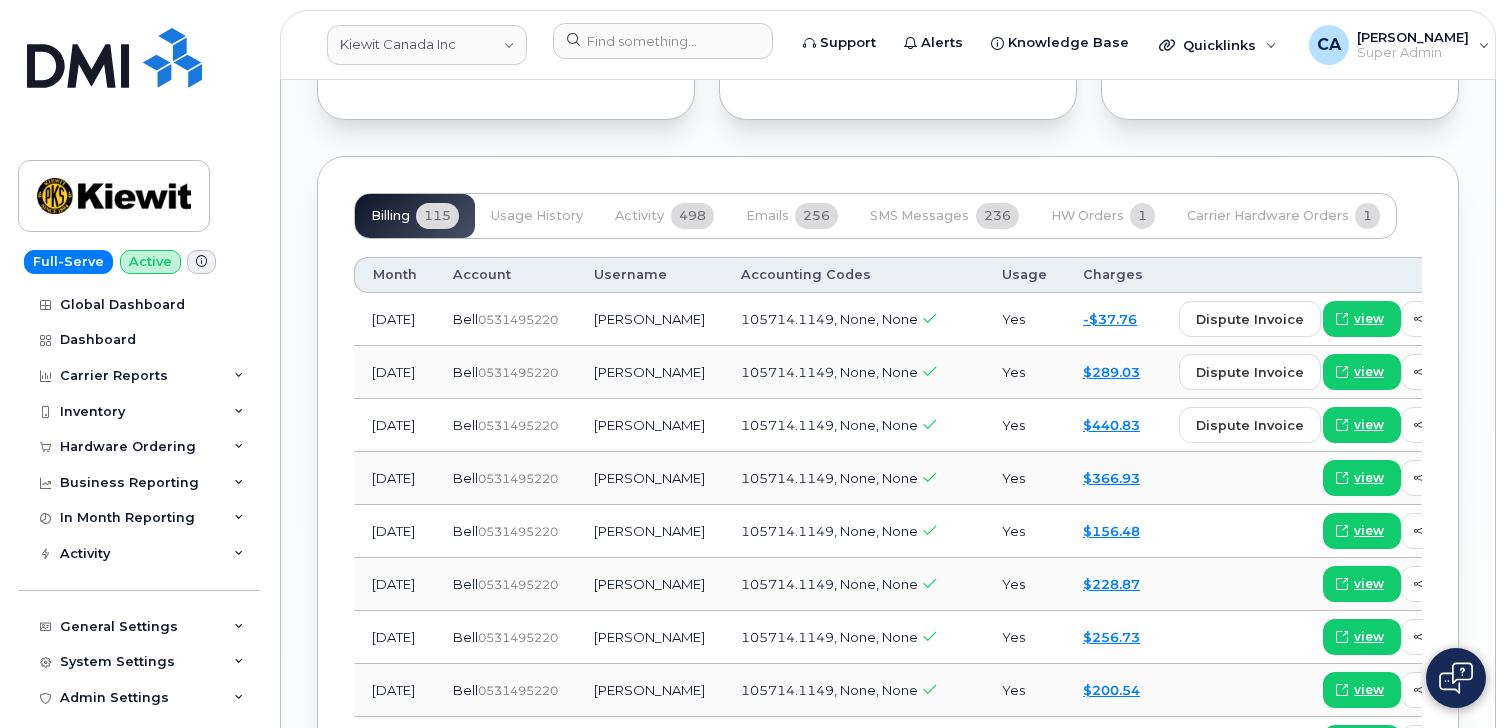 scroll, scrollTop: 2332, scrollLeft: 0, axis: vertical 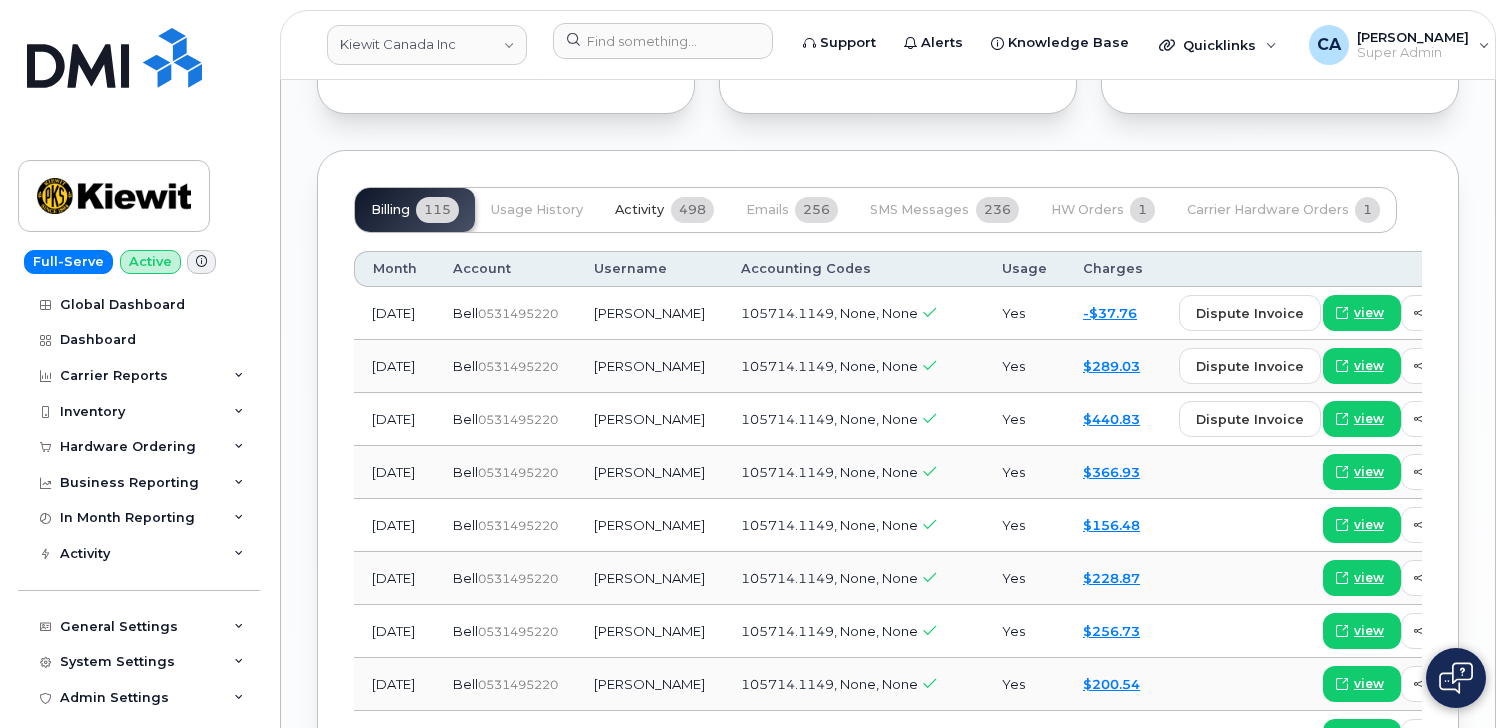 click on "Activity 498" 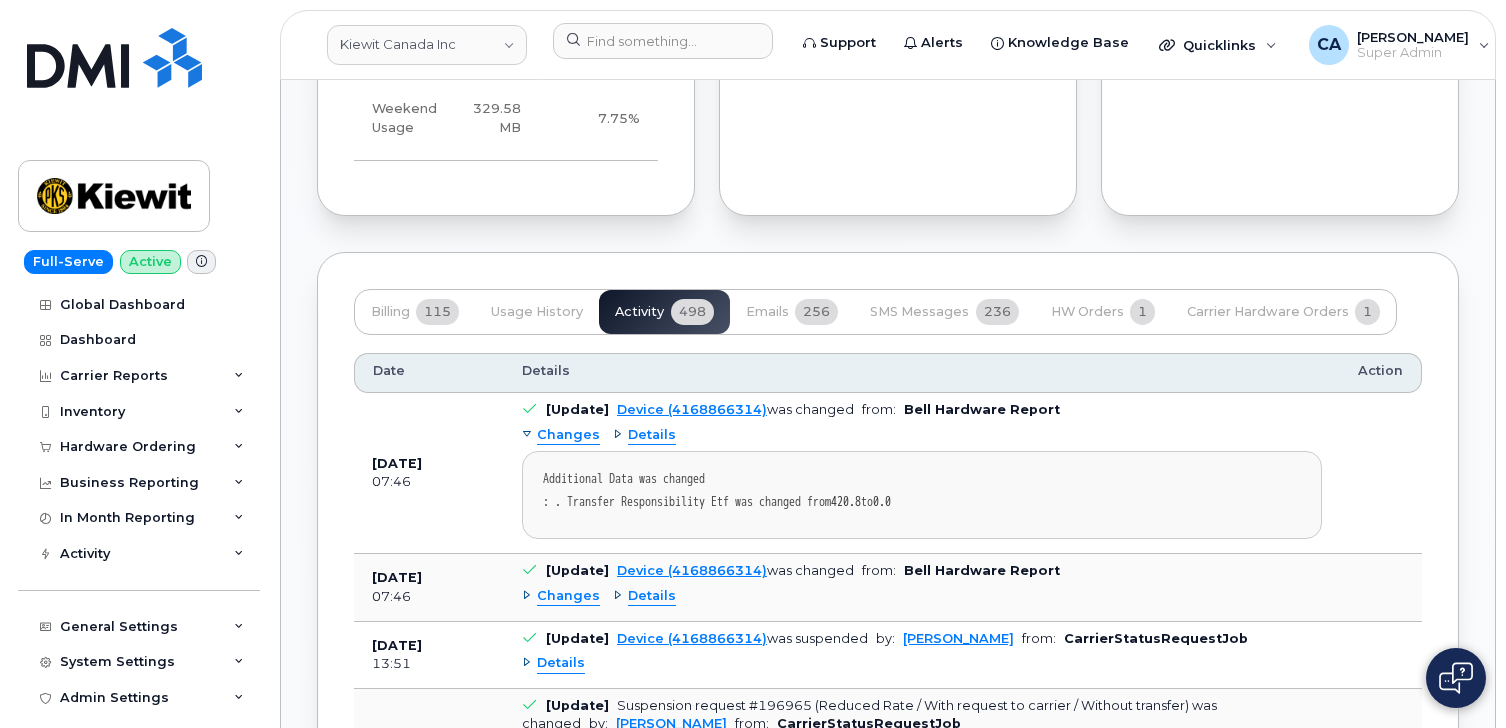 scroll, scrollTop: 2227, scrollLeft: 0, axis: vertical 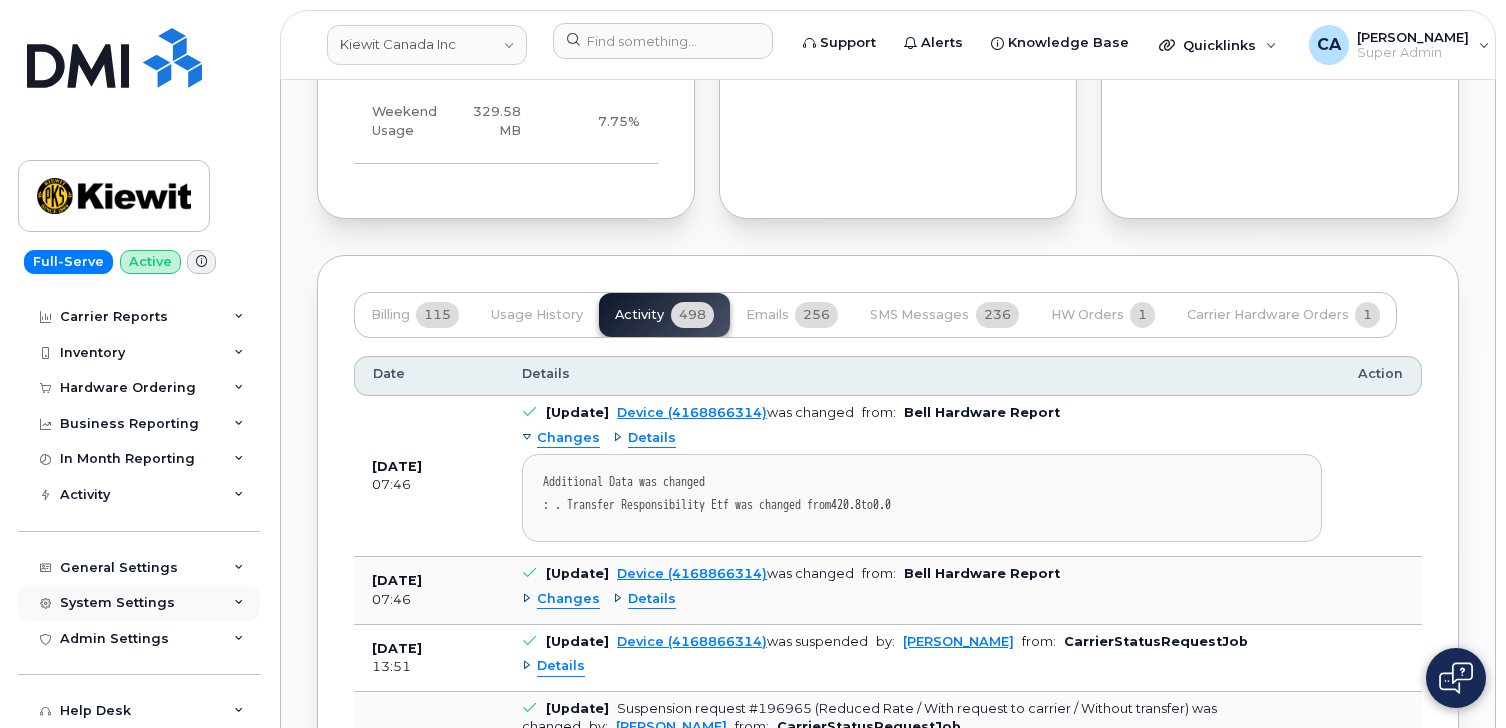 click on "System Settings" at bounding box center [117, 603] 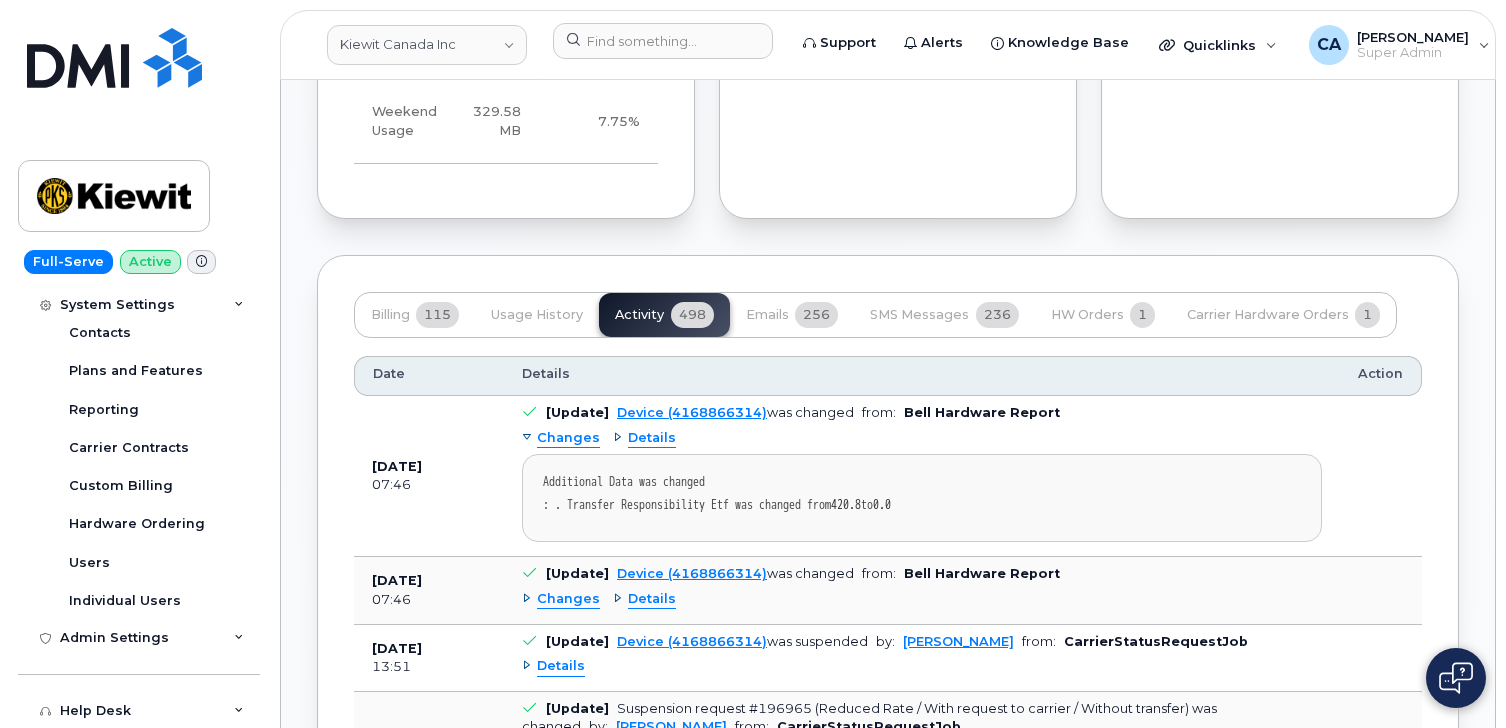 scroll, scrollTop: 418, scrollLeft: 0, axis: vertical 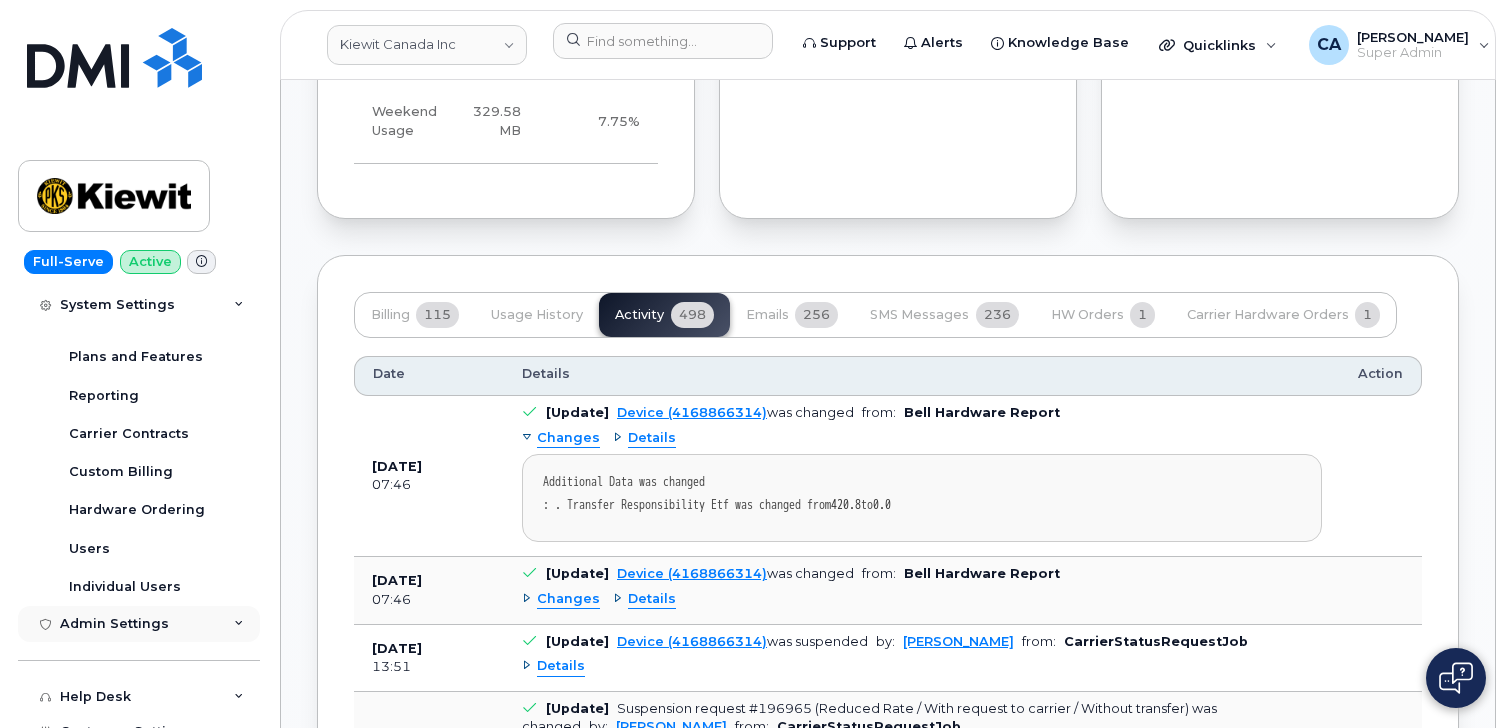 click on "Admin Settings" at bounding box center [114, 624] 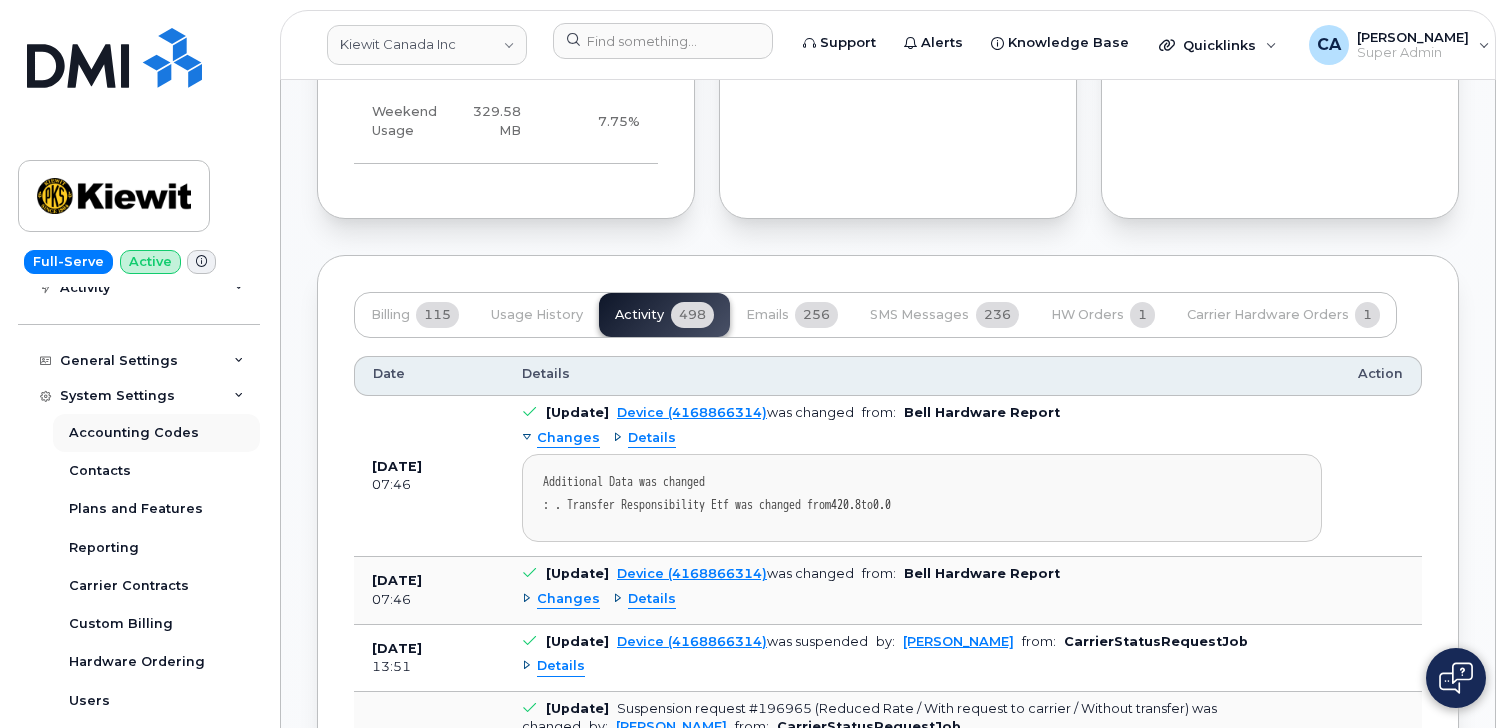scroll, scrollTop: 263, scrollLeft: 0, axis: vertical 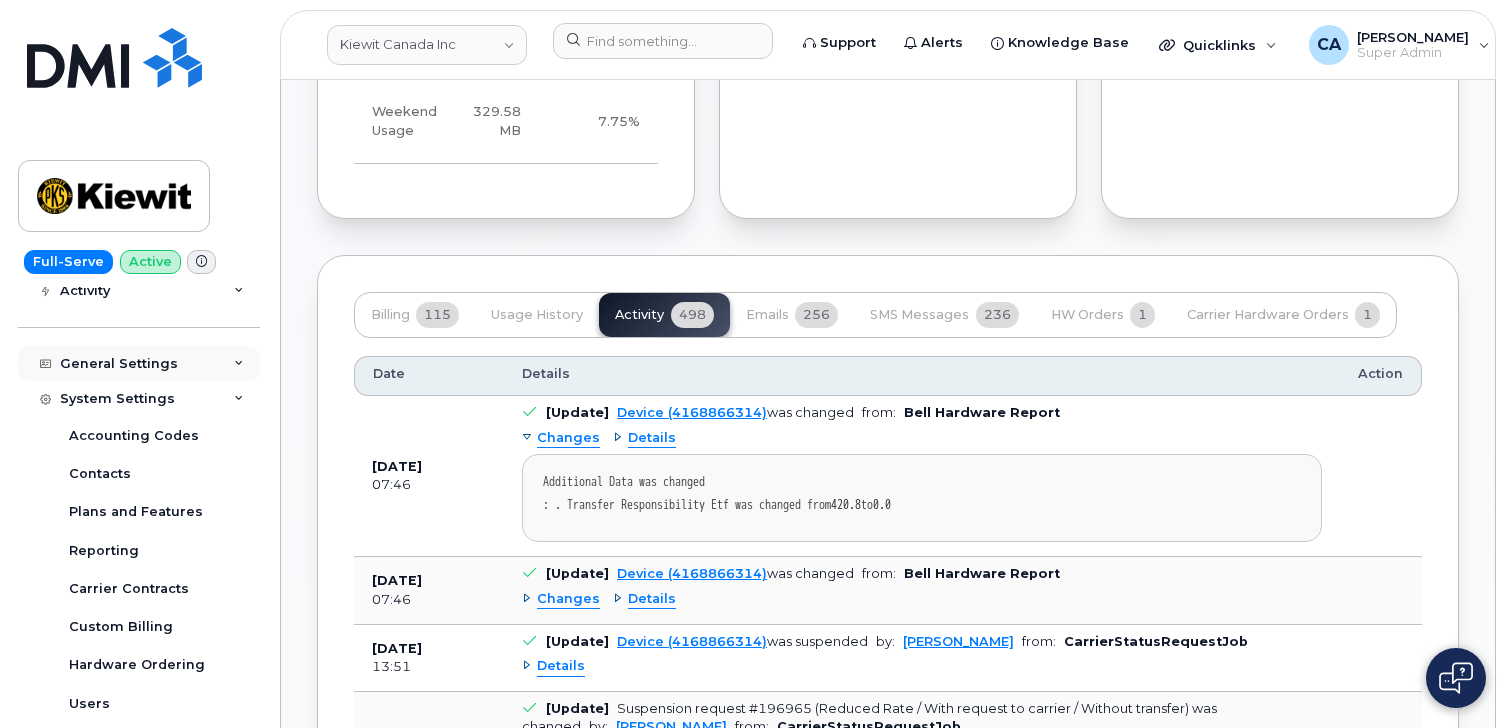 click on "General Settings" at bounding box center (119, 364) 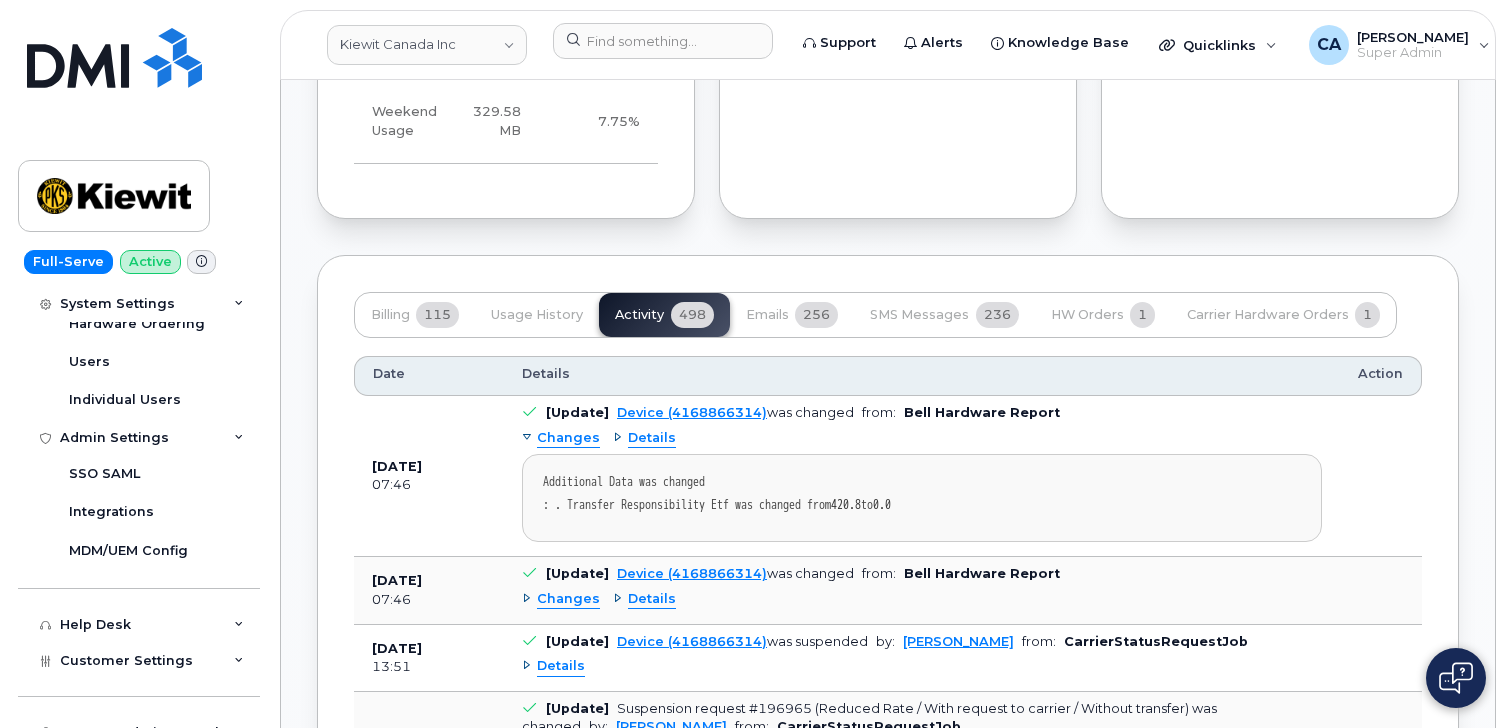 scroll, scrollTop: 916, scrollLeft: 0, axis: vertical 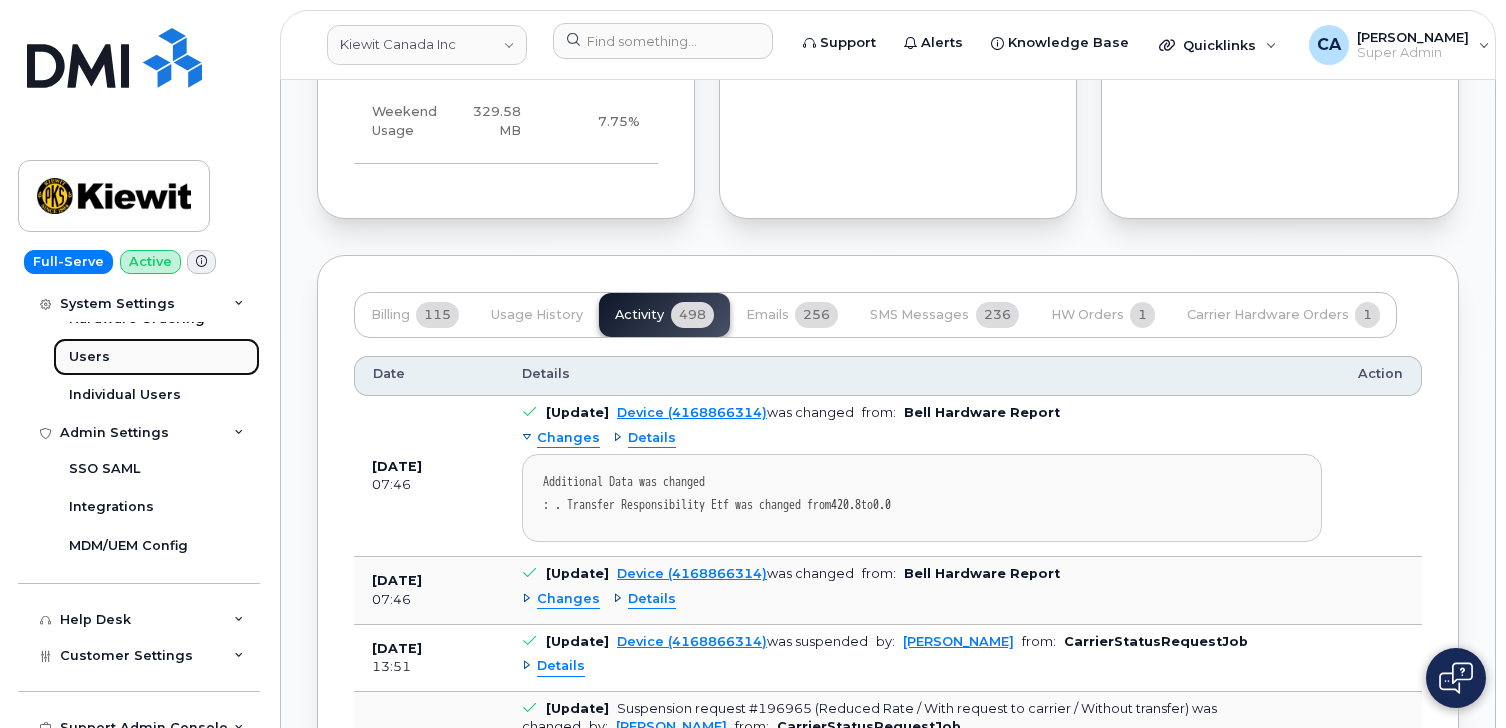 click on "Users" at bounding box center [156, 357] 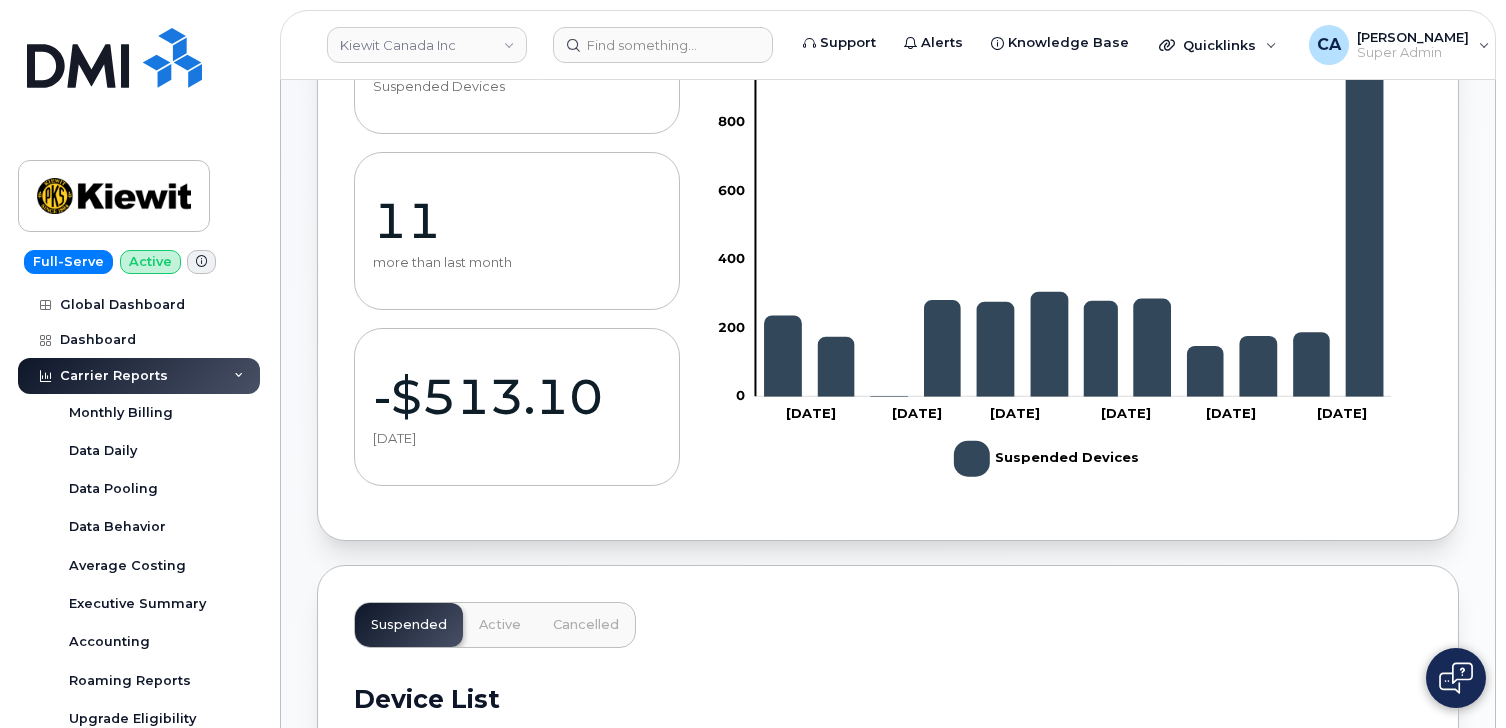 scroll, scrollTop: 305, scrollLeft: 0, axis: vertical 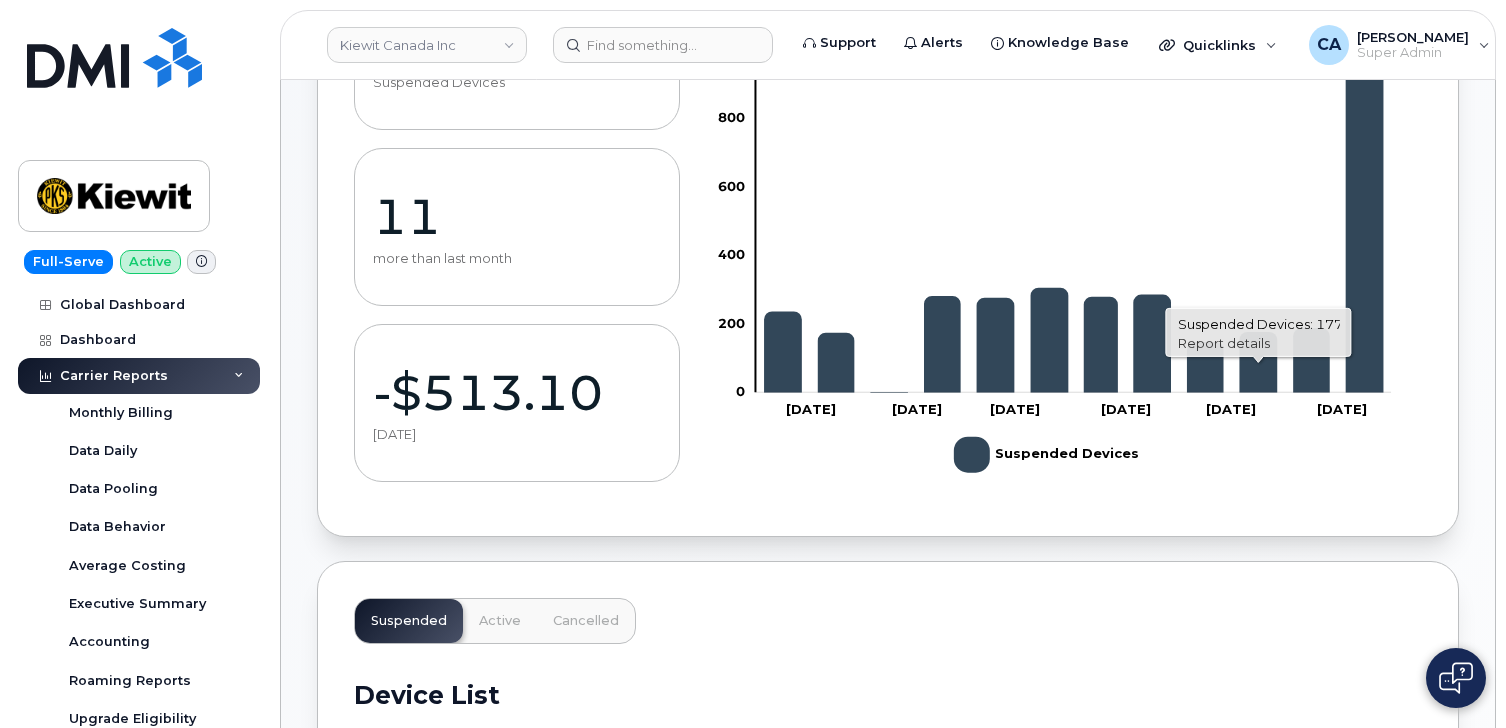 click on "Report details" 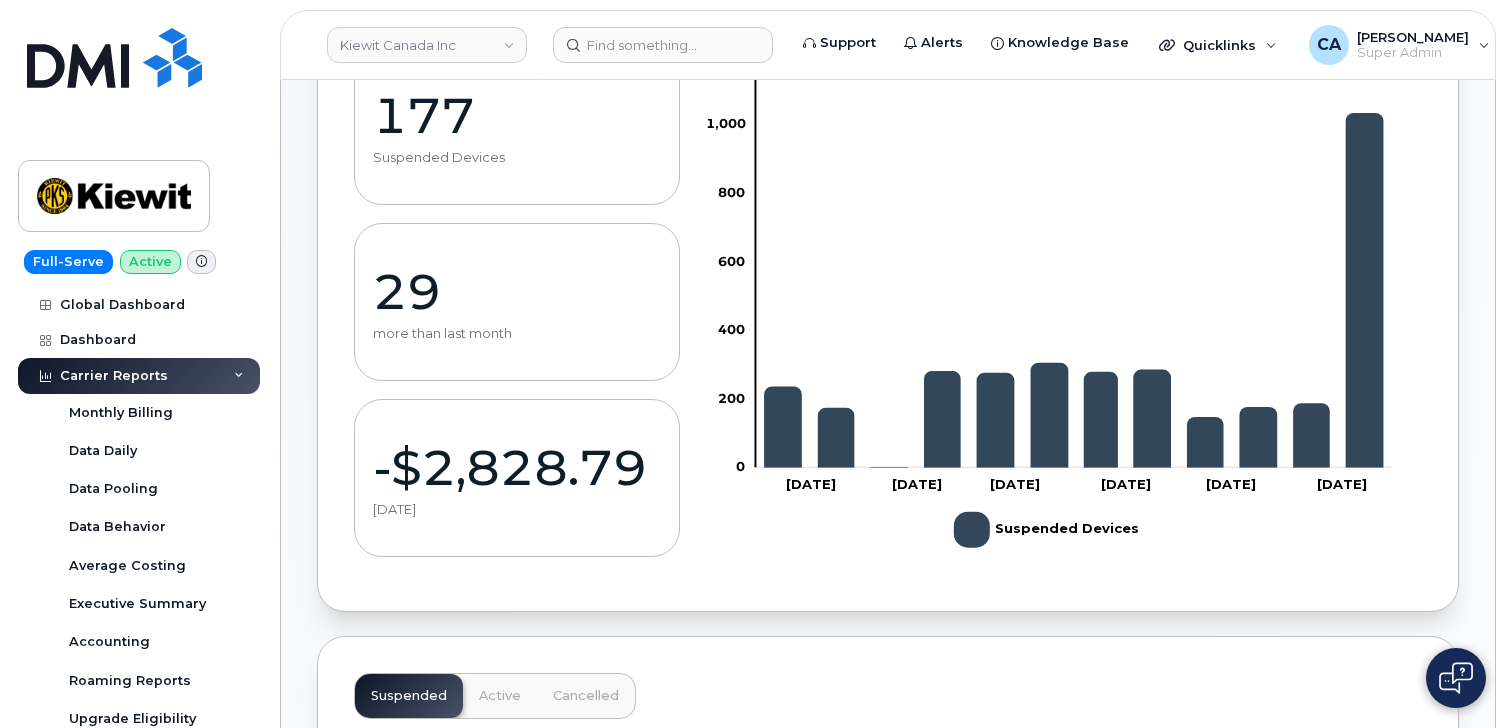 scroll, scrollTop: 231, scrollLeft: 0, axis: vertical 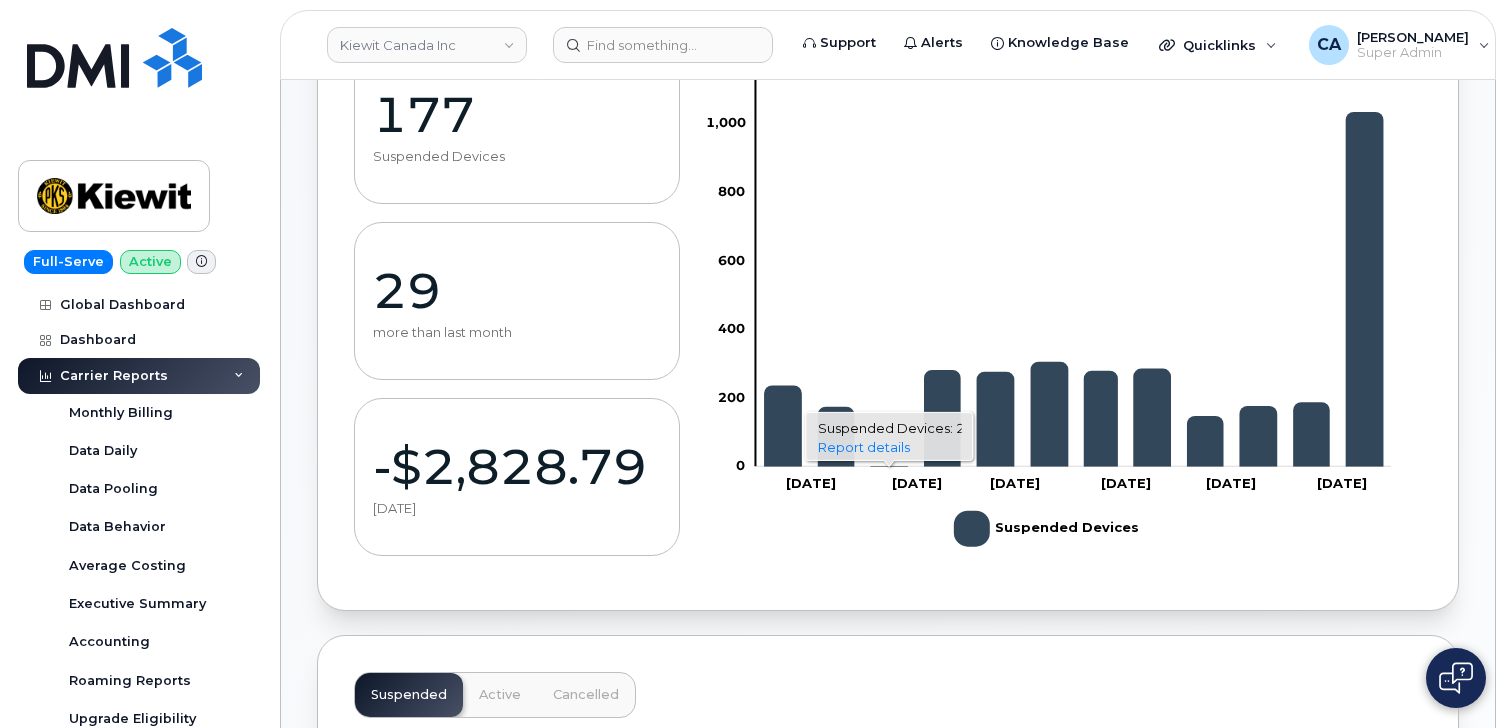 click on "Report details" 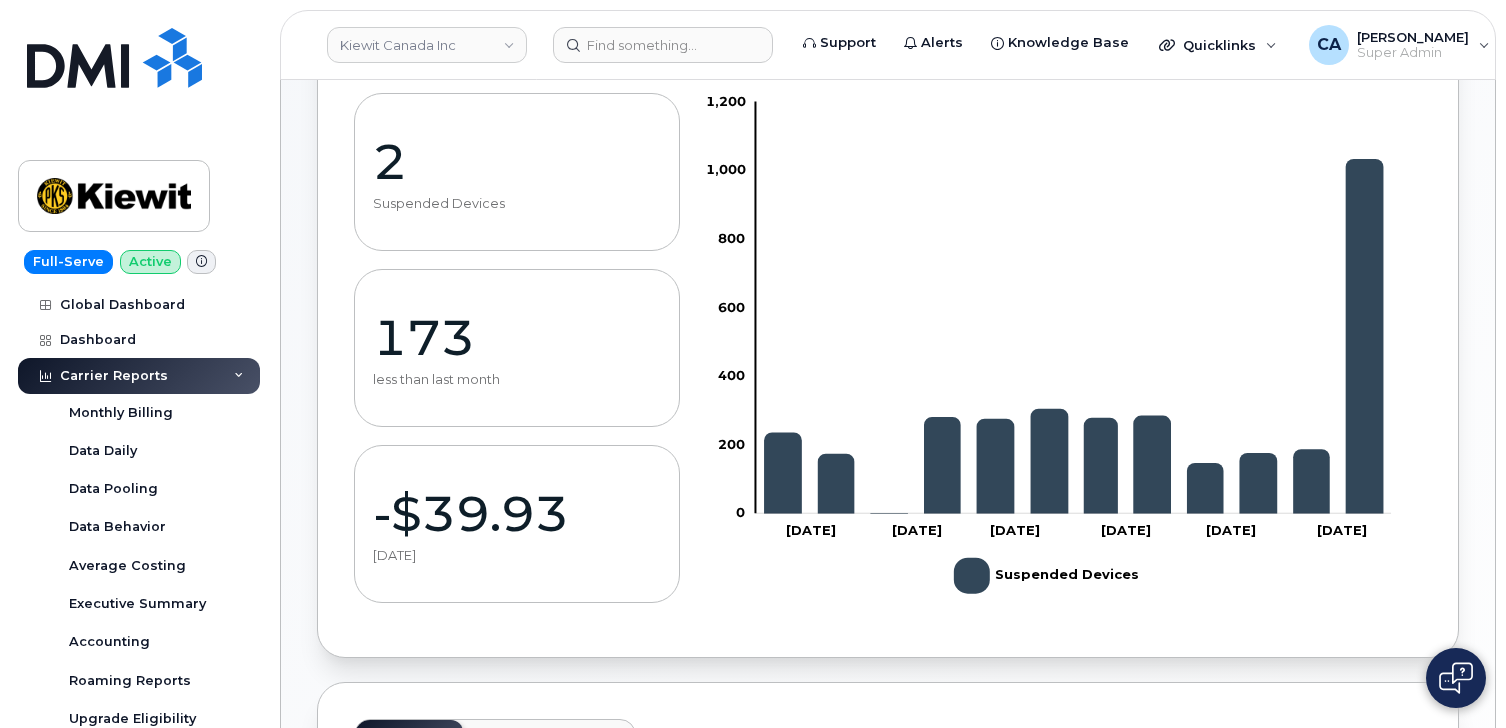 scroll, scrollTop: 0, scrollLeft: 0, axis: both 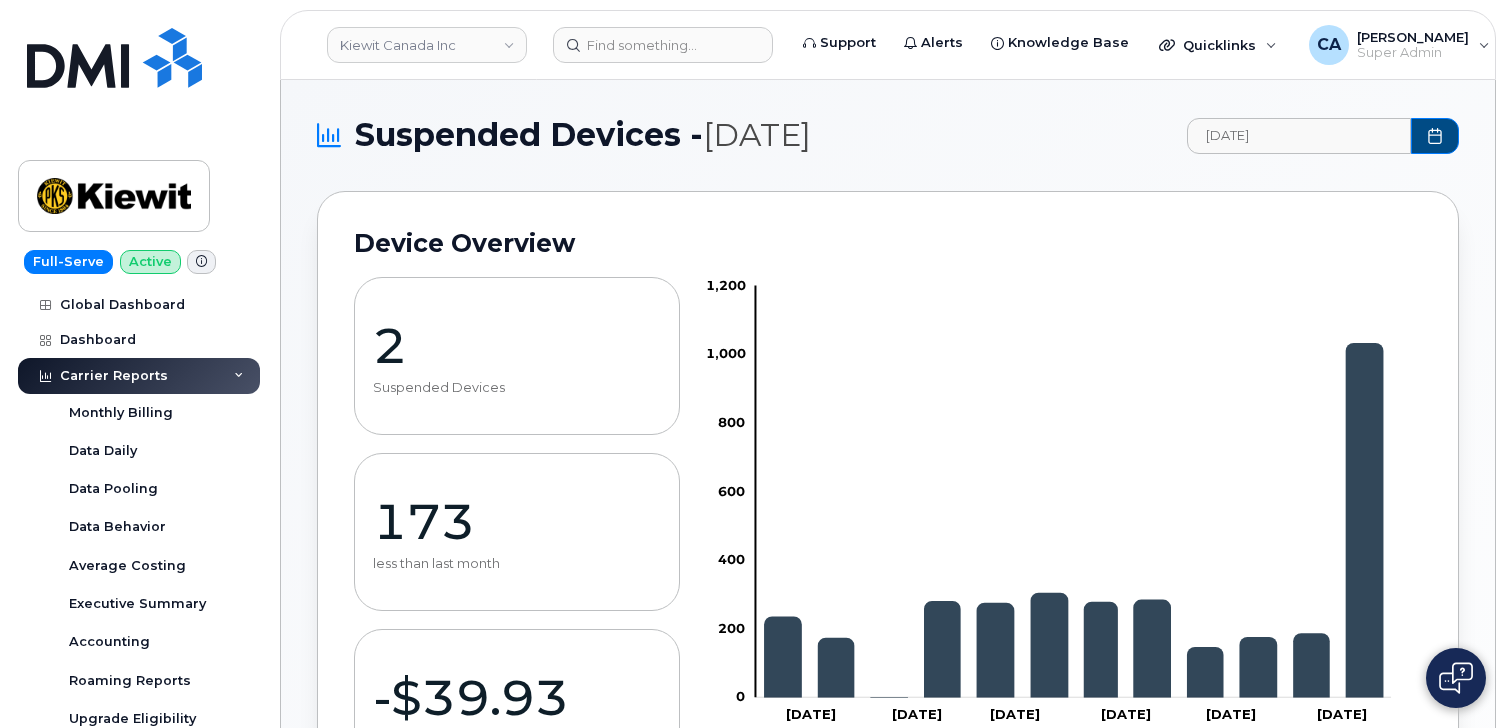 click on "Suspended Devices -  [DATE]" at bounding box center (747, 135) 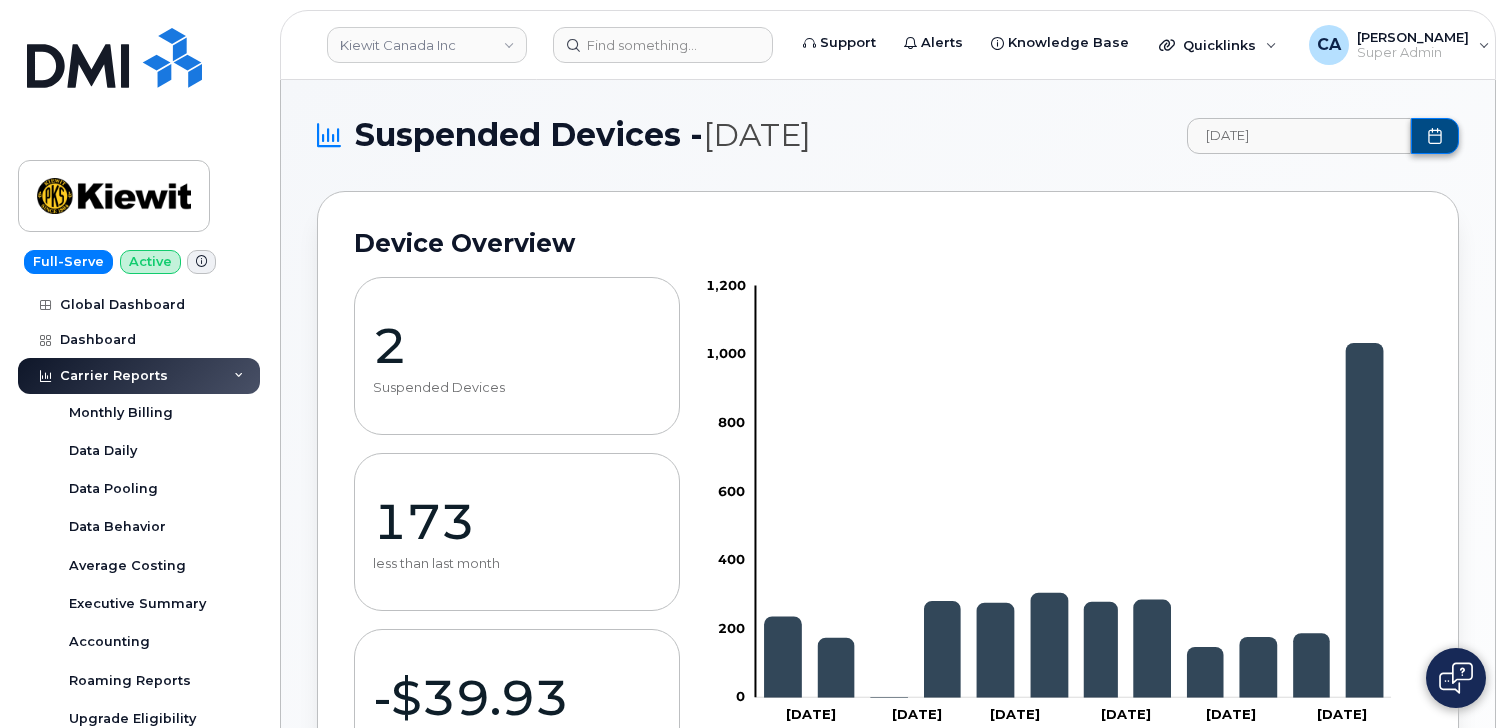 click 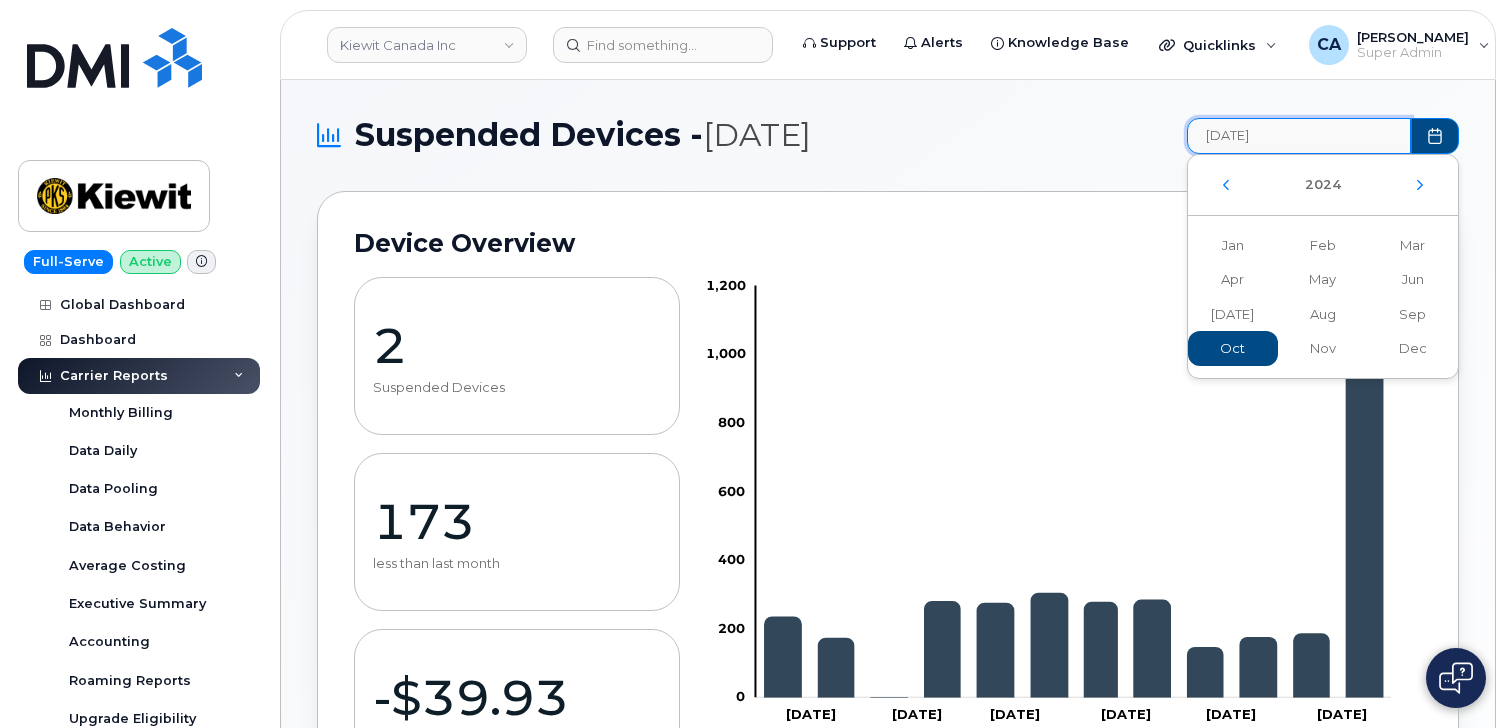 click on "Suspended Devices -  October 2024" at bounding box center [747, 135] 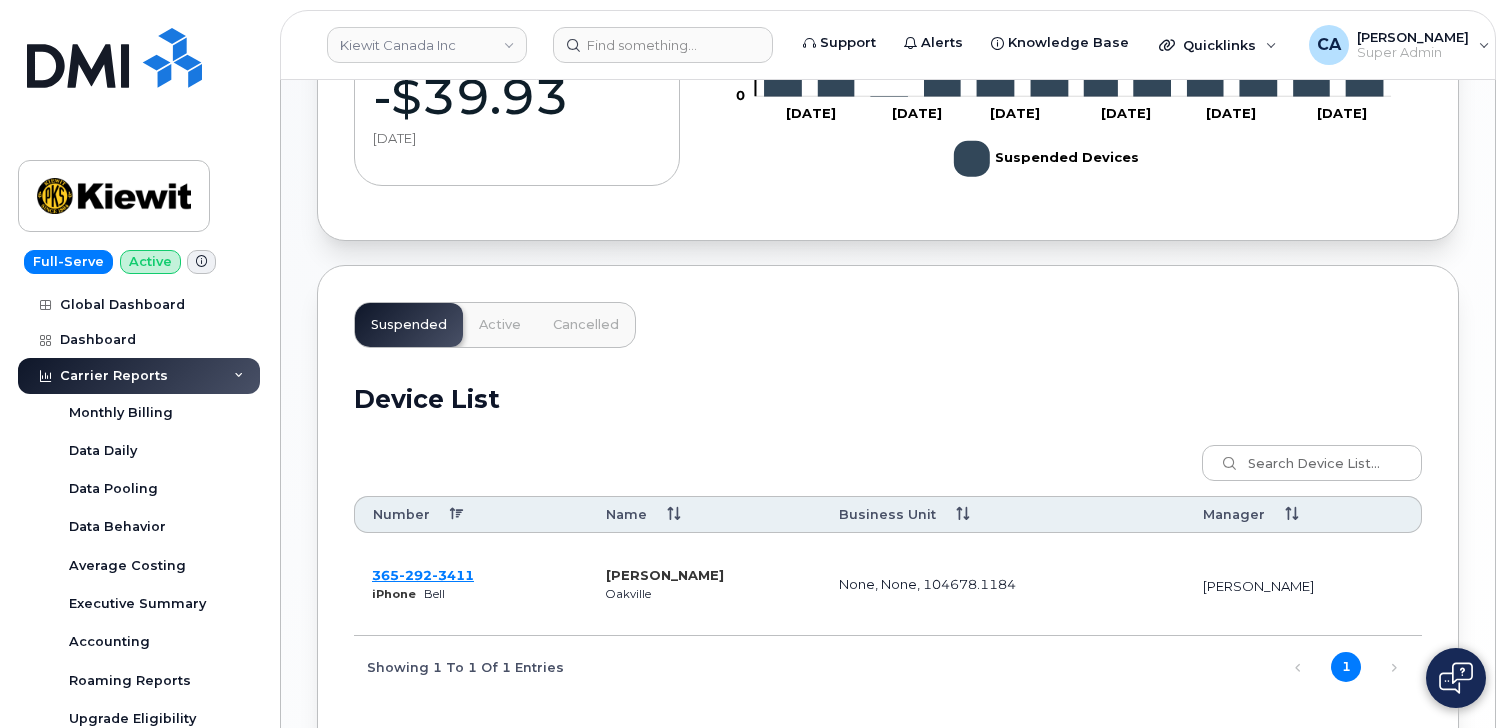 scroll, scrollTop: 597, scrollLeft: 0, axis: vertical 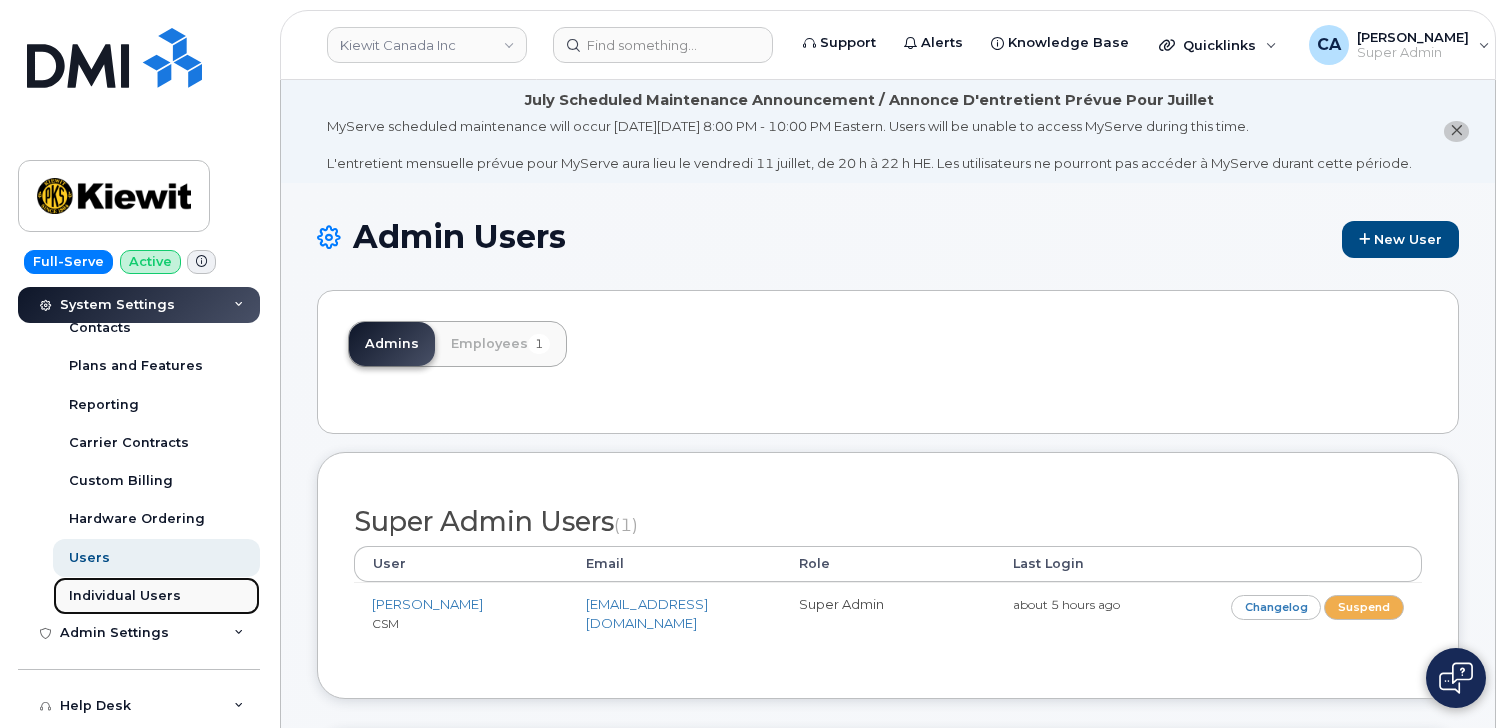 click on "Individual Users" at bounding box center (125, 596) 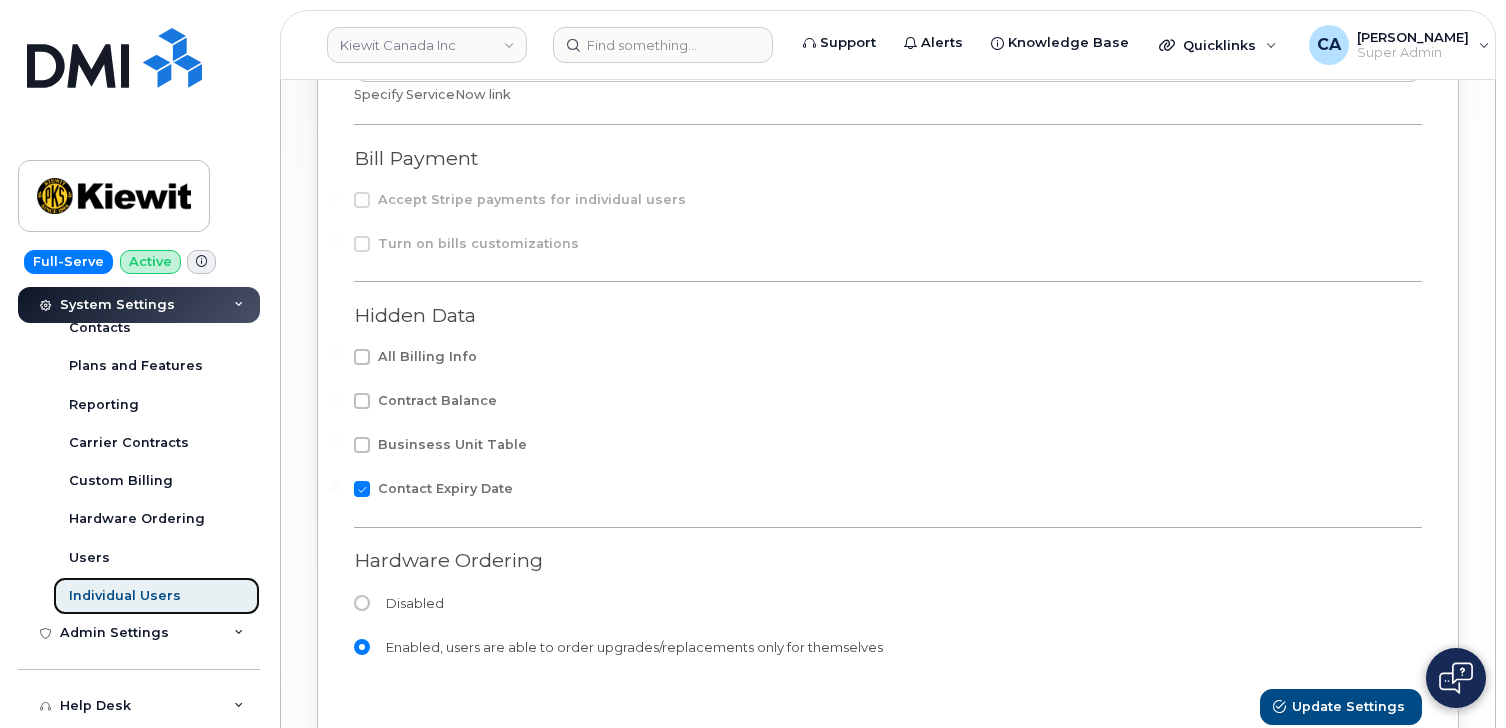 scroll, scrollTop: 1024, scrollLeft: 0, axis: vertical 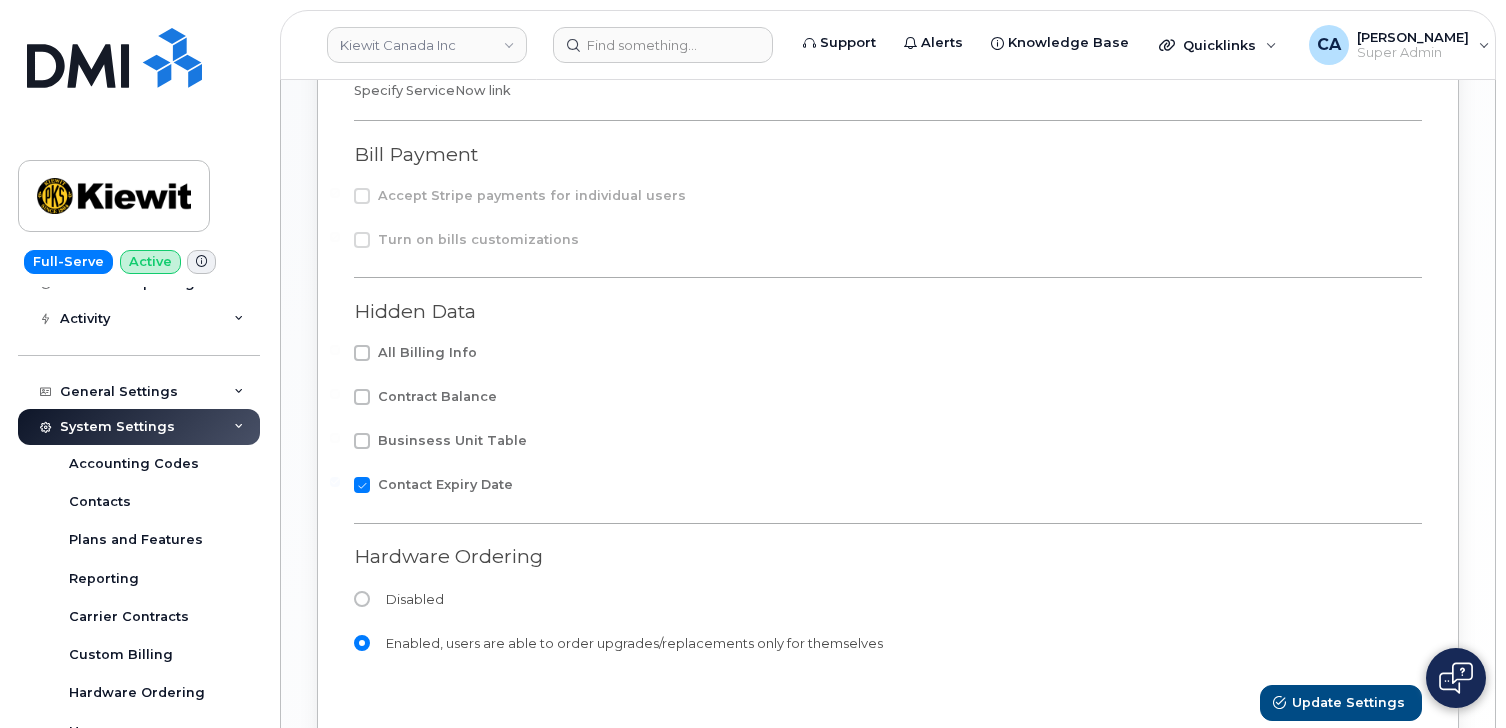 click on "Enable Individual Users Limit registrations to the following email domains: Separate multiple domains with commas. Users will have to accept Terms and Conditions before signing up: Leave blank to not display a checkbox with Terms and Conditions link. Individual Users can Request Device Updates Reset Voicemail Password Add Roaming Packages Change SIM card Change Phone Number Request Repair Change Plan / Features Transfer to personal Suspend/Cancel Call Forwarding Create Helpdesk Submission https://intake-mms.dminc.com/243115461424953 Specify ServiceNow link Bill Payment Accept Stripe payments for individual users Turn on bills customizations Hidden Data All Billing Info Contract Balance Businsess Unit Table Contact Expiry Date Hardware Ordering Disabled Enabled, users are able to order upgrades/replacements only for themselves Update Settings" at bounding box center [888, -16] 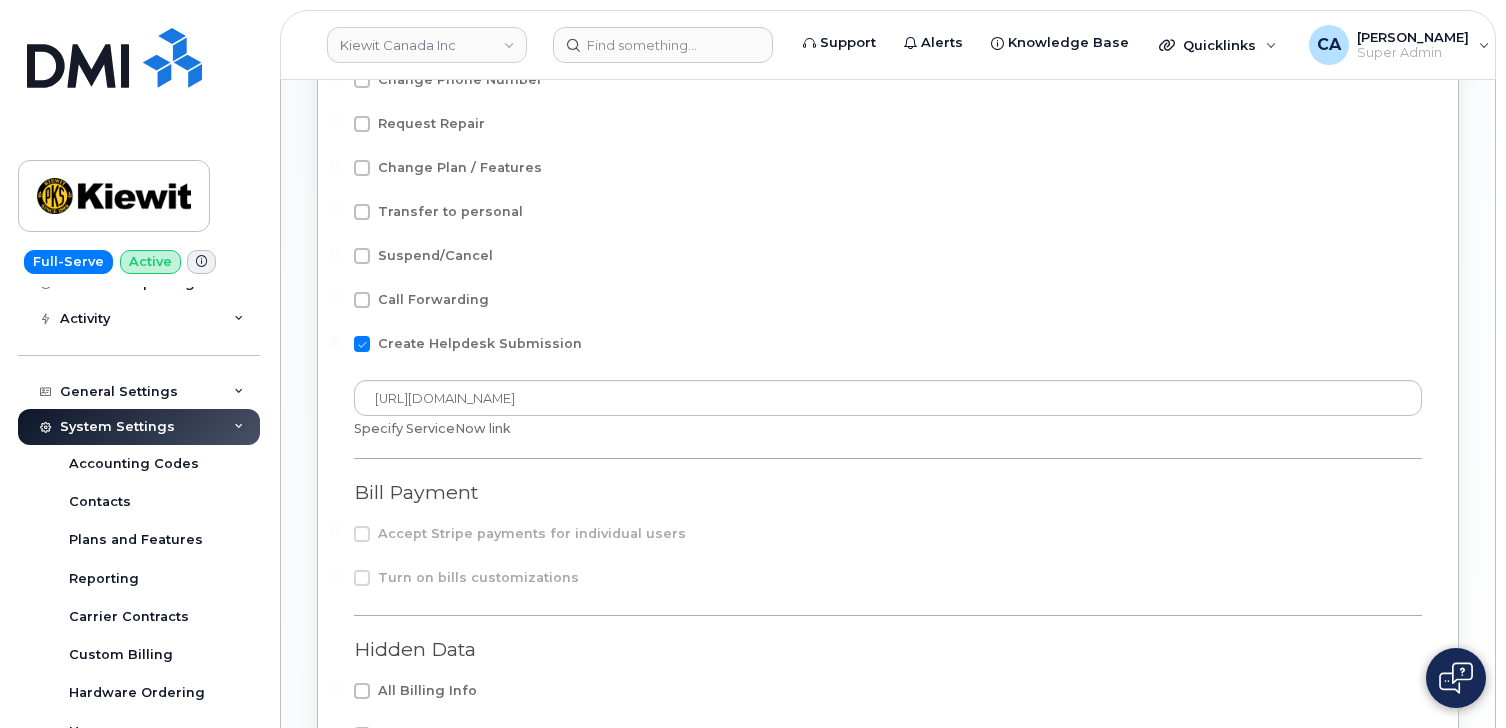 scroll, scrollTop: 685, scrollLeft: 0, axis: vertical 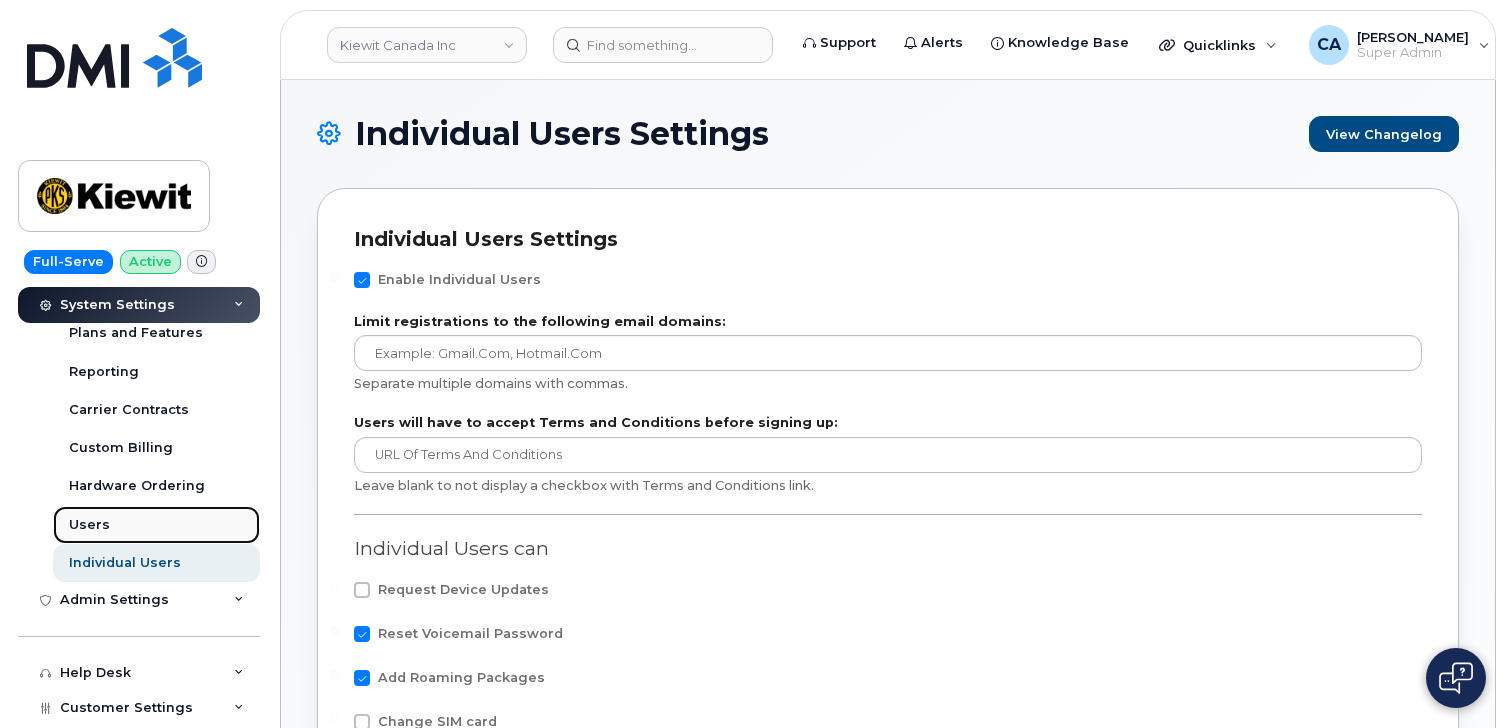 click on "Users" at bounding box center (156, 525) 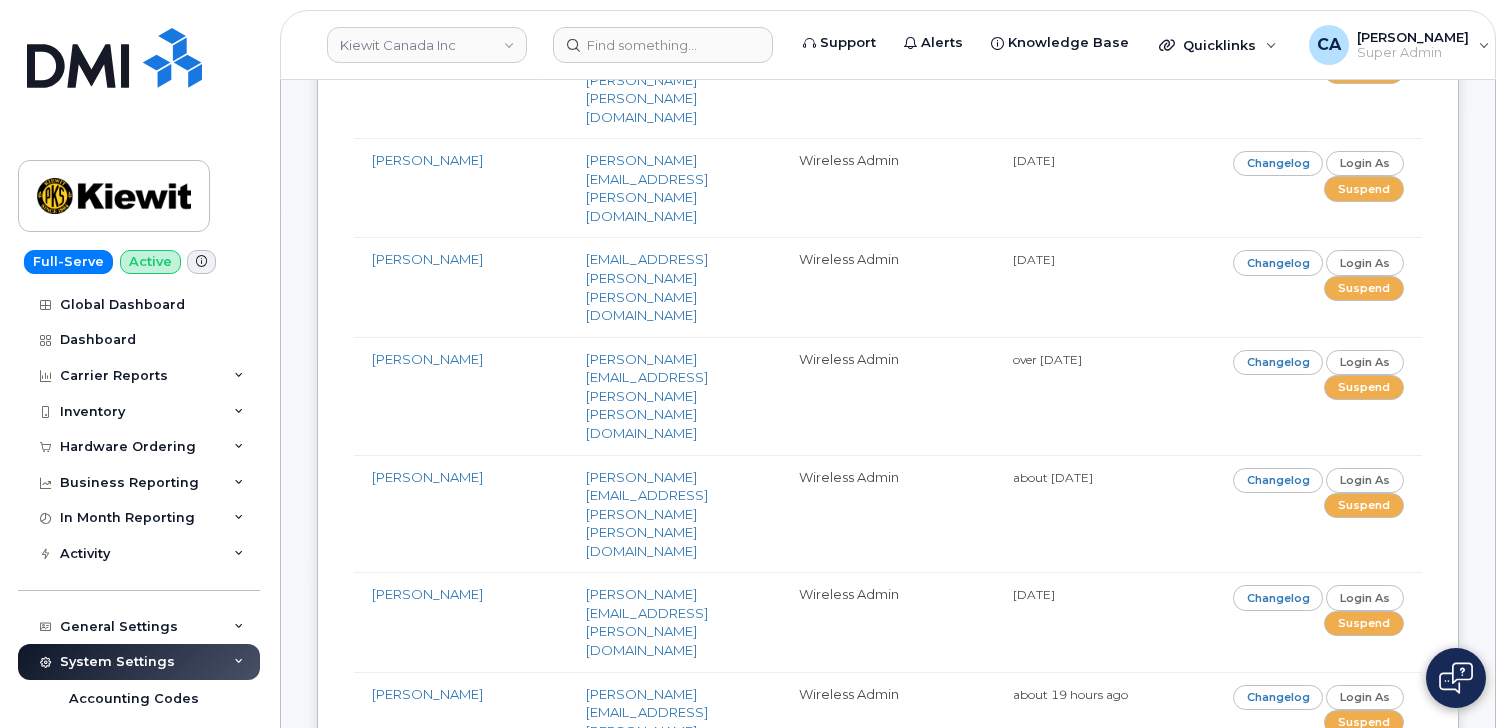 scroll, scrollTop: 1060, scrollLeft: 0, axis: vertical 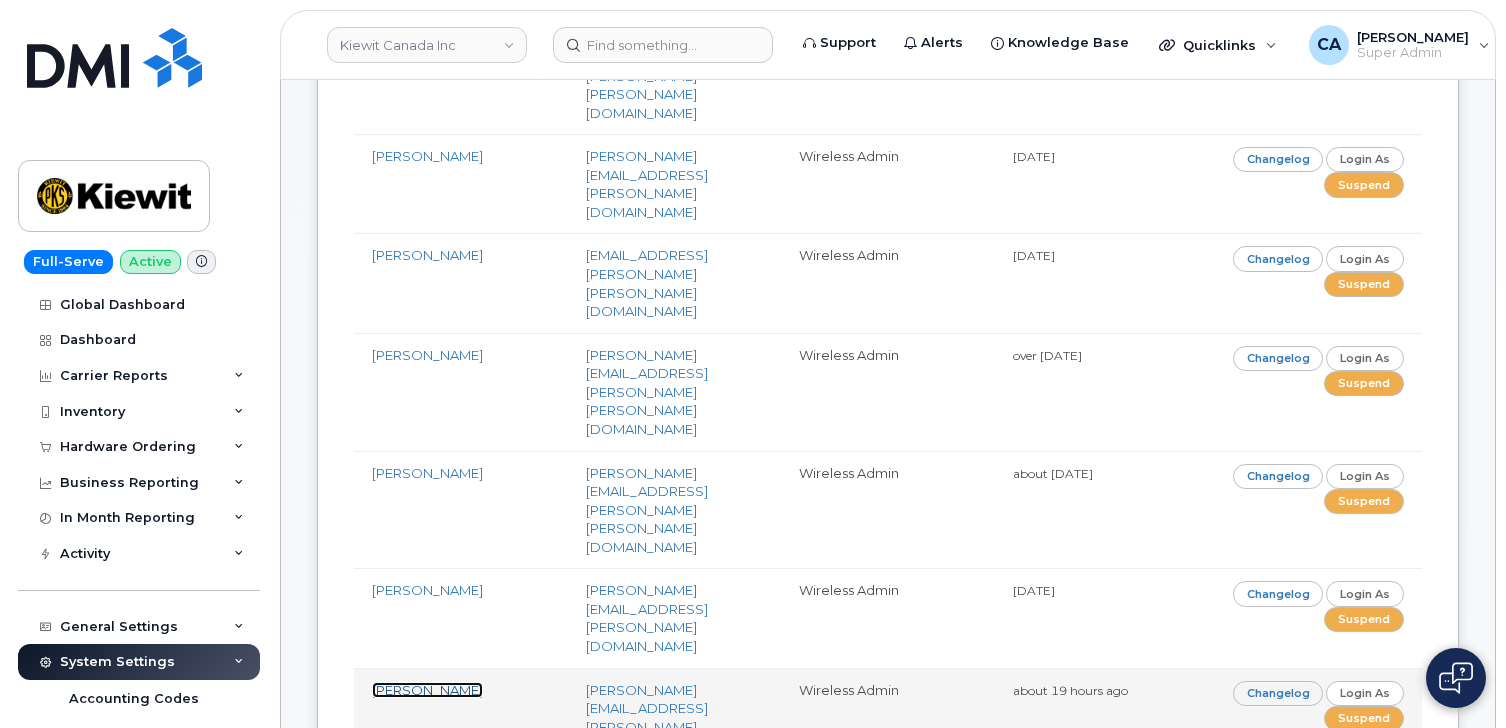 click on "[PERSON_NAME]" at bounding box center (427, 690) 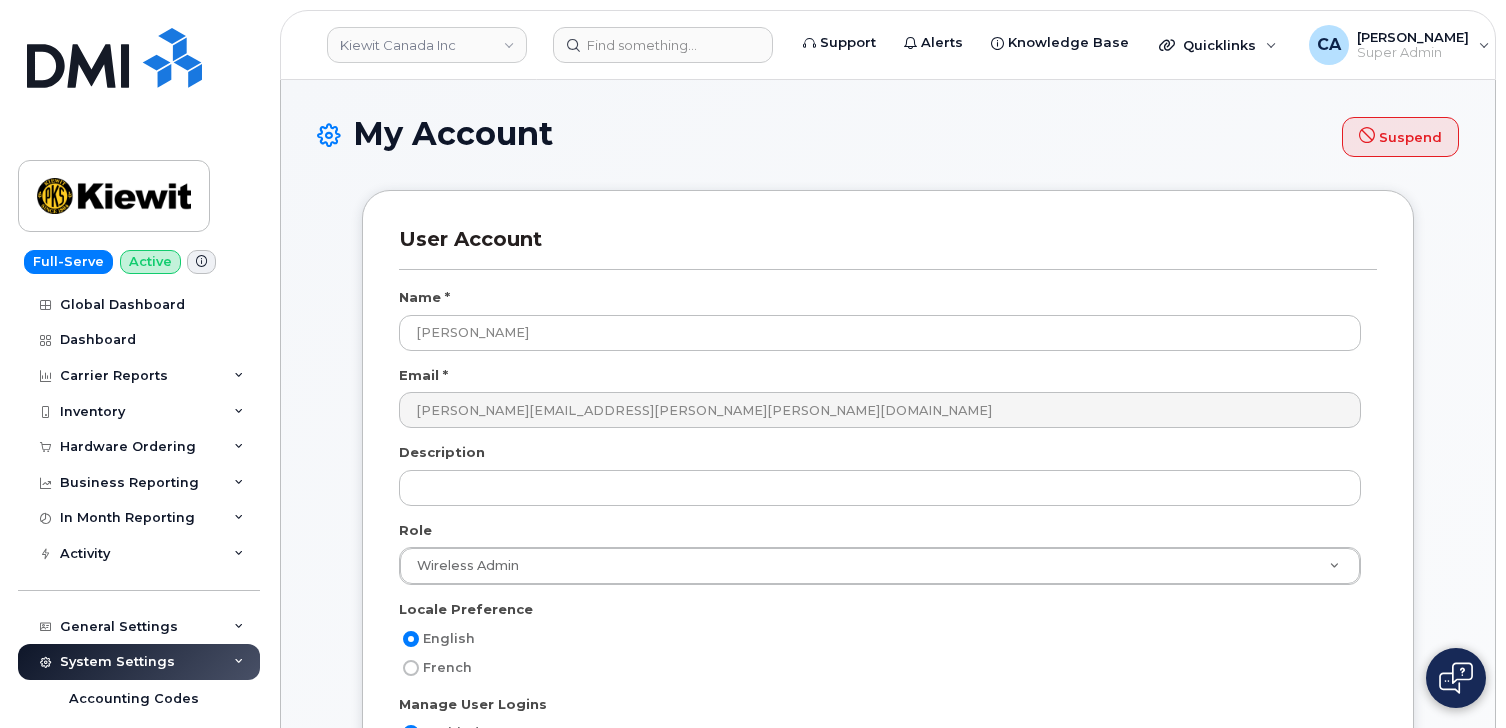 select 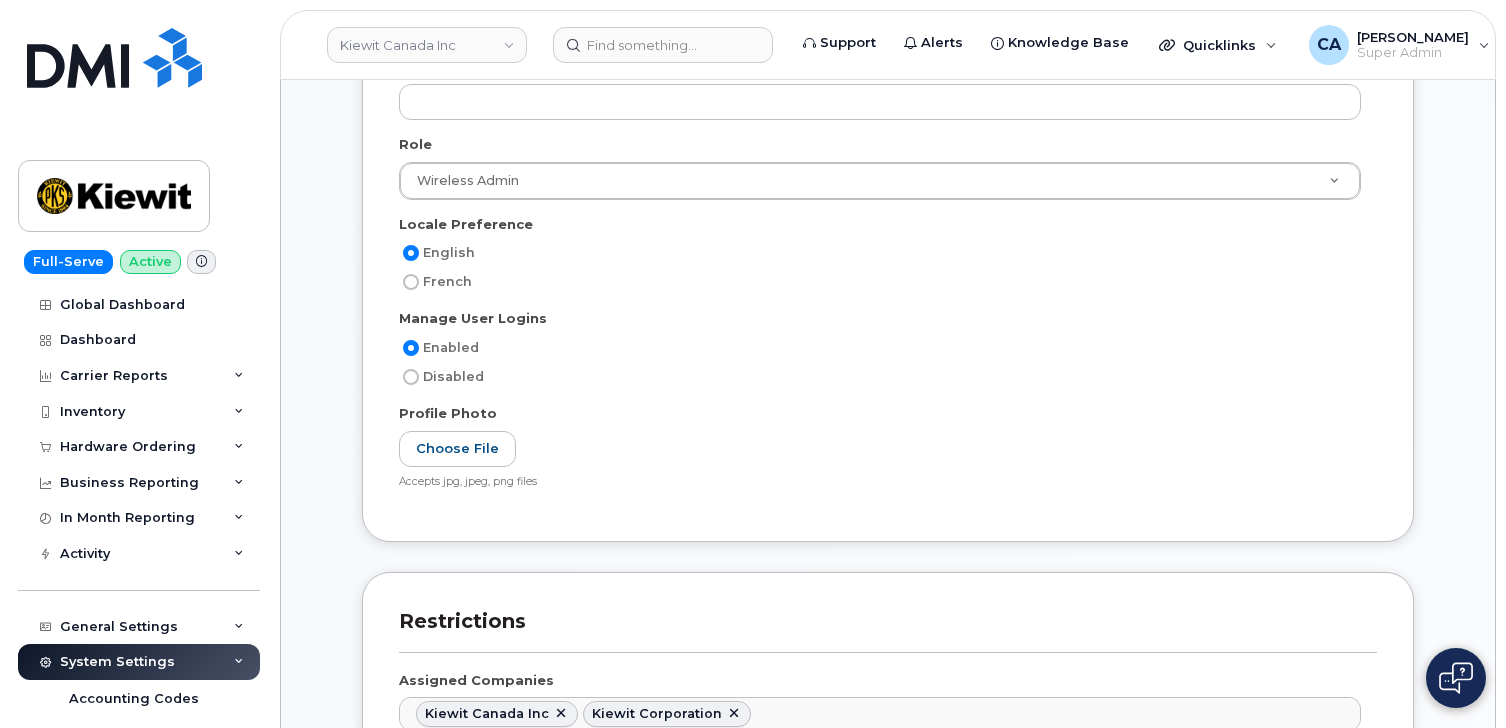 scroll, scrollTop: 511, scrollLeft: 0, axis: vertical 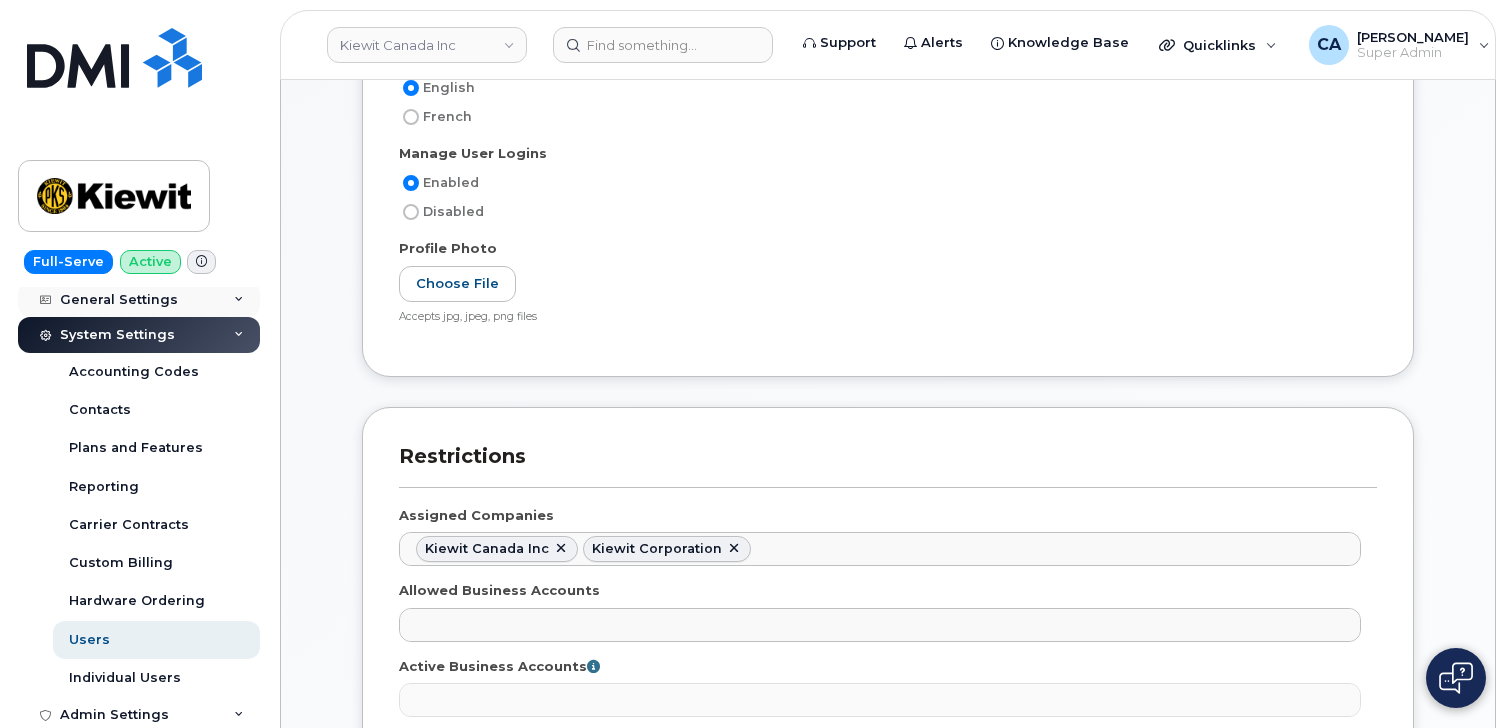 click on "General Settings" at bounding box center [119, 300] 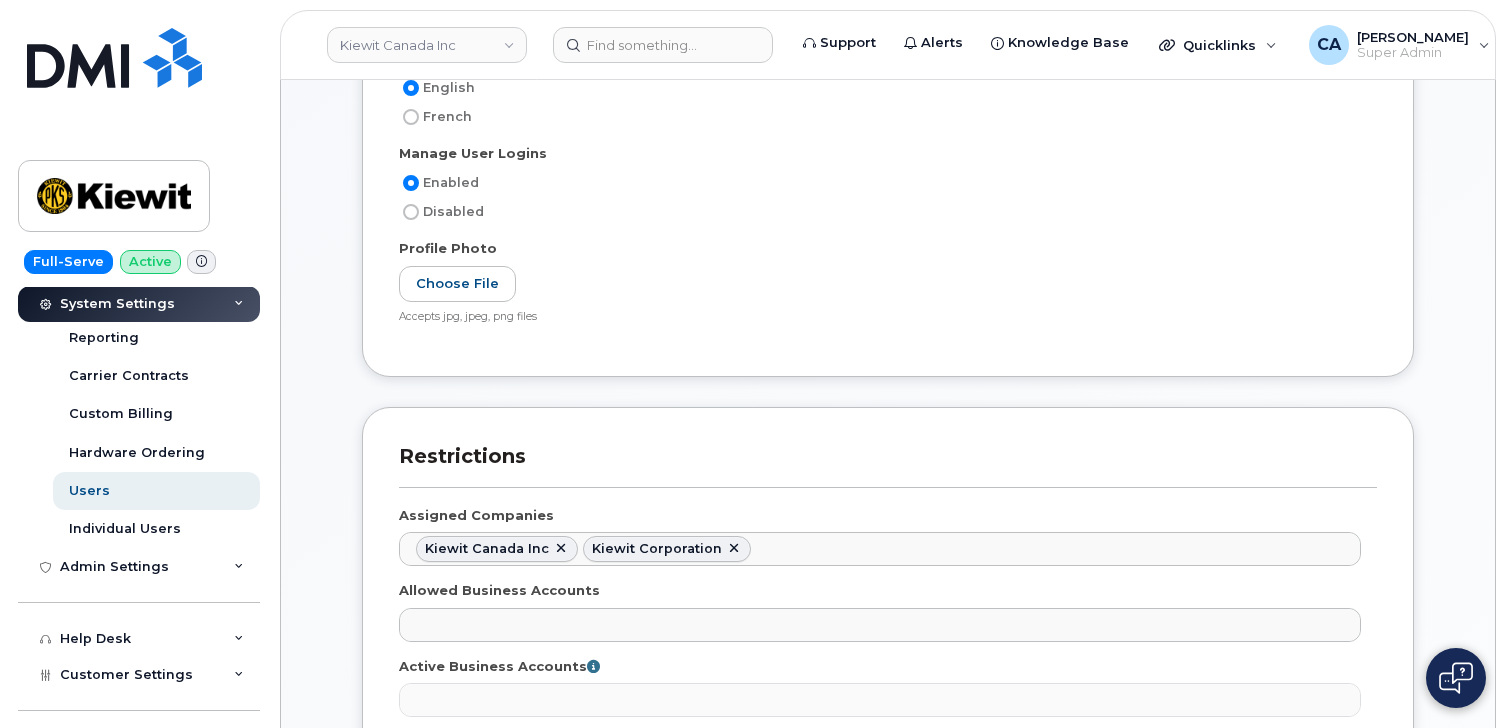 scroll, scrollTop: 889, scrollLeft: 0, axis: vertical 